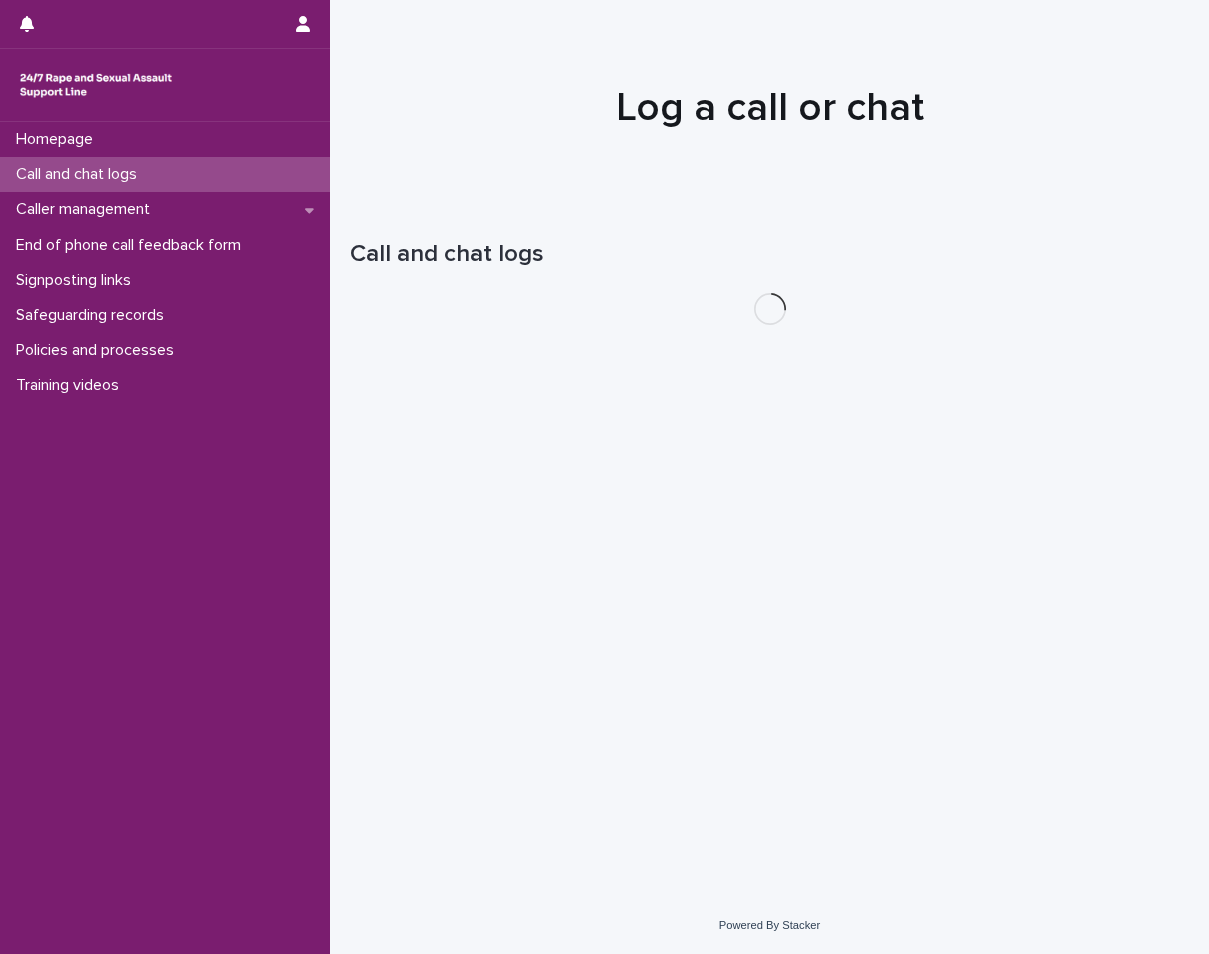 scroll, scrollTop: 0, scrollLeft: 0, axis: both 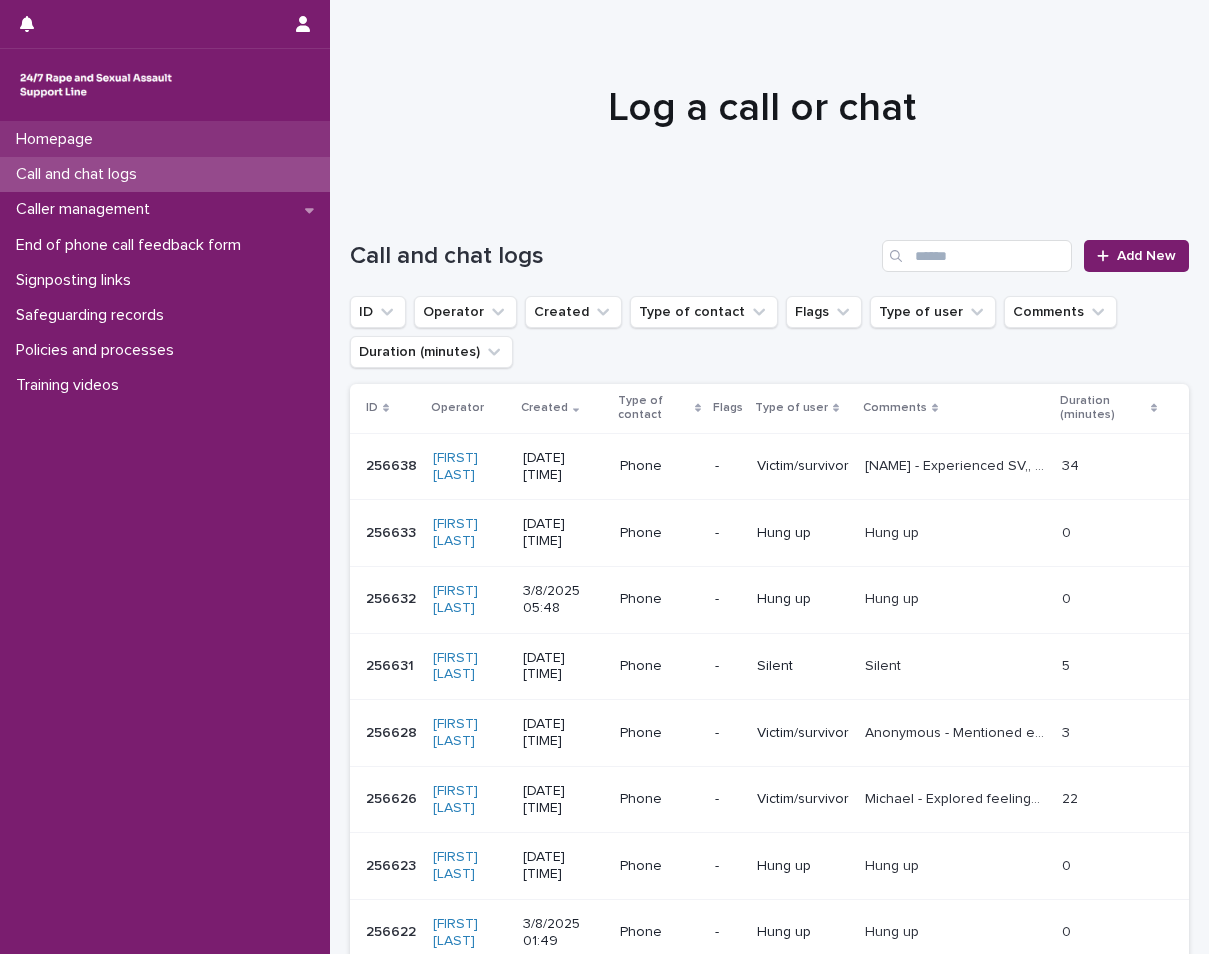drag, startPoint x: 179, startPoint y: 165, endPoint x: 197, endPoint y: 123, distance: 45.694637 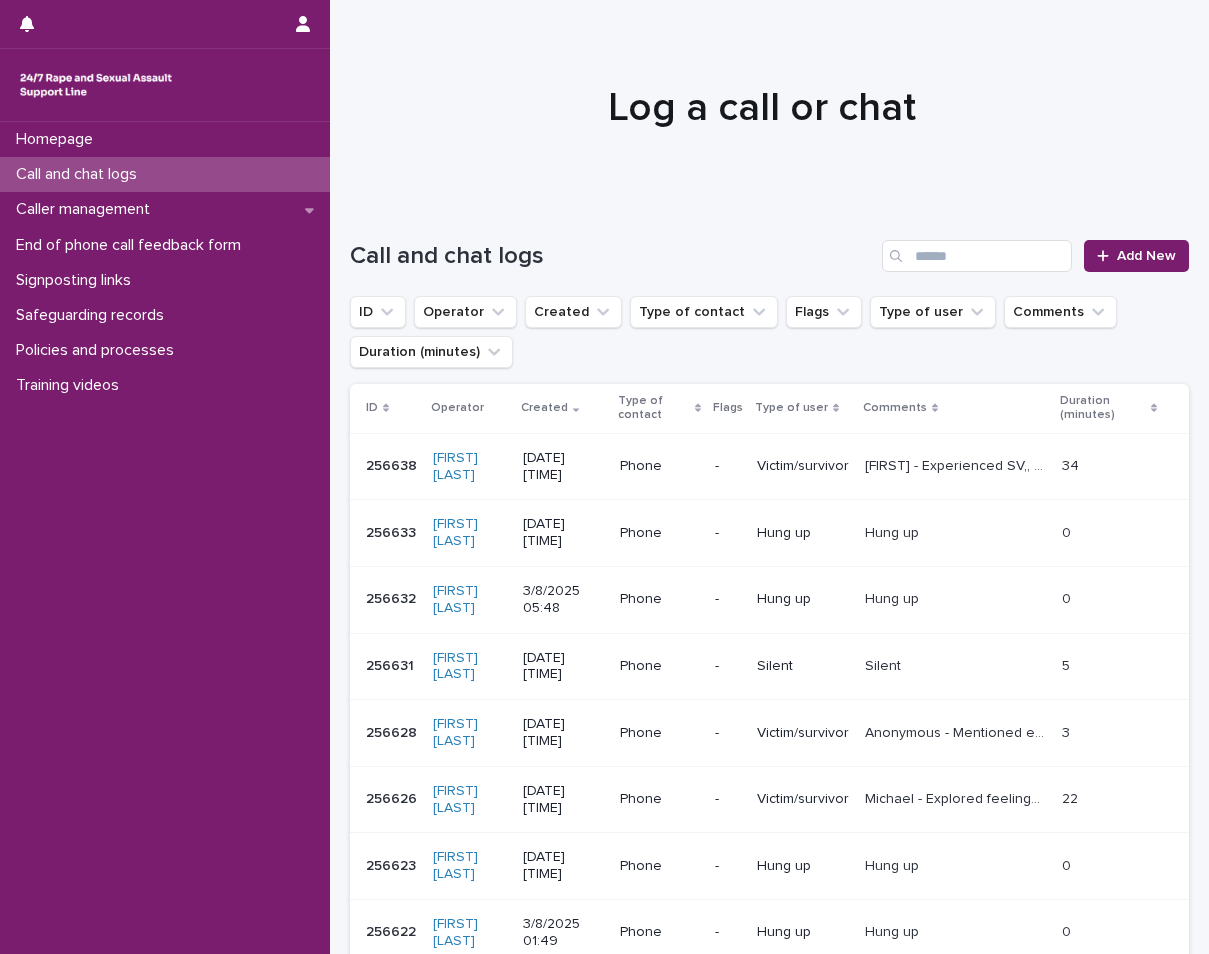 scroll, scrollTop: 0, scrollLeft: 0, axis: both 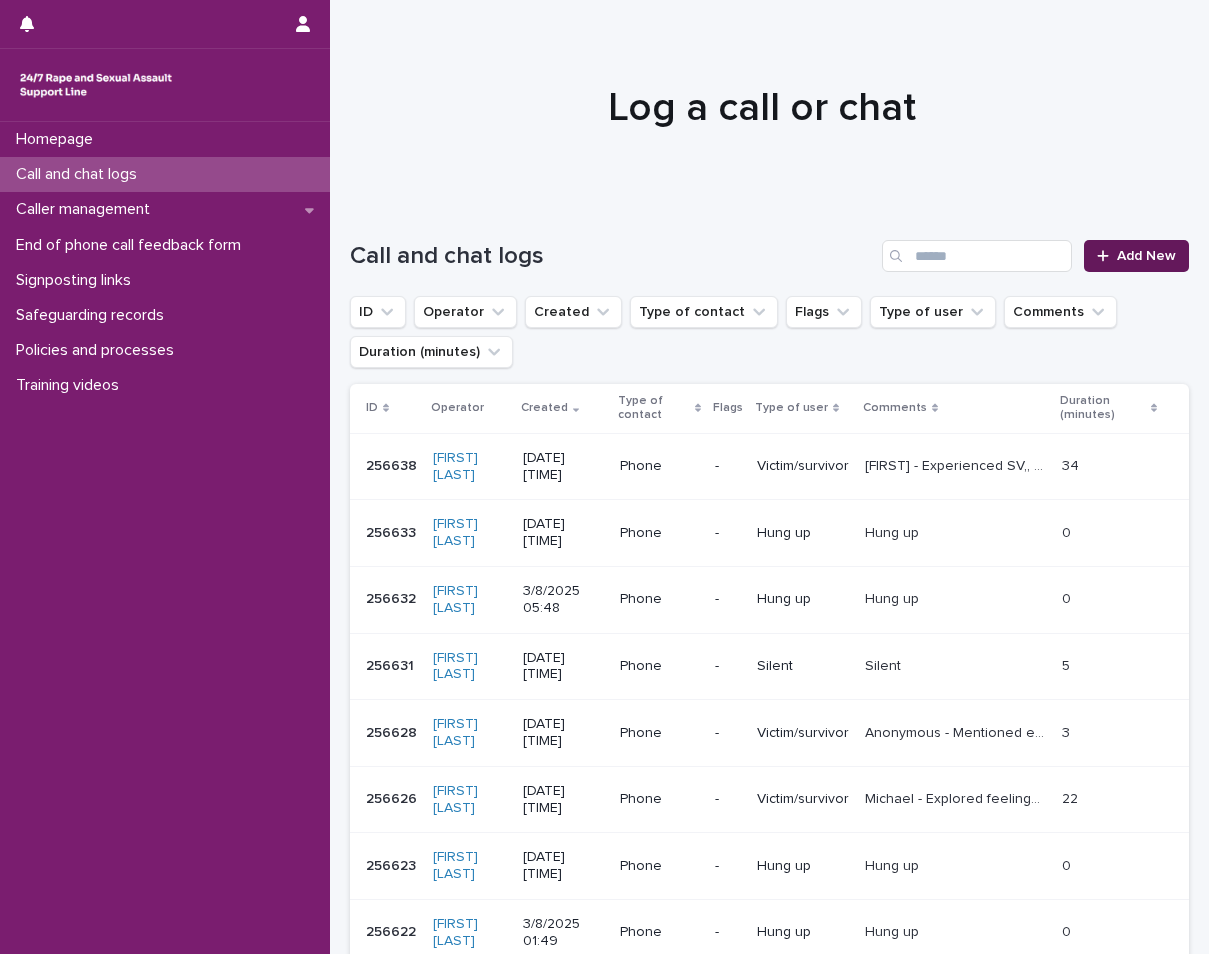 click on "Add New" at bounding box center (1146, 256) 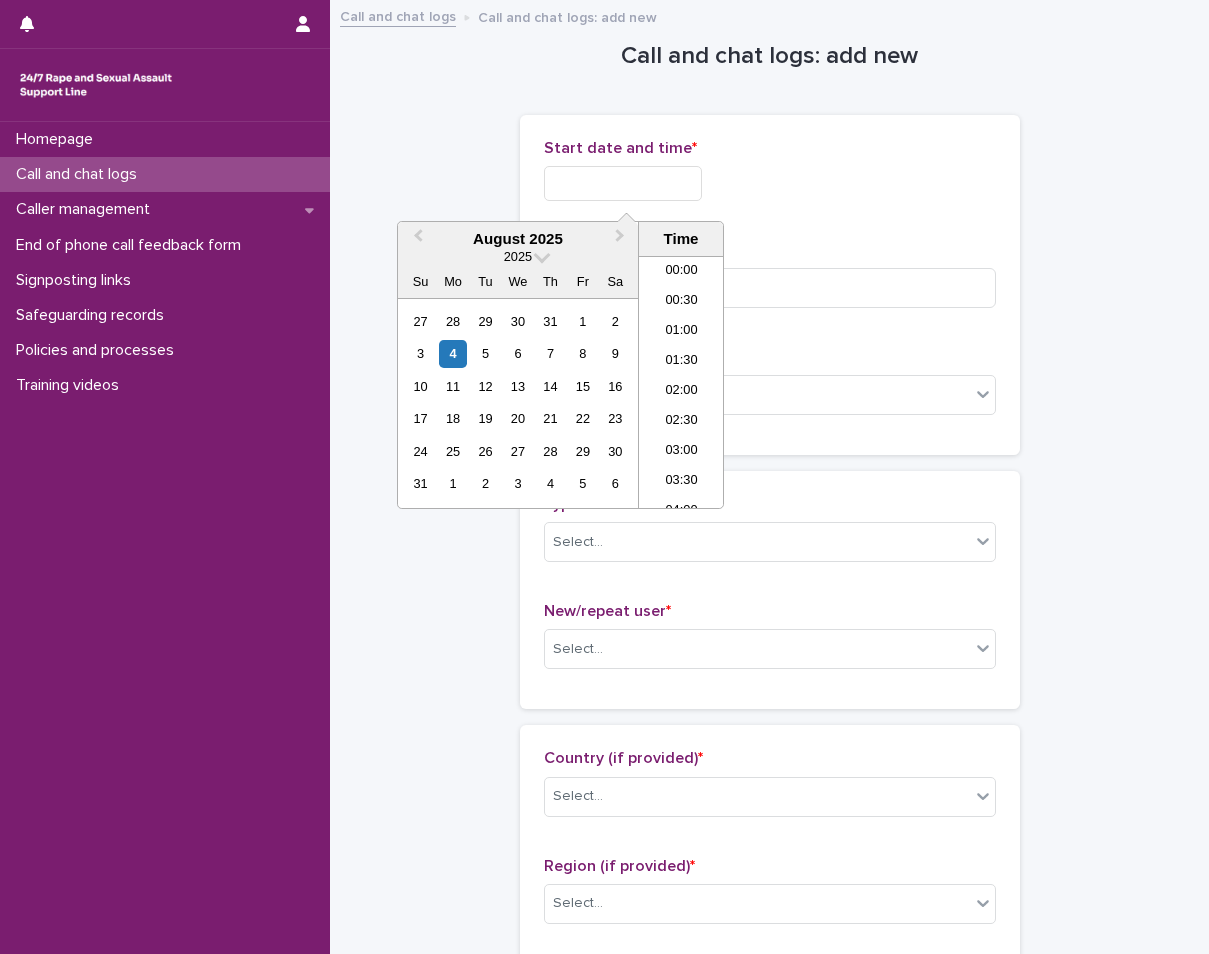 drag, startPoint x: 677, startPoint y: 186, endPoint x: 598, endPoint y: 240, distance: 95.692215 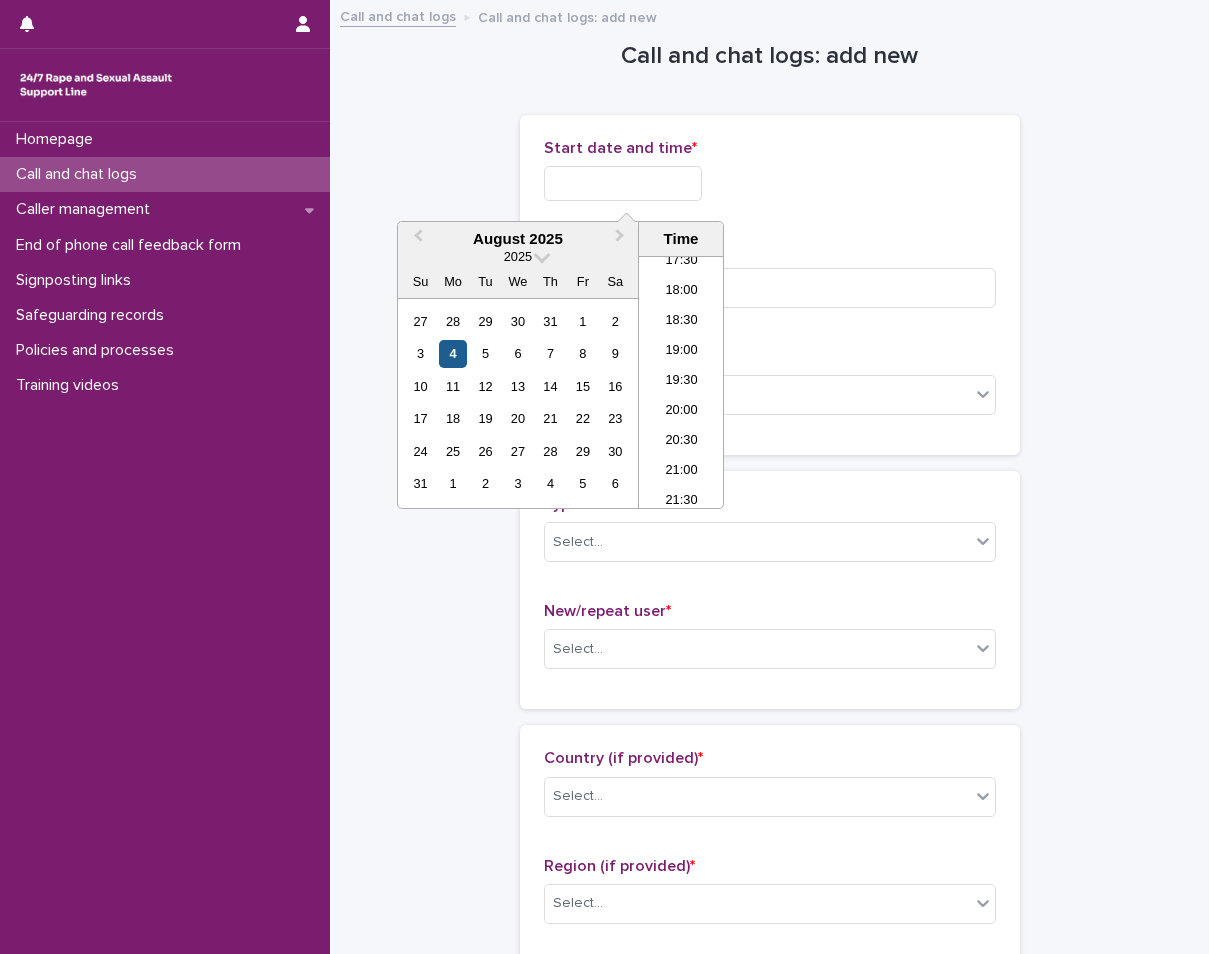 click on "4" at bounding box center (452, 353) 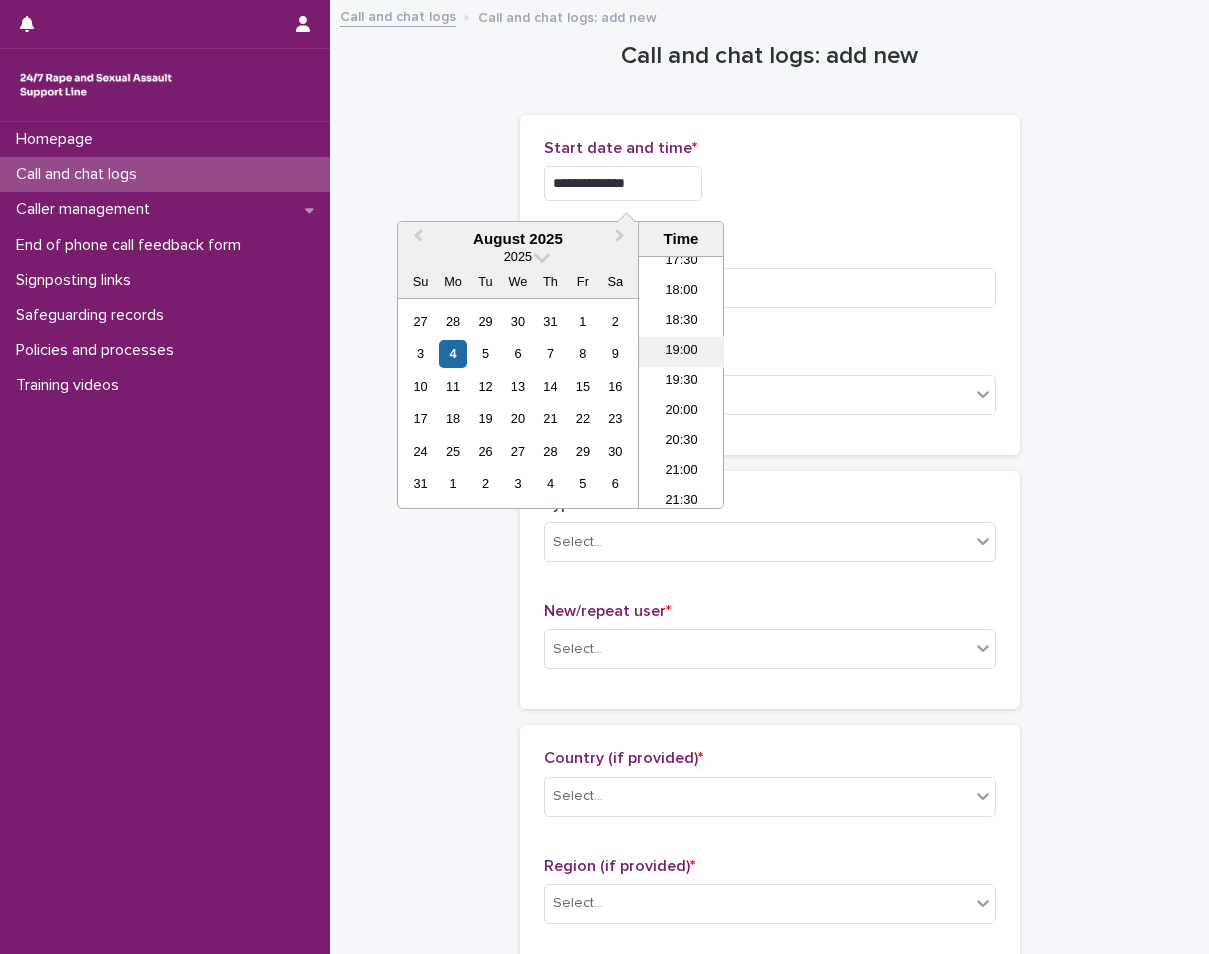 click on "19:00" at bounding box center (681, 352) 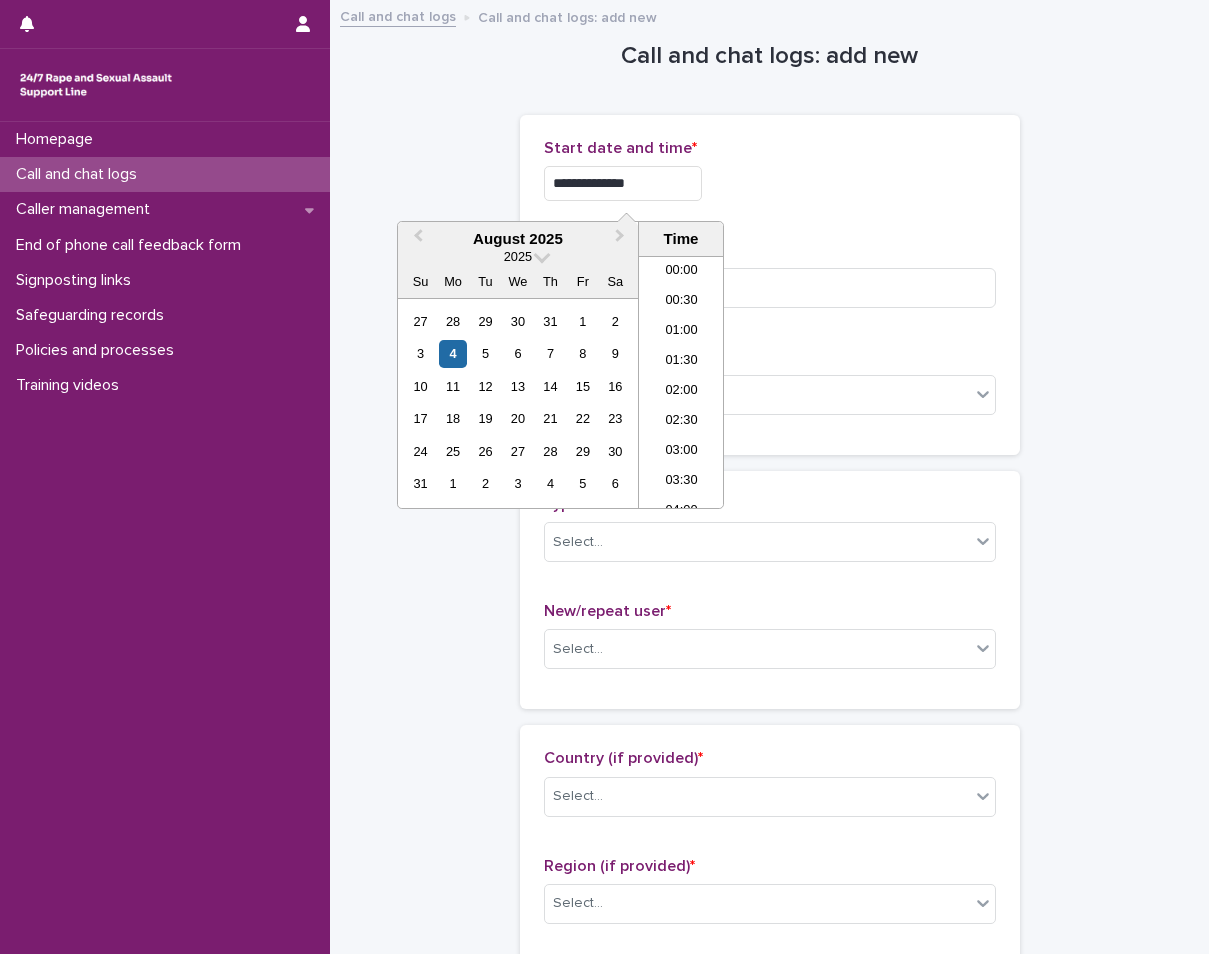 click on "**********" at bounding box center (623, 183) 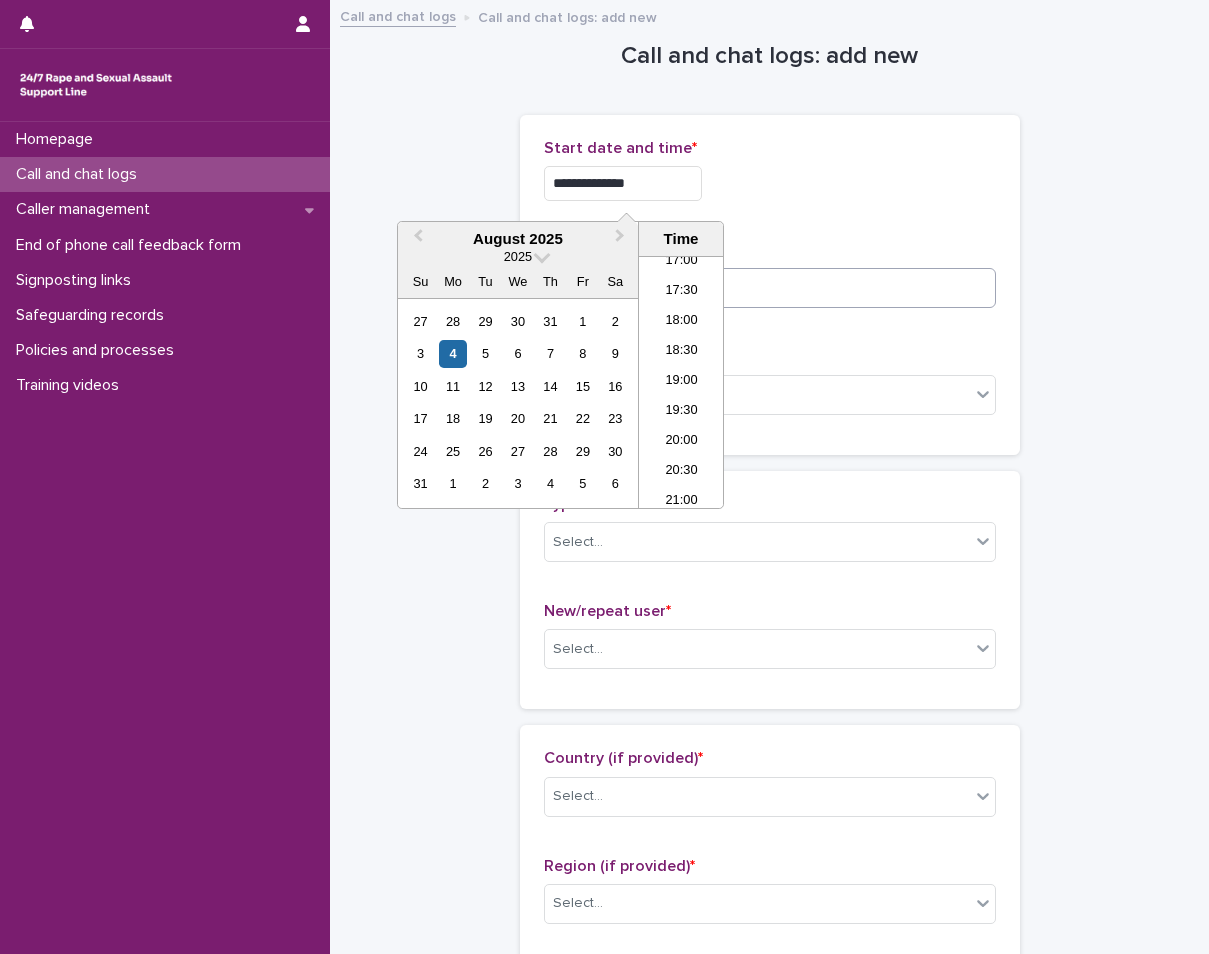 type on "**********" 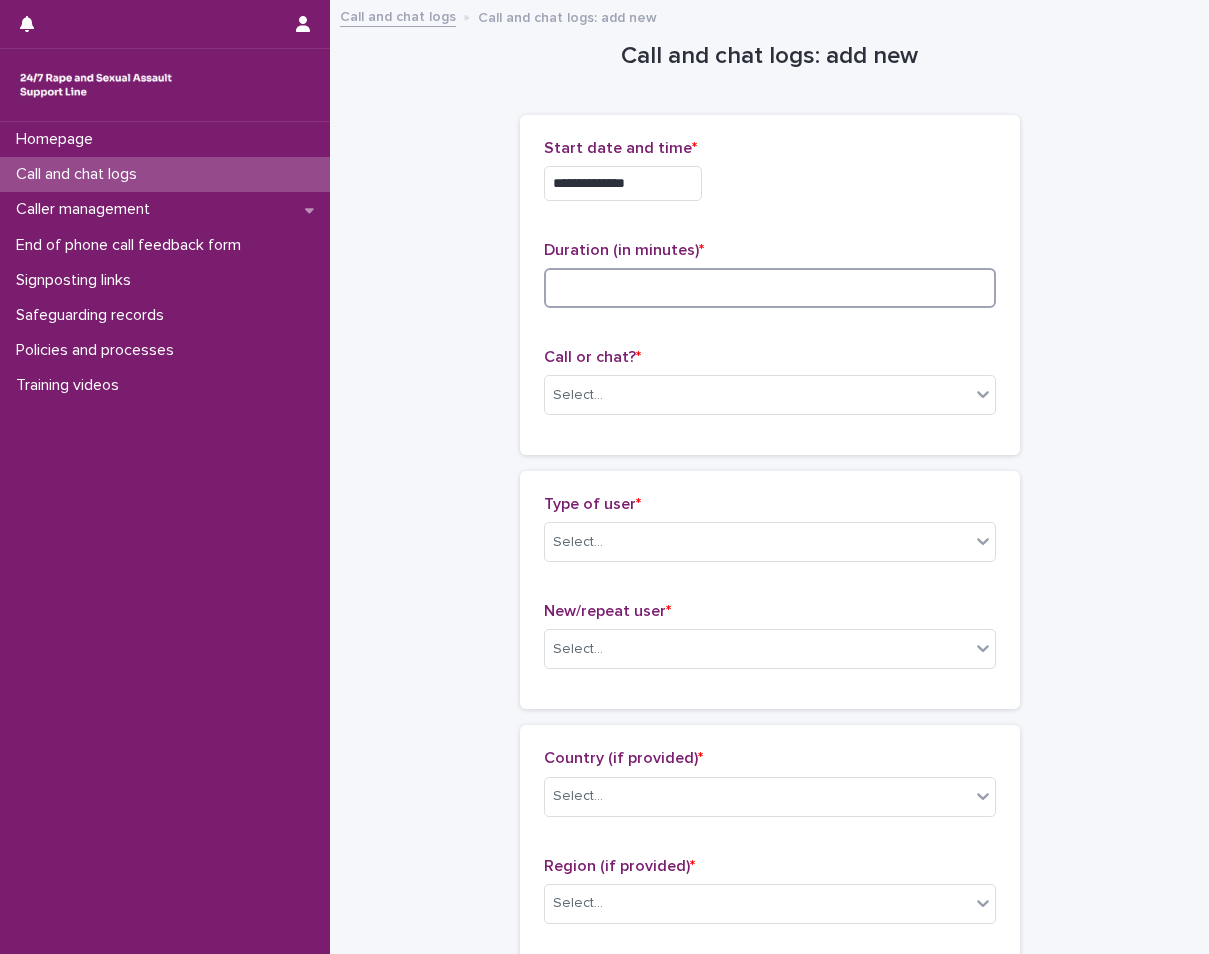 click at bounding box center [770, 288] 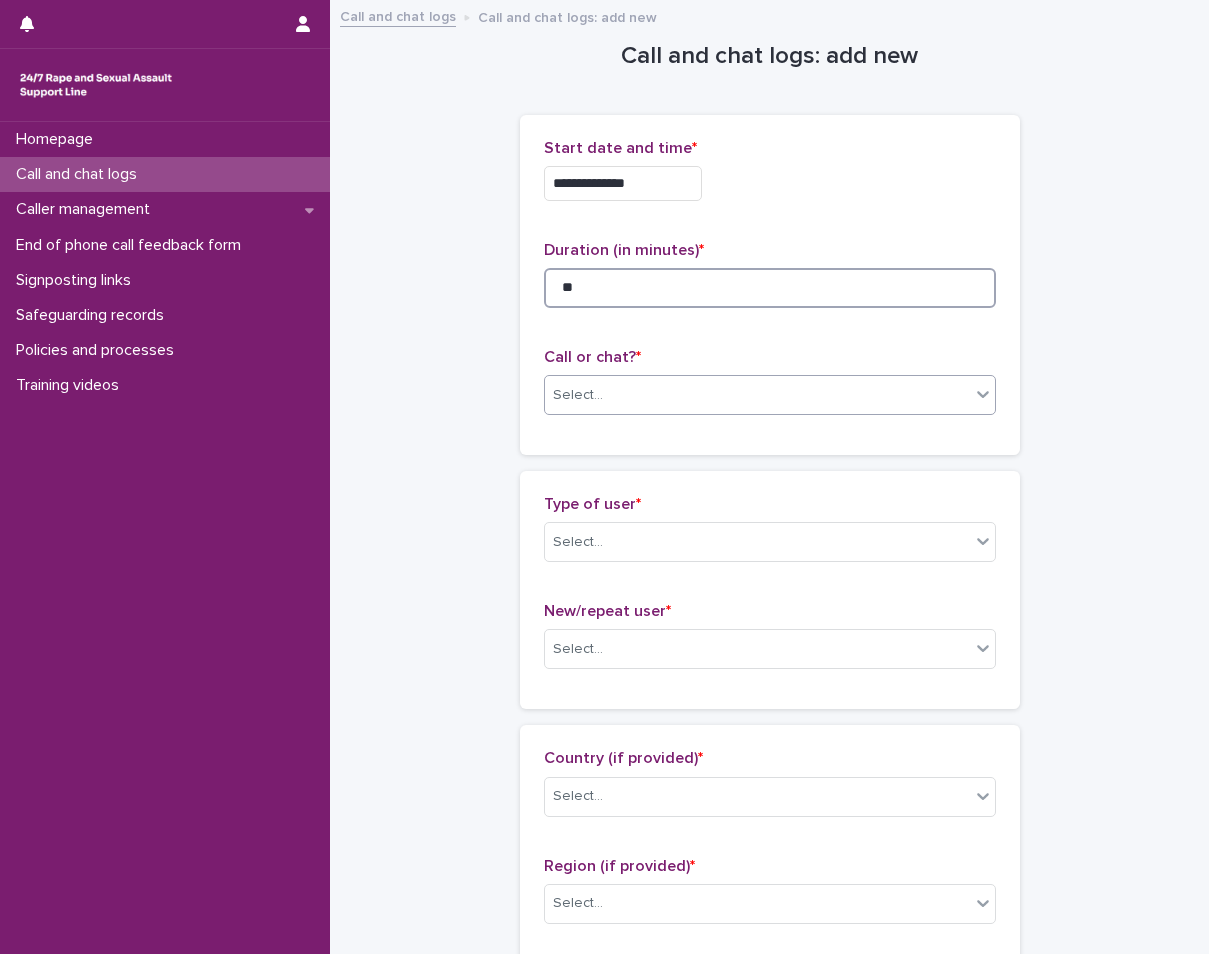 type on "**" 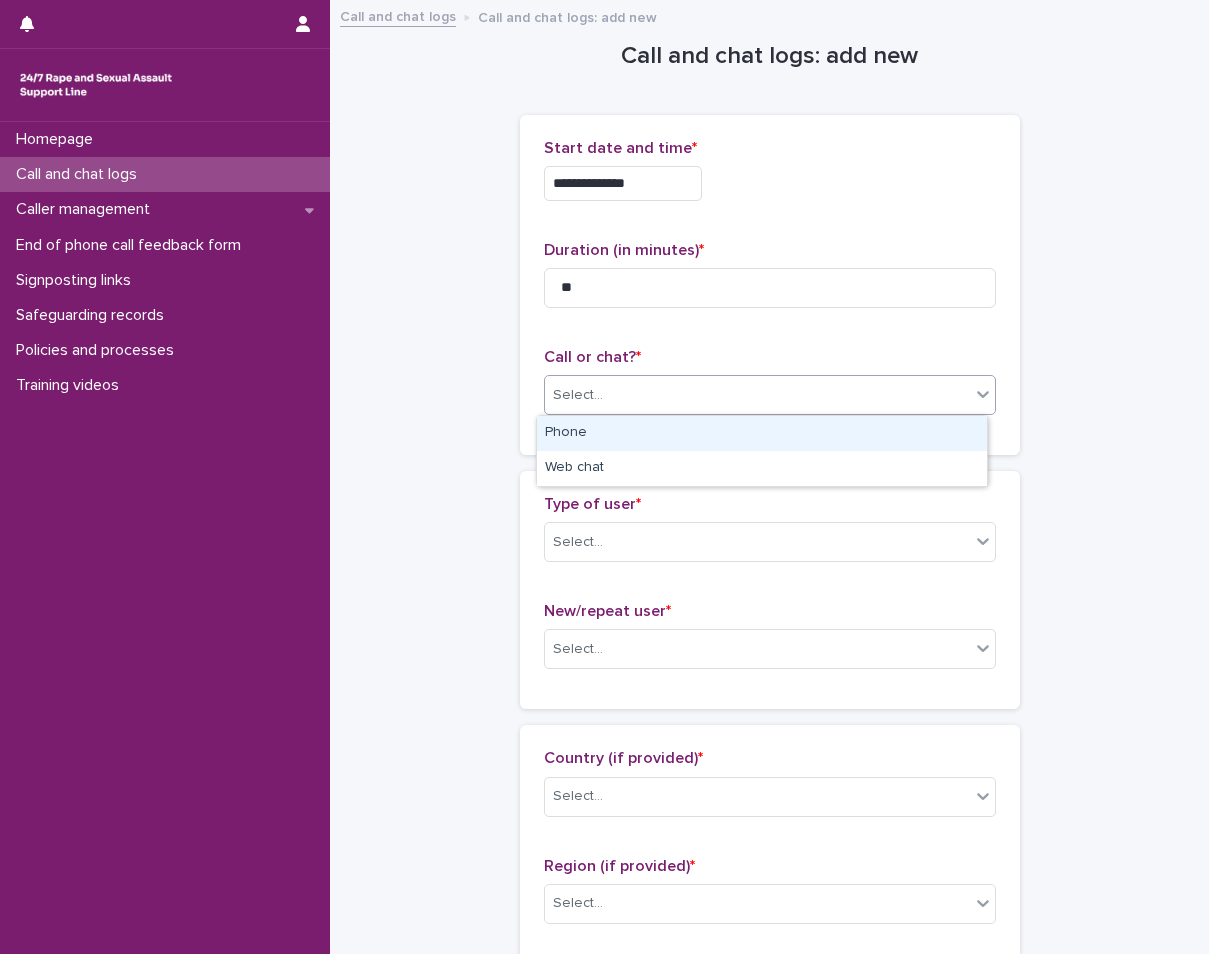 click on "Select..." at bounding box center [757, 395] 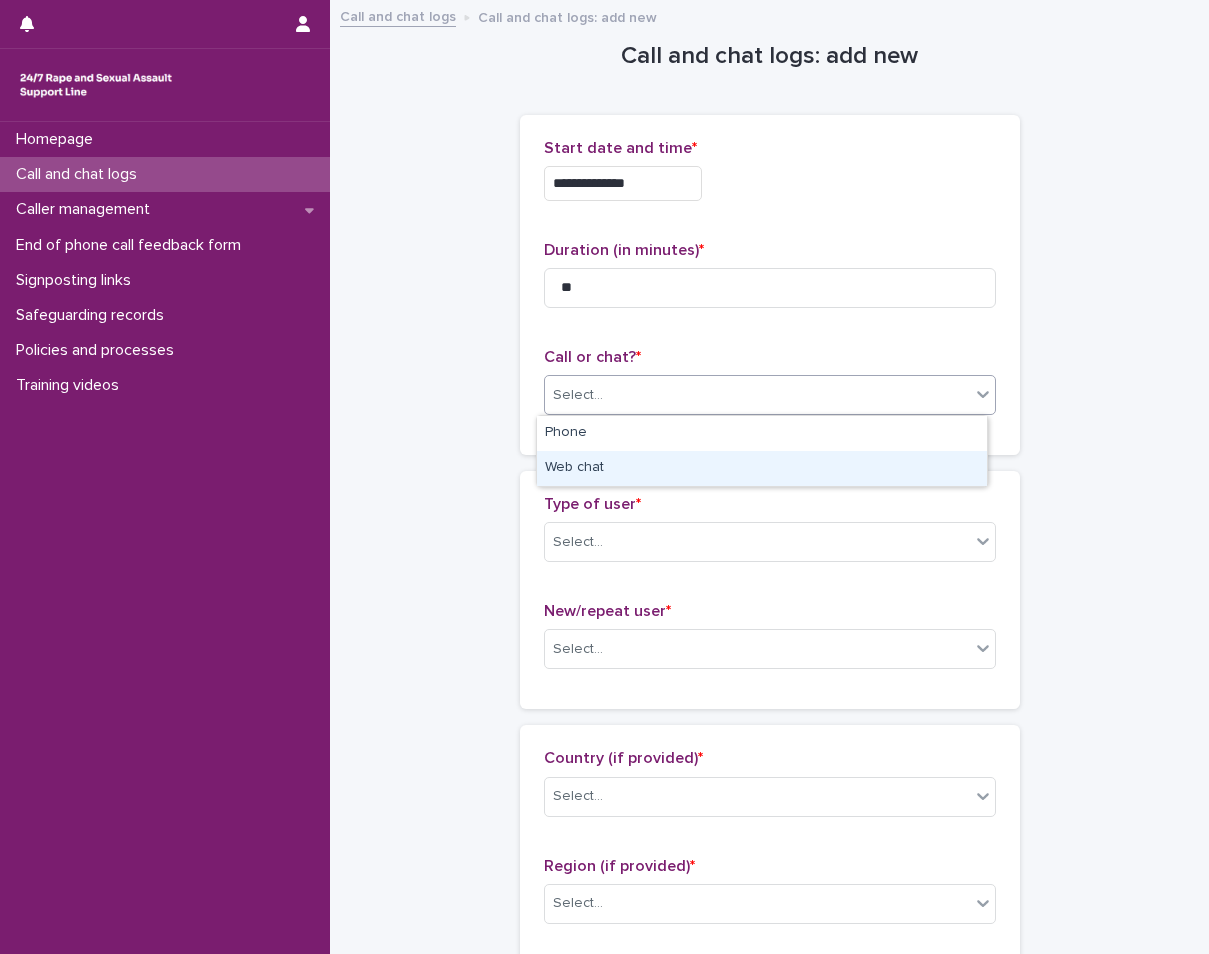drag, startPoint x: 691, startPoint y: 430, endPoint x: 690, endPoint y: 466, distance: 36.013885 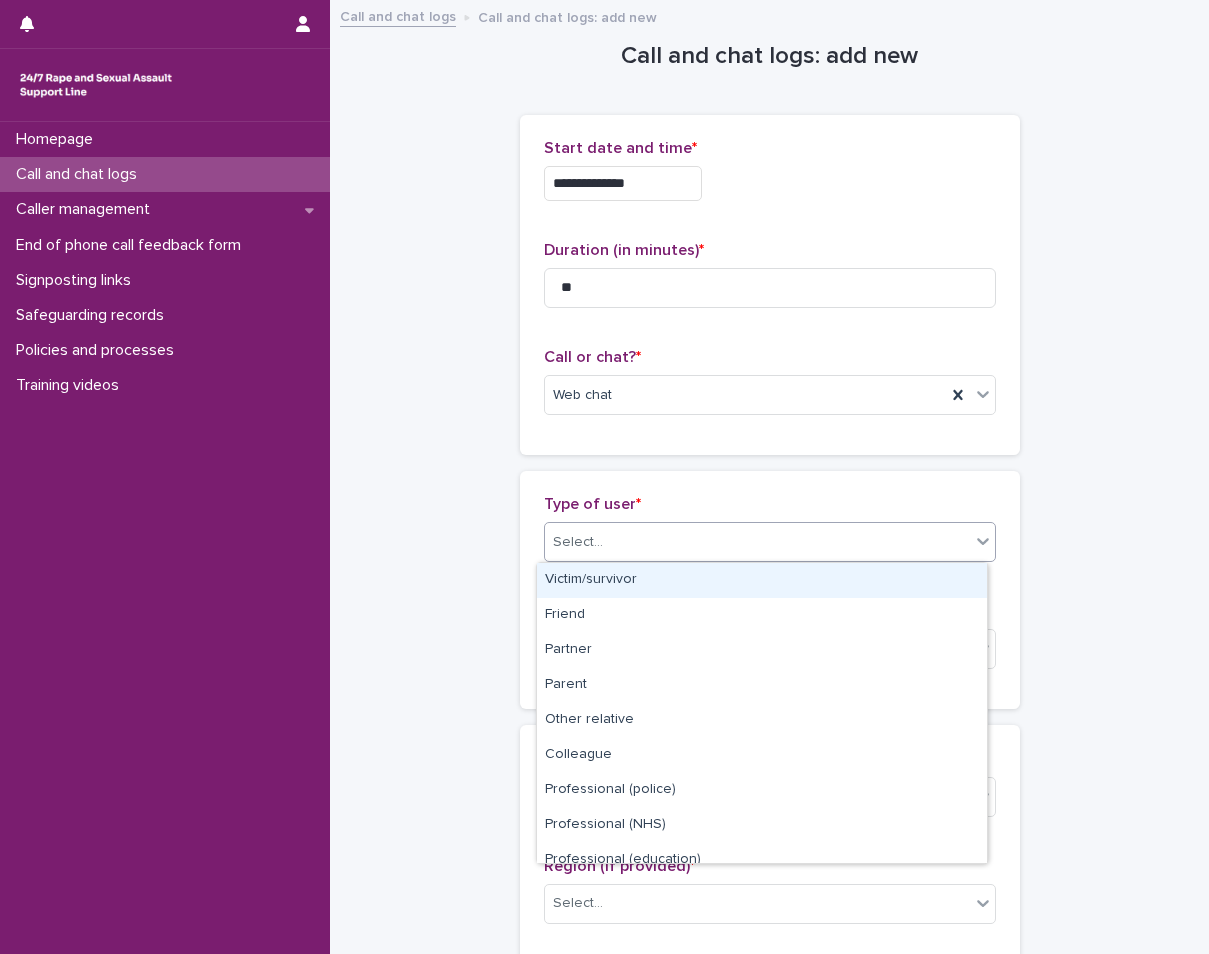 click on "Select..." at bounding box center [757, 542] 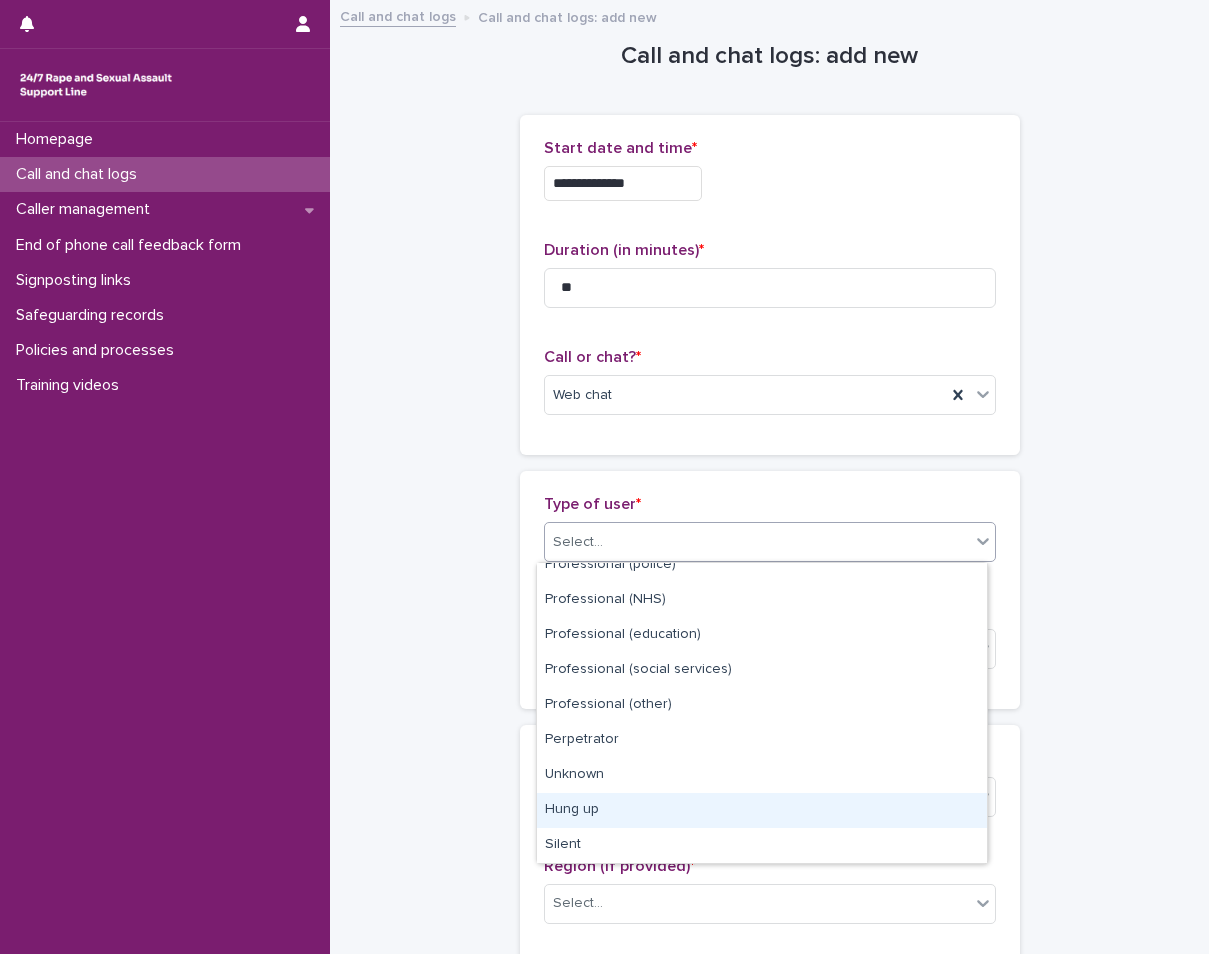 scroll, scrollTop: 0, scrollLeft: 0, axis: both 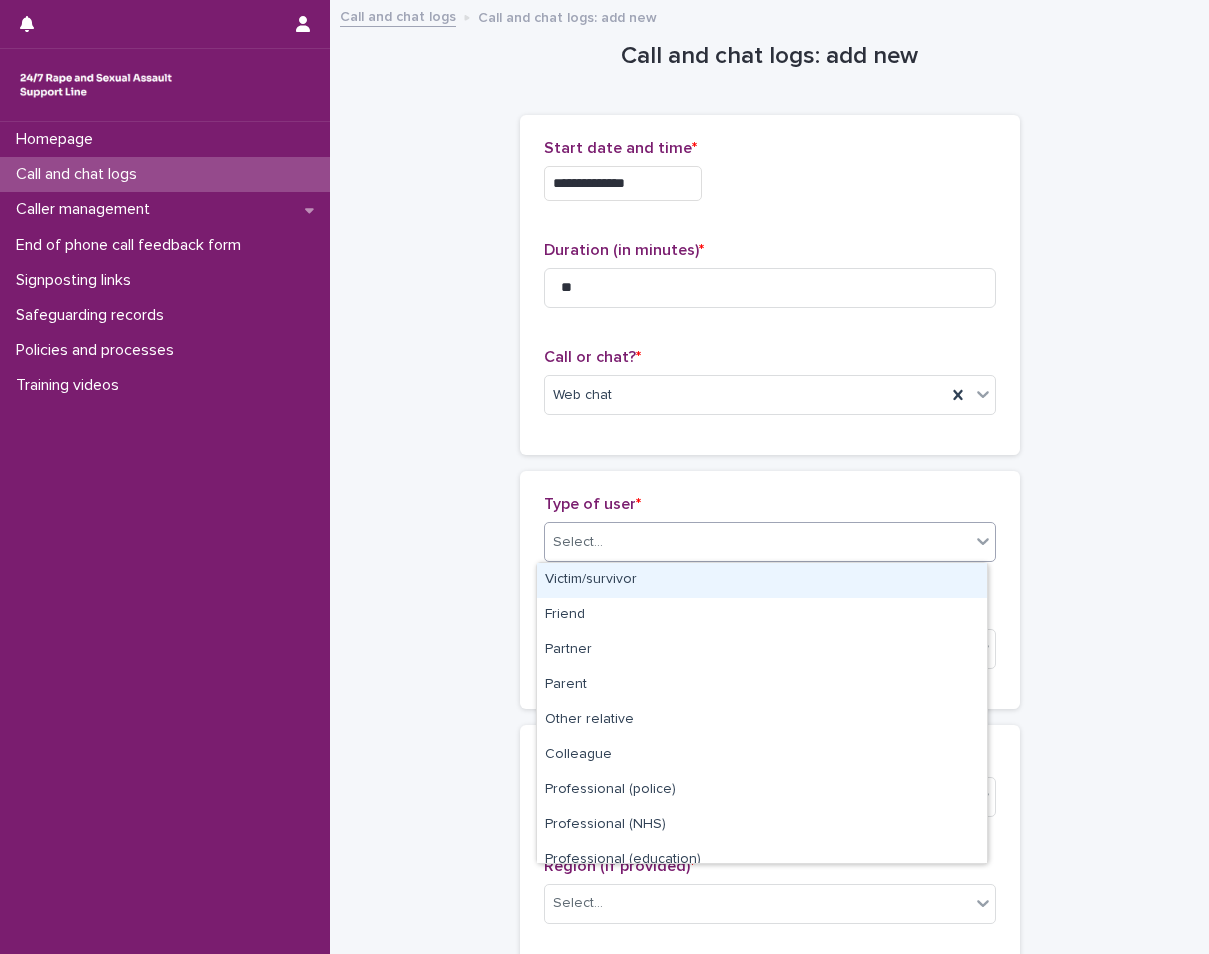 click on "Victim/survivor" at bounding box center (762, 580) 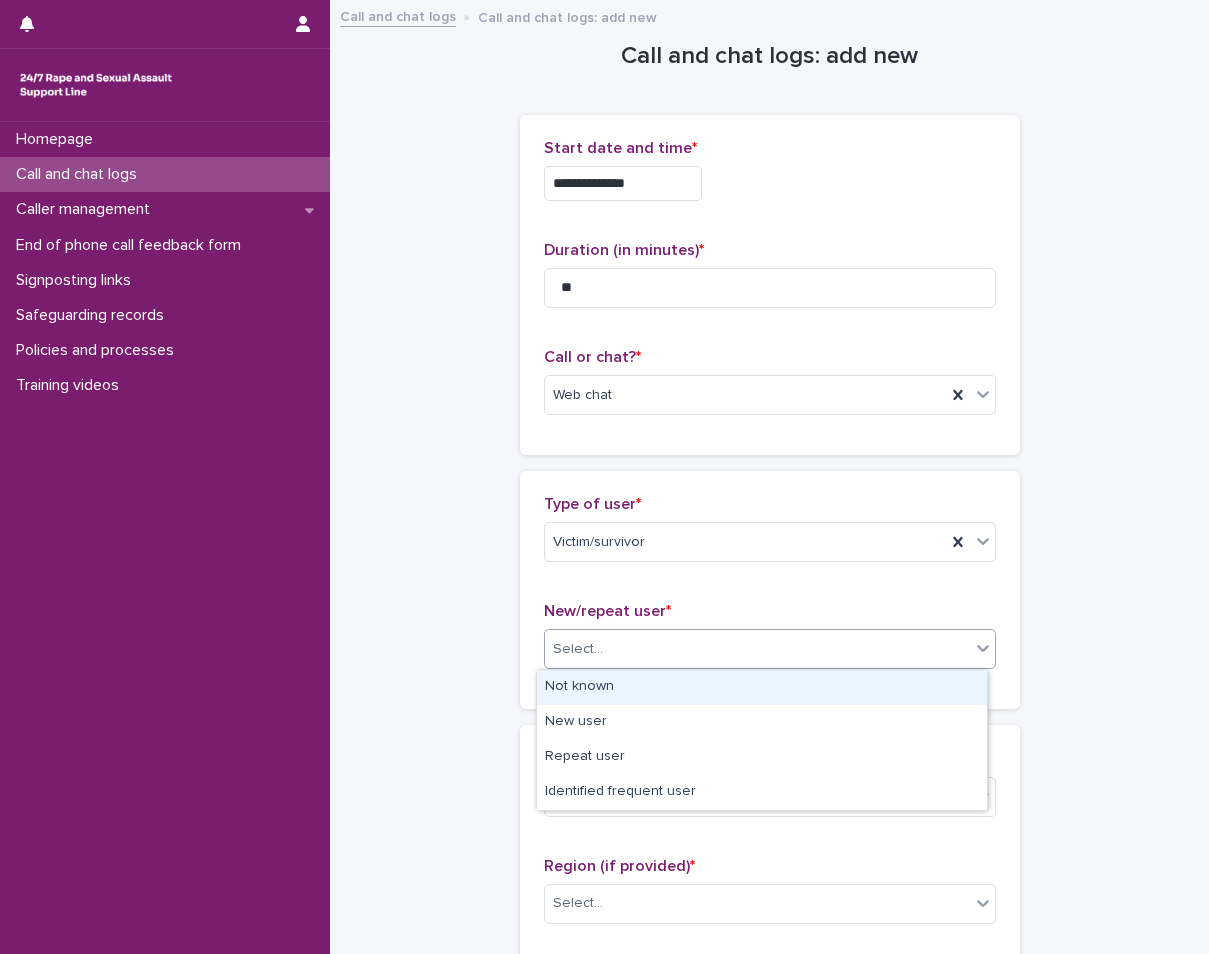 click on "Select..." at bounding box center (578, 649) 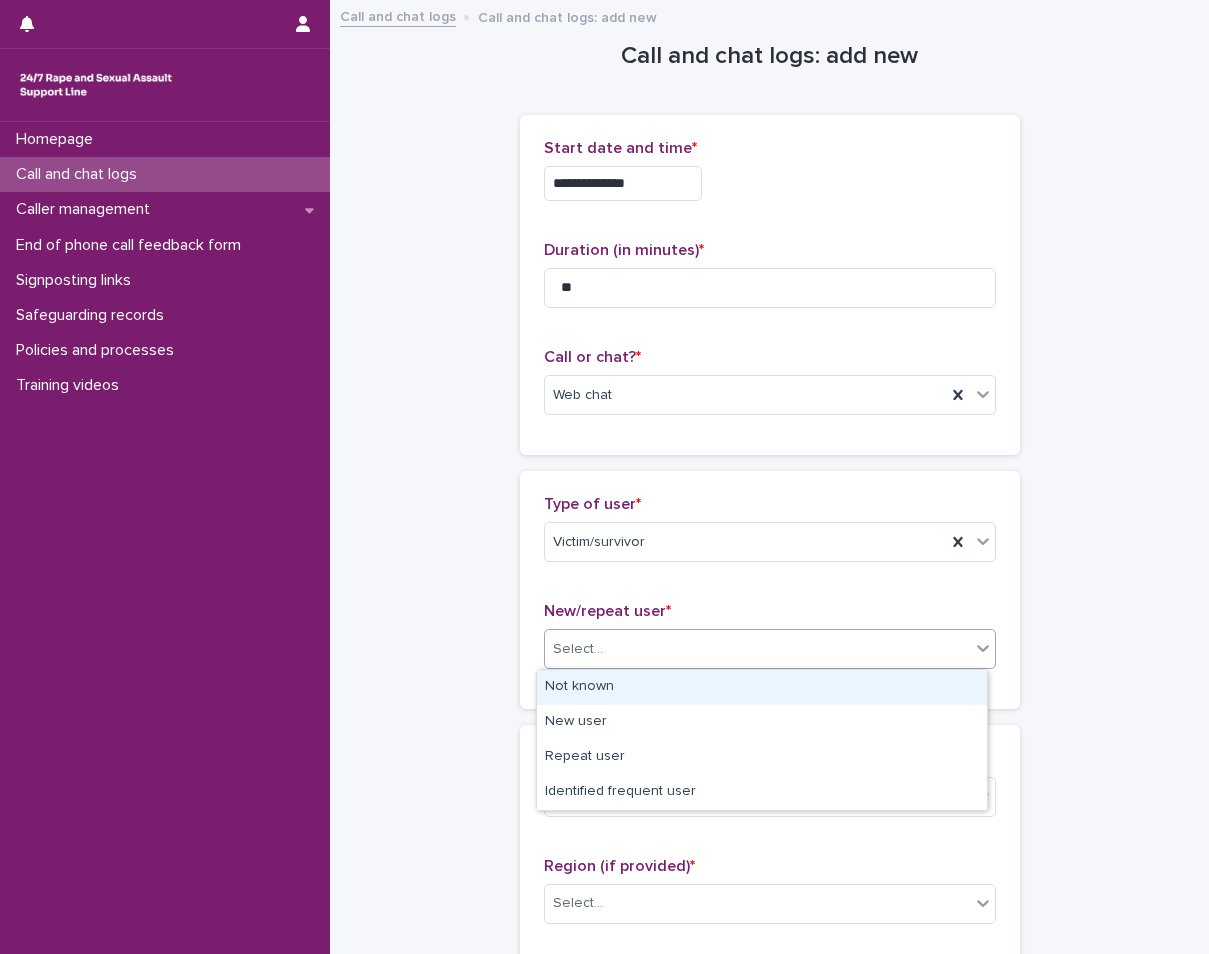 click on "Not known" at bounding box center (762, 687) 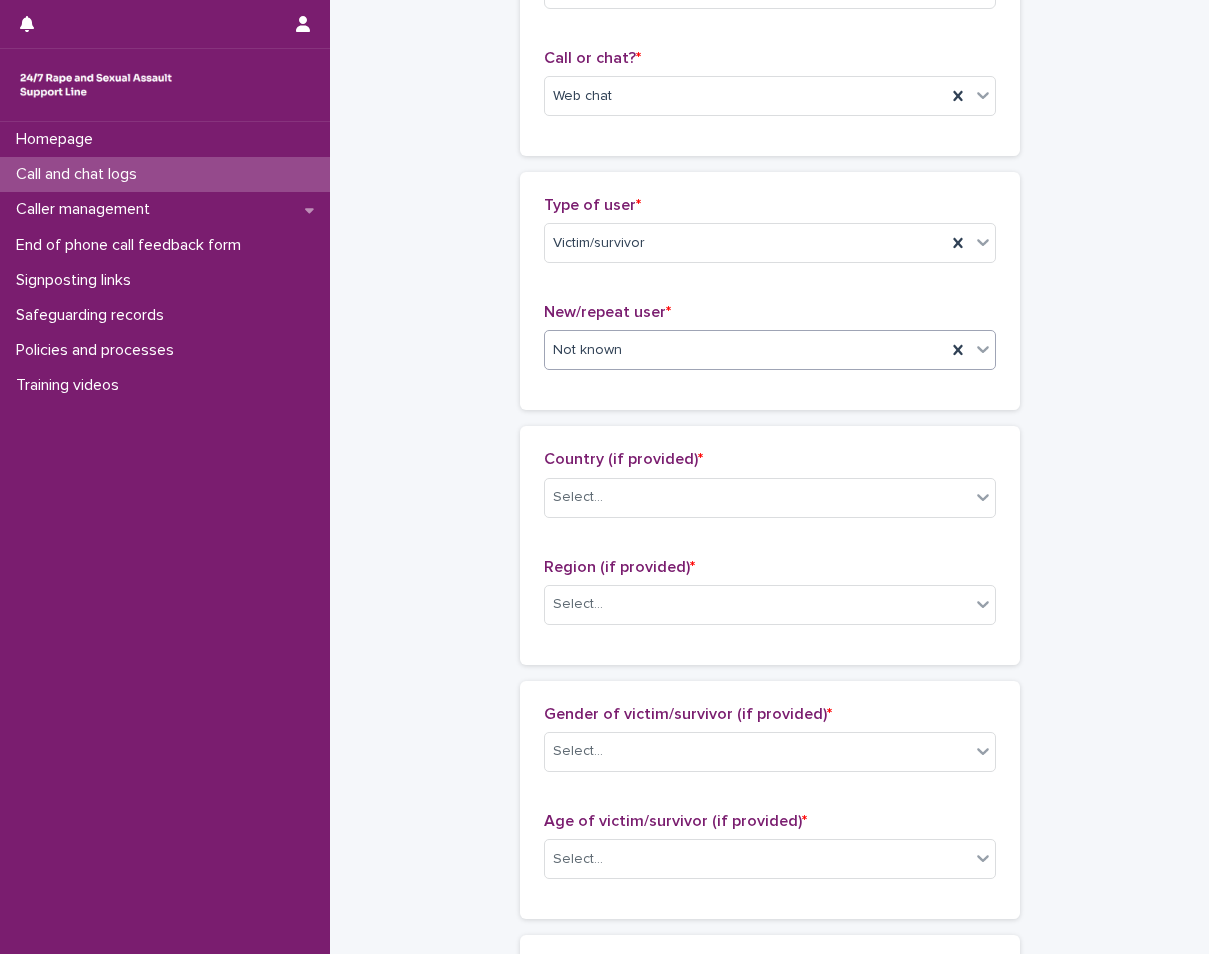 scroll, scrollTop: 300, scrollLeft: 0, axis: vertical 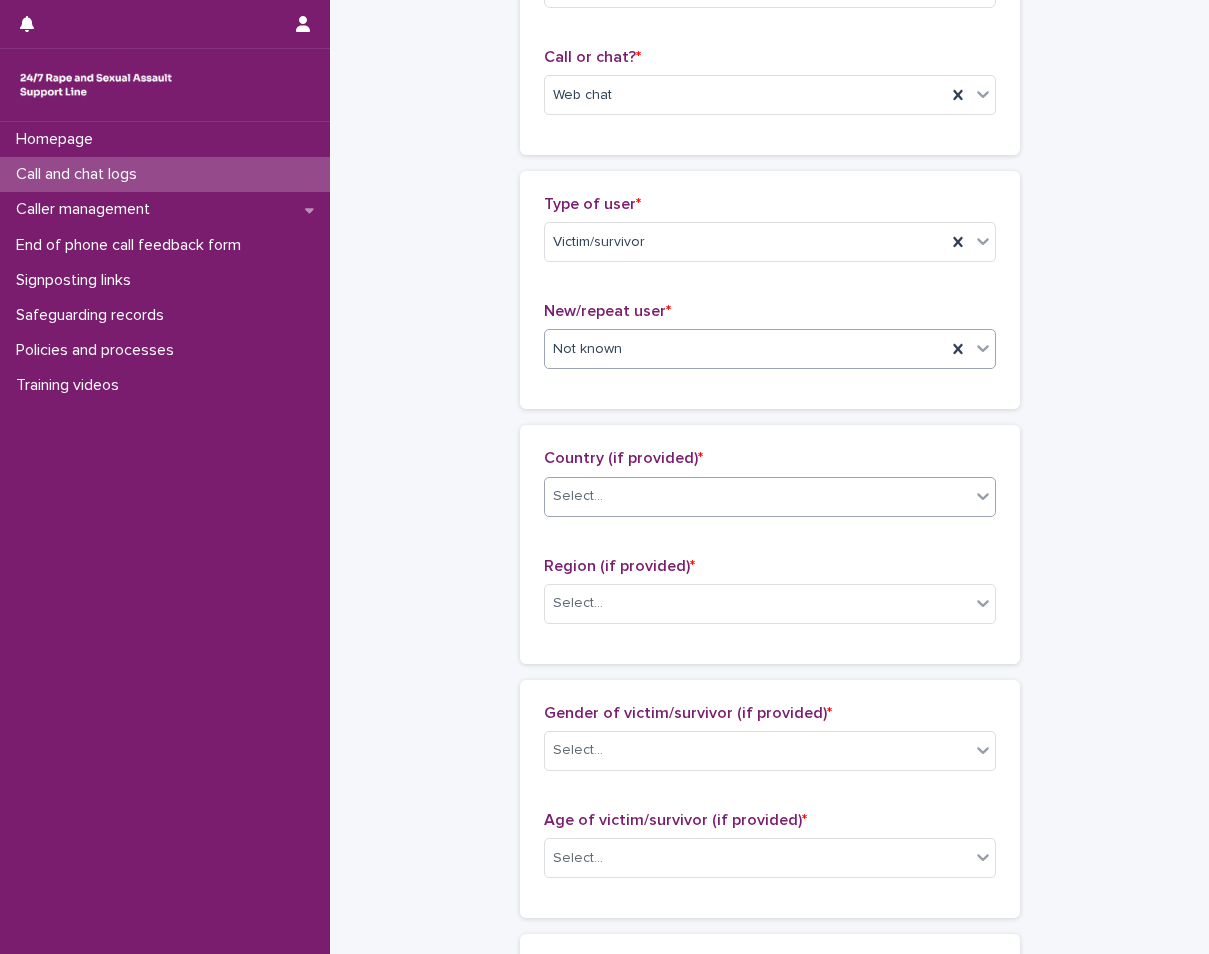 click on "Select..." at bounding box center [770, 497] 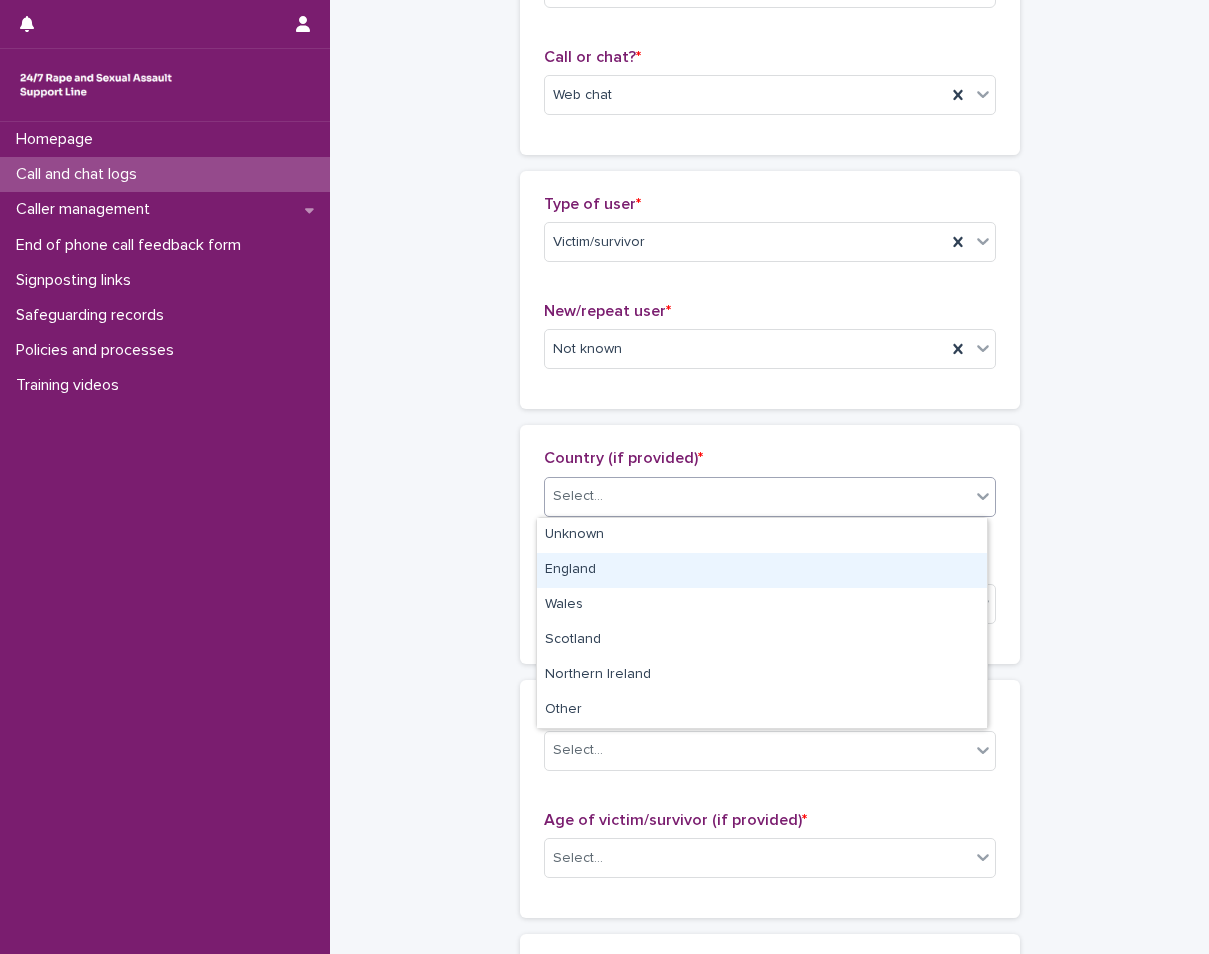 click on "England" at bounding box center (762, 570) 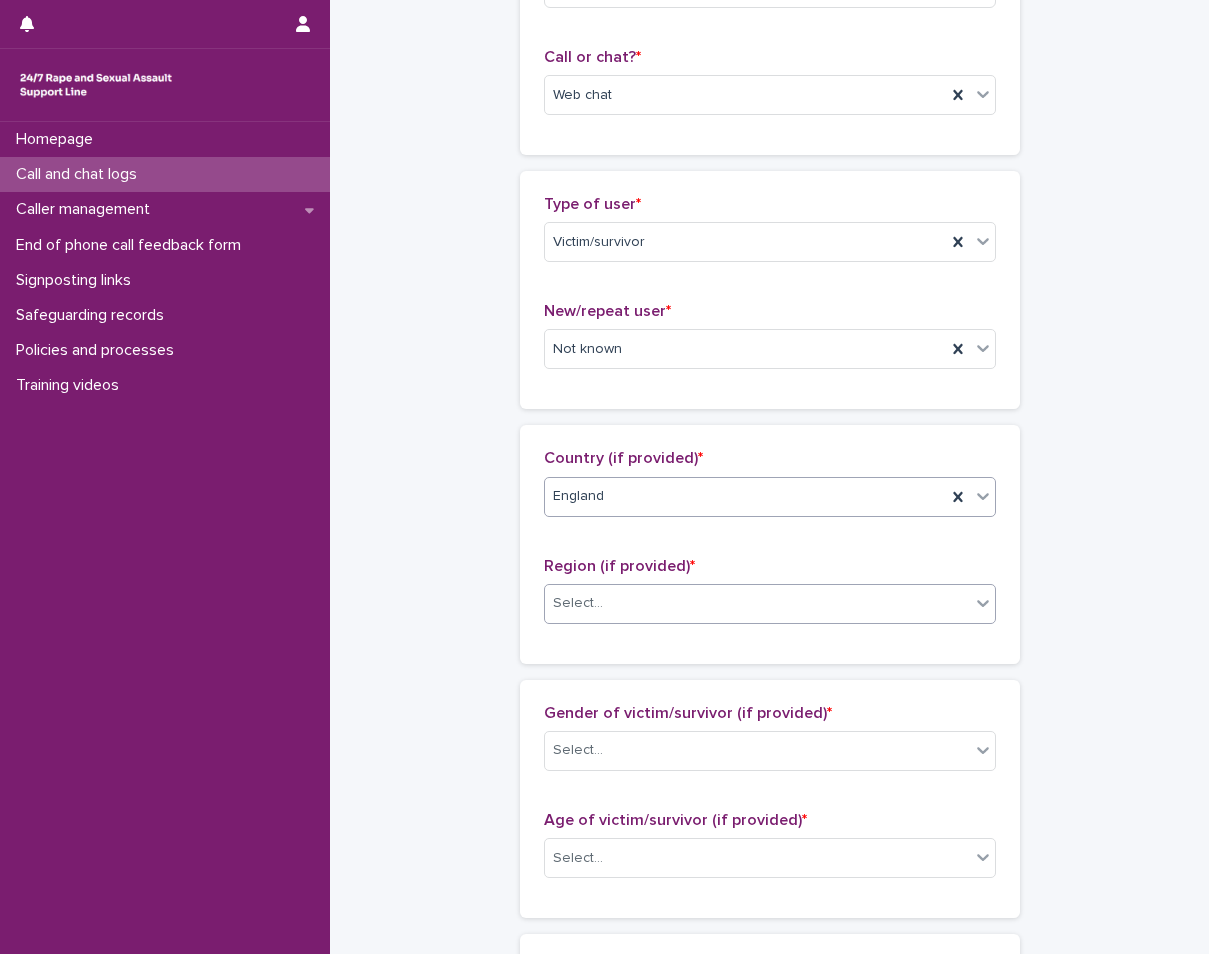 click on "Select..." at bounding box center (757, 603) 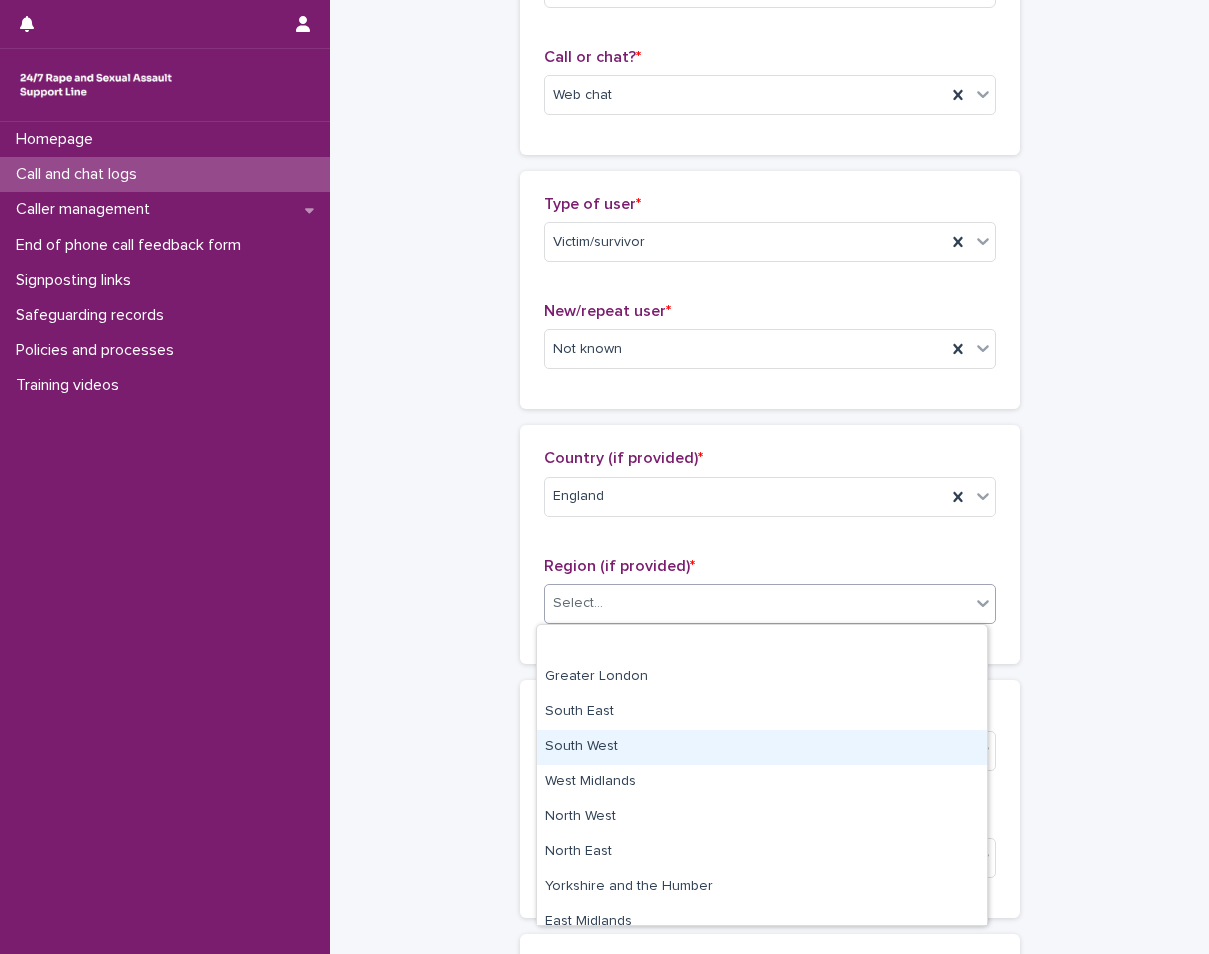 scroll, scrollTop: 85, scrollLeft: 0, axis: vertical 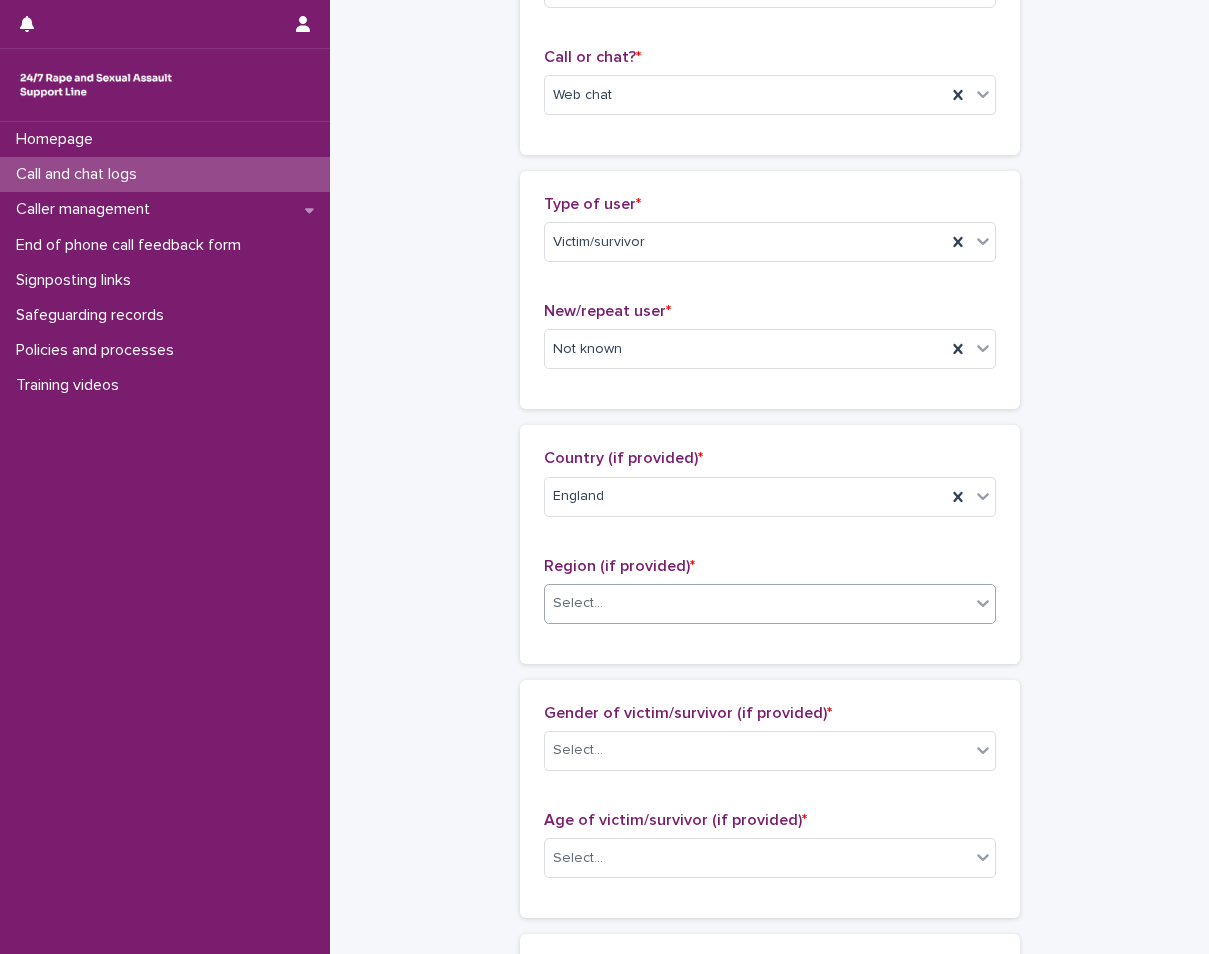 click on "Select..." at bounding box center [757, 603] 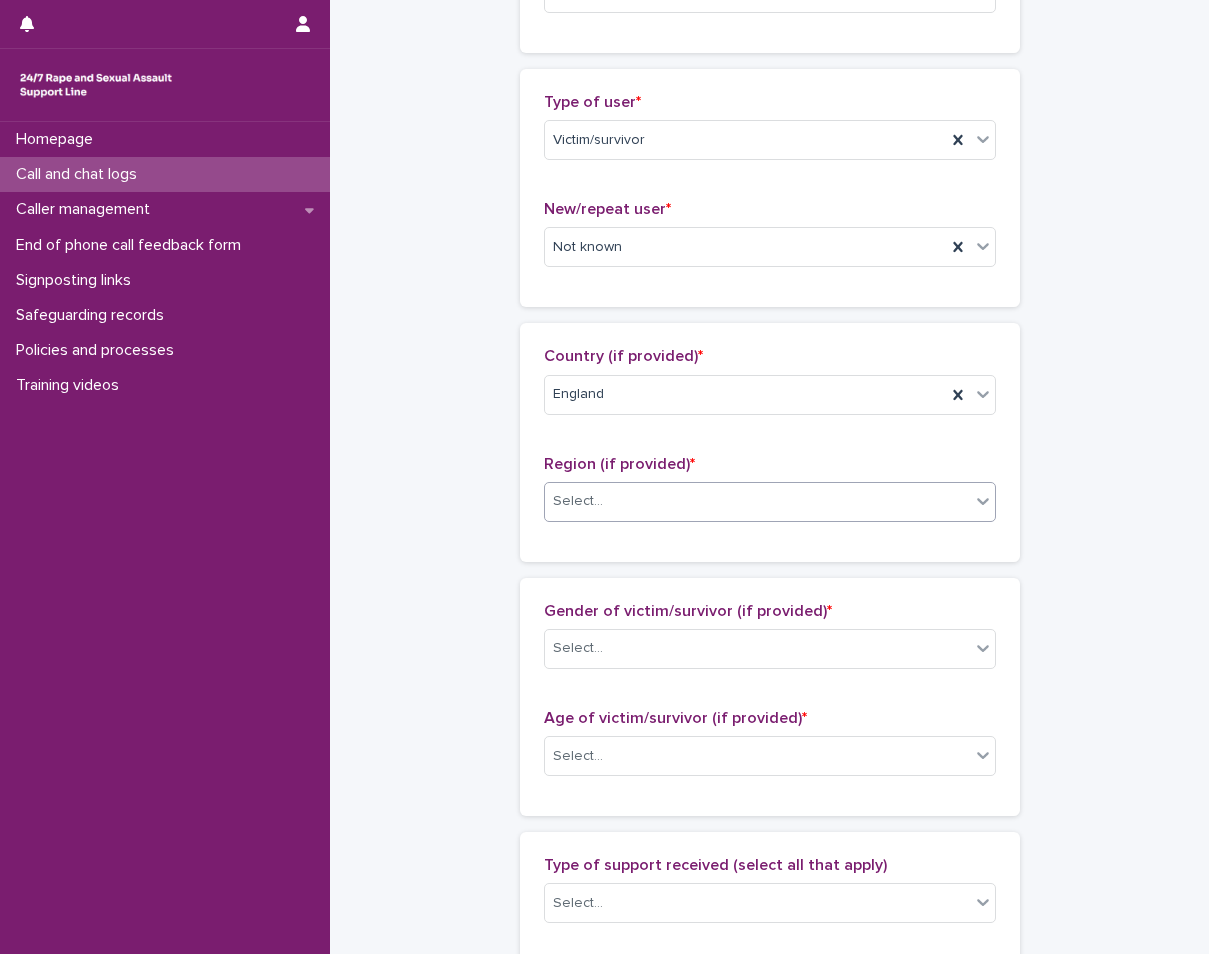 scroll, scrollTop: 400, scrollLeft: 0, axis: vertical 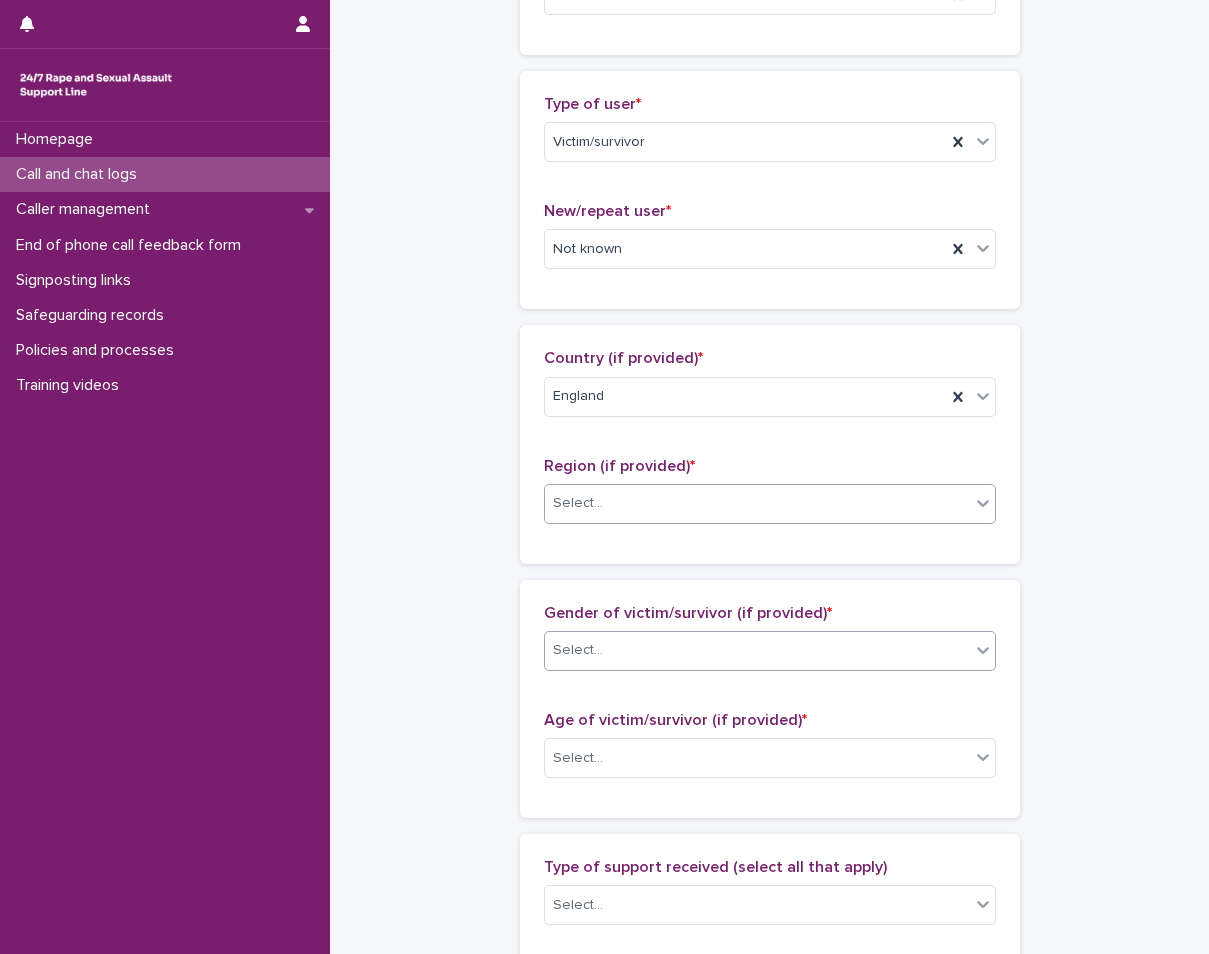 click on "Select..." at bounding box center (757, 650) 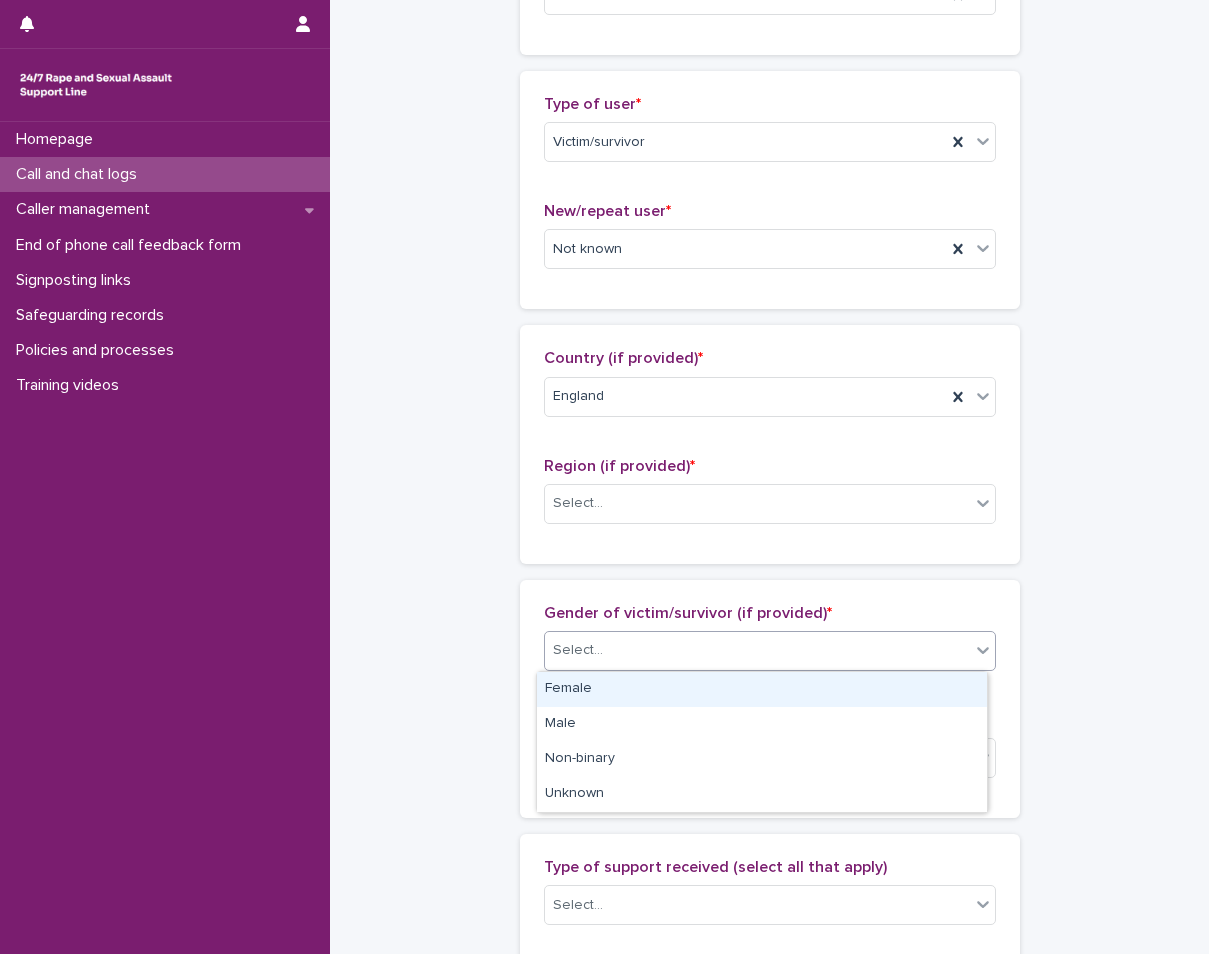 click on "Female" at bounding box center [762, 689] 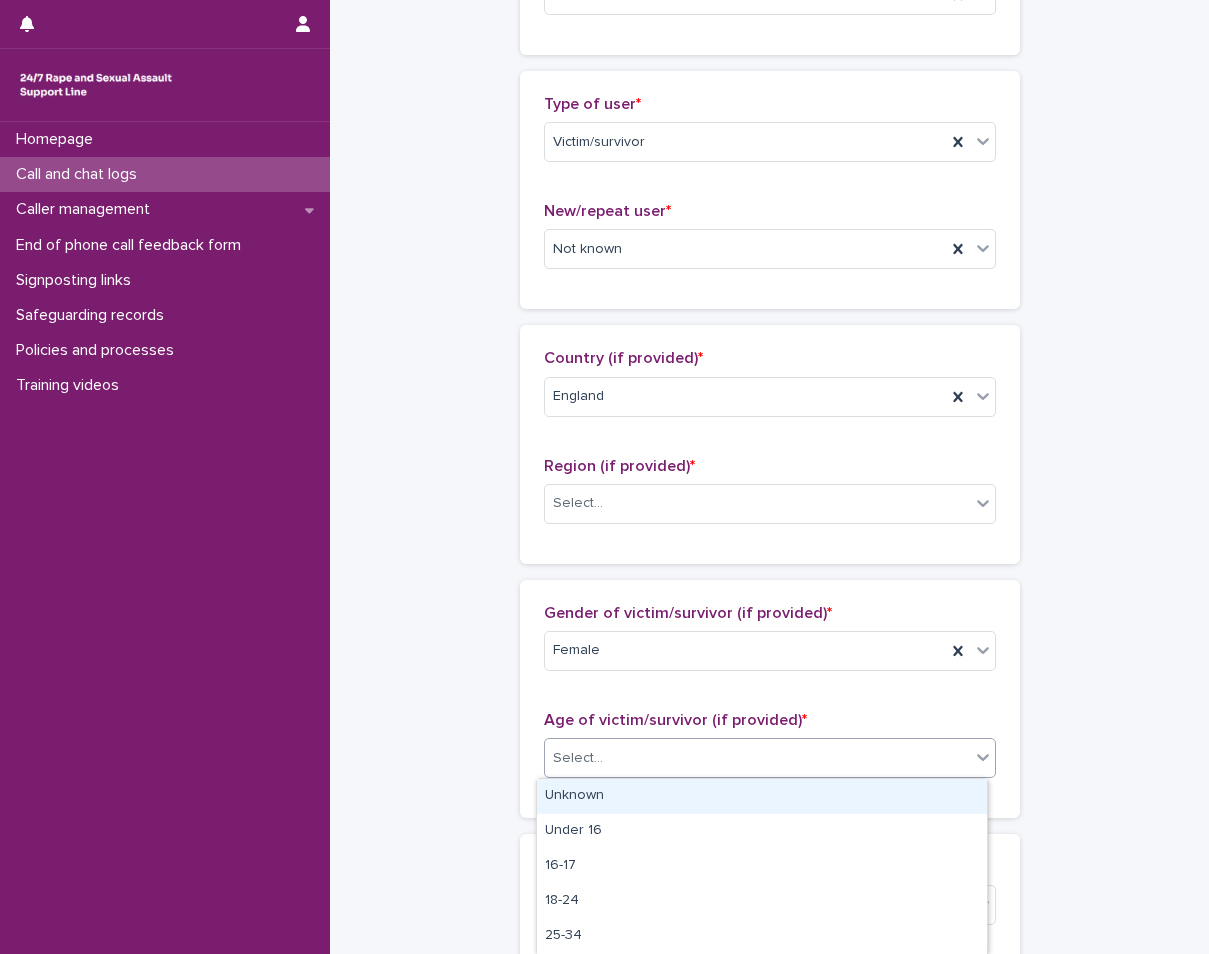 click on "Select..." at bounding box center (757, 758) 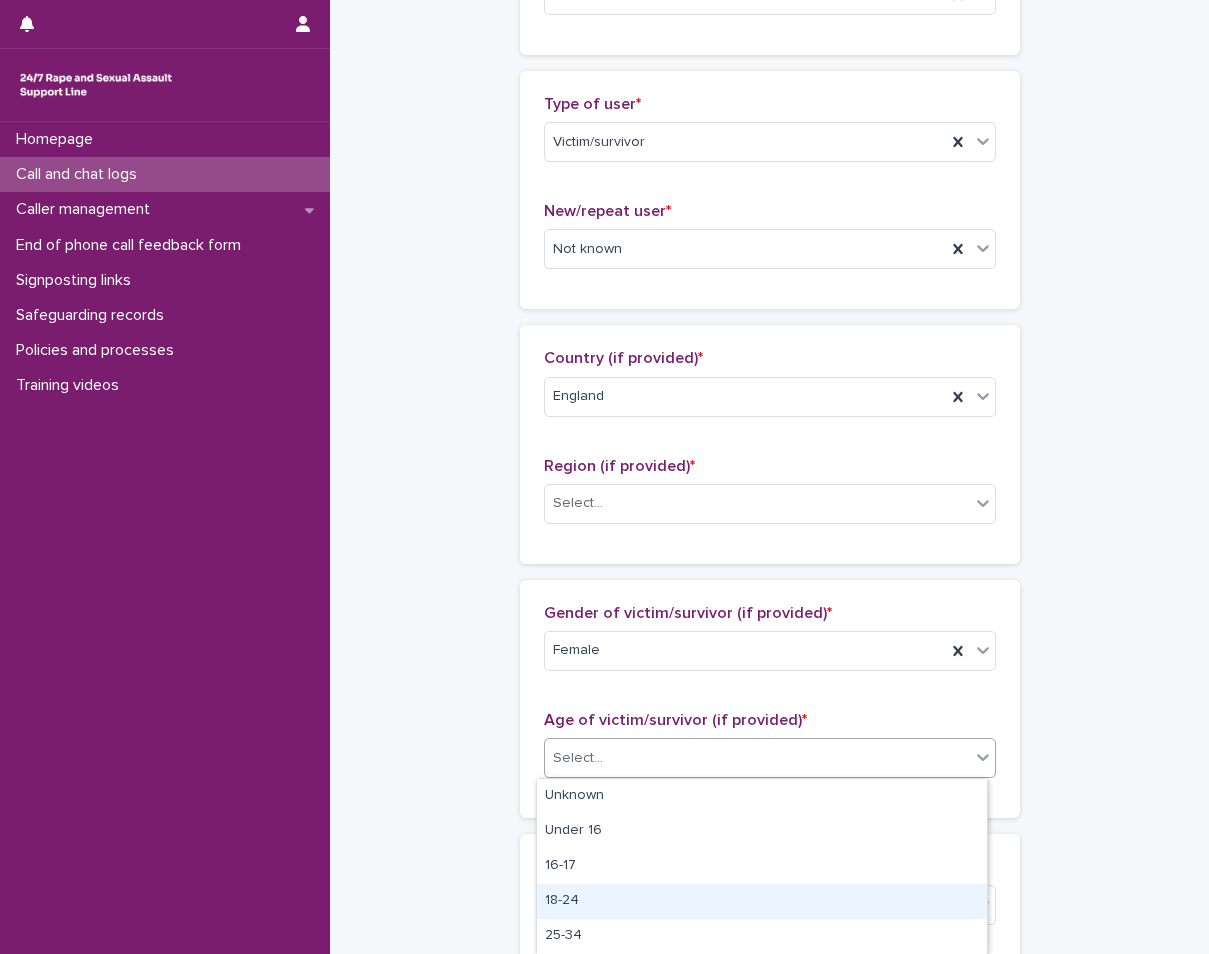 drag, startPoint x: 577, startPoint y: 878, endPoint x: 566, endPoint y: 905, distance: 29.15476 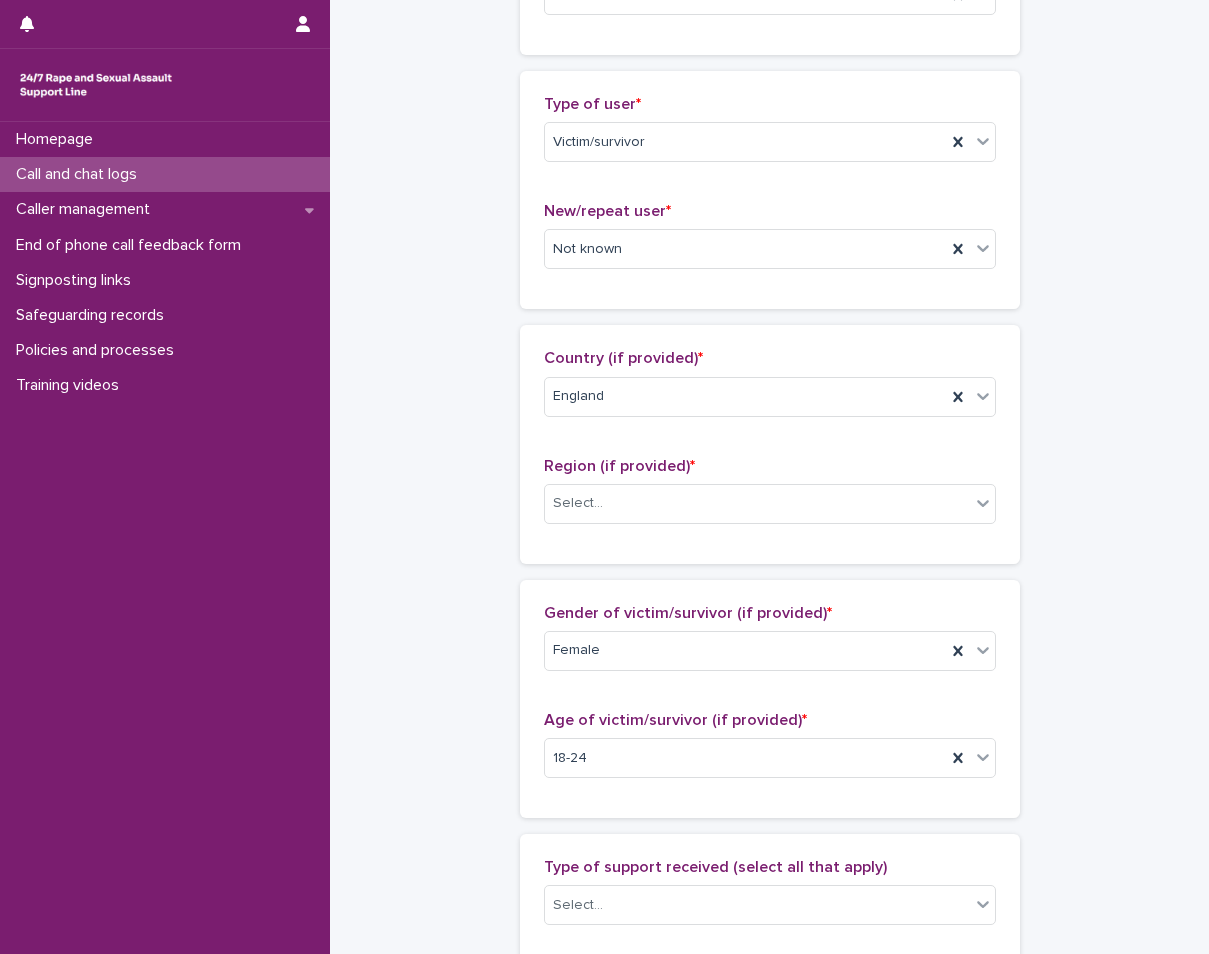 click on "Type of support received (select all that apply) Select..." at bounding box center [770, 899] 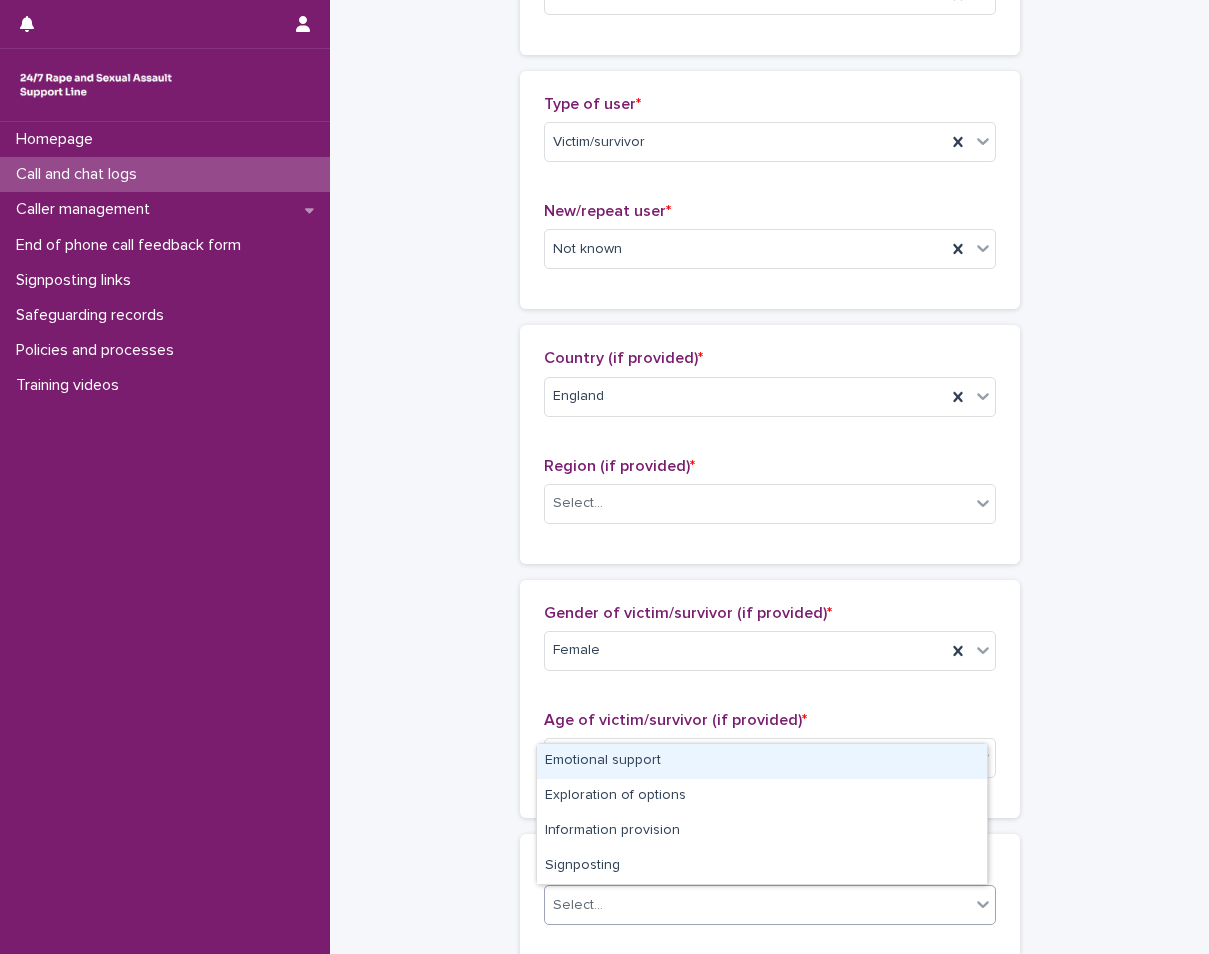 click on "Select..." at bounding box center (757, 905) 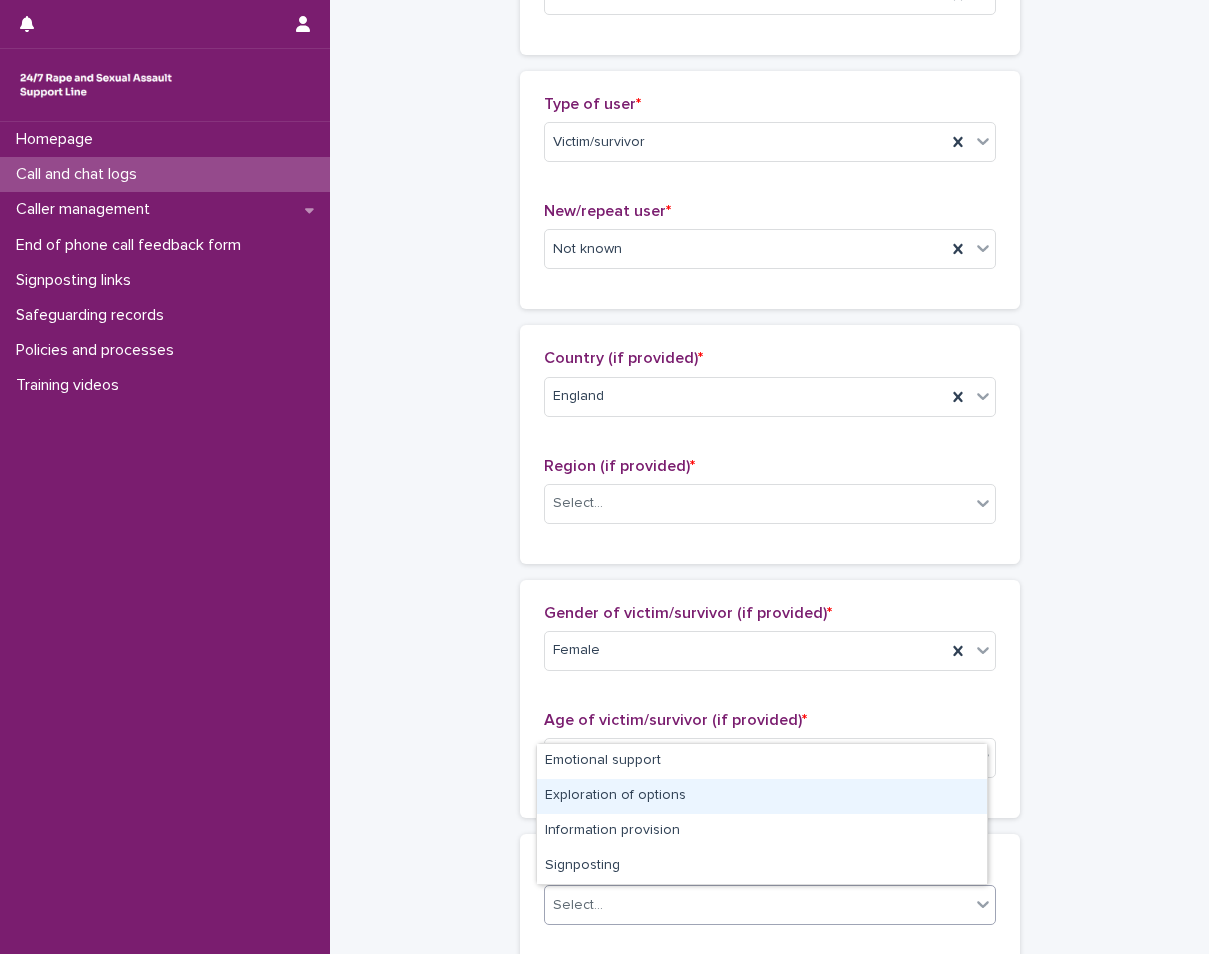 click on "Exploration of options" at bounding box center (762, 796) 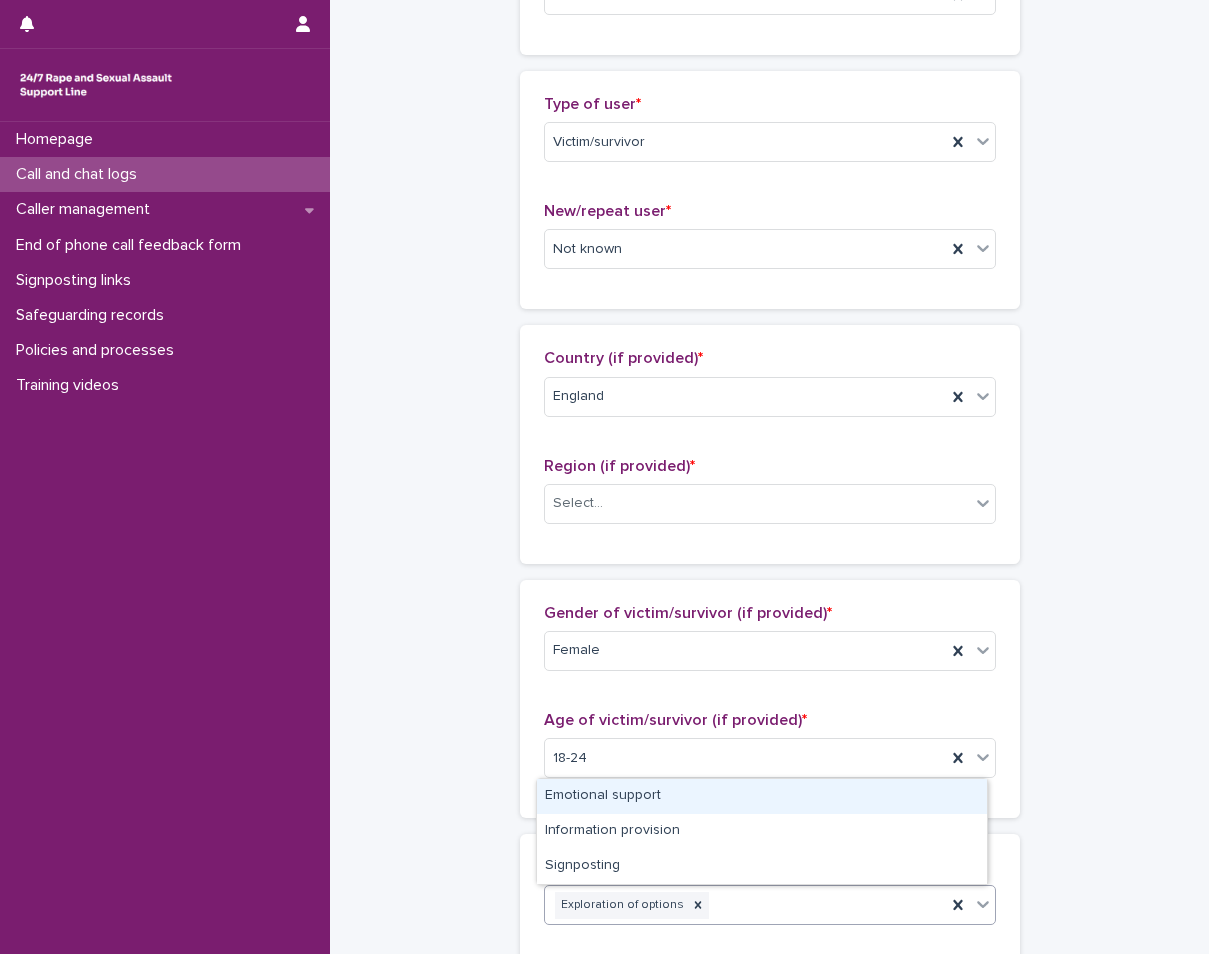 click 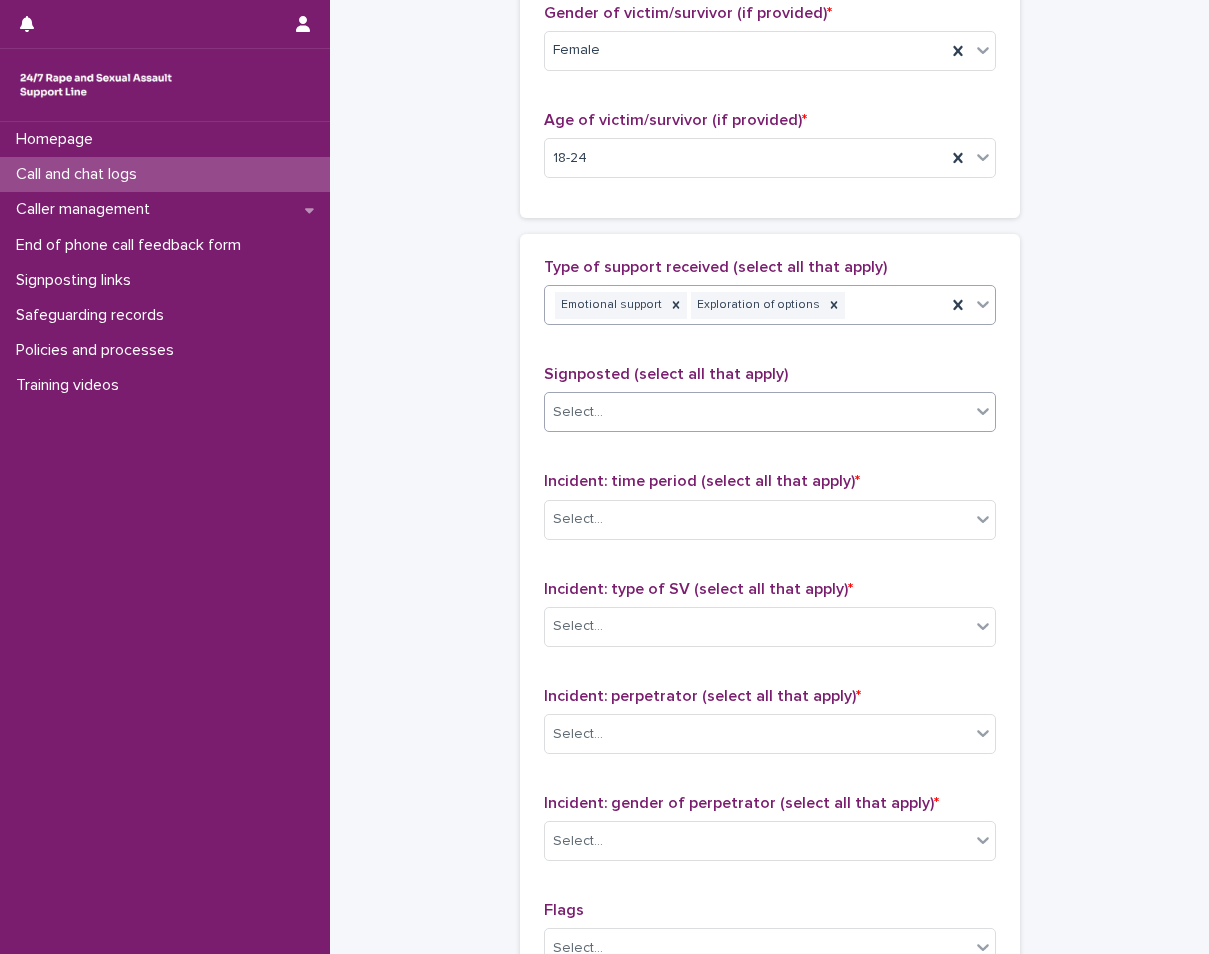 scroll, scrollTop: 900, scrollLeft: 0, axis: vertical 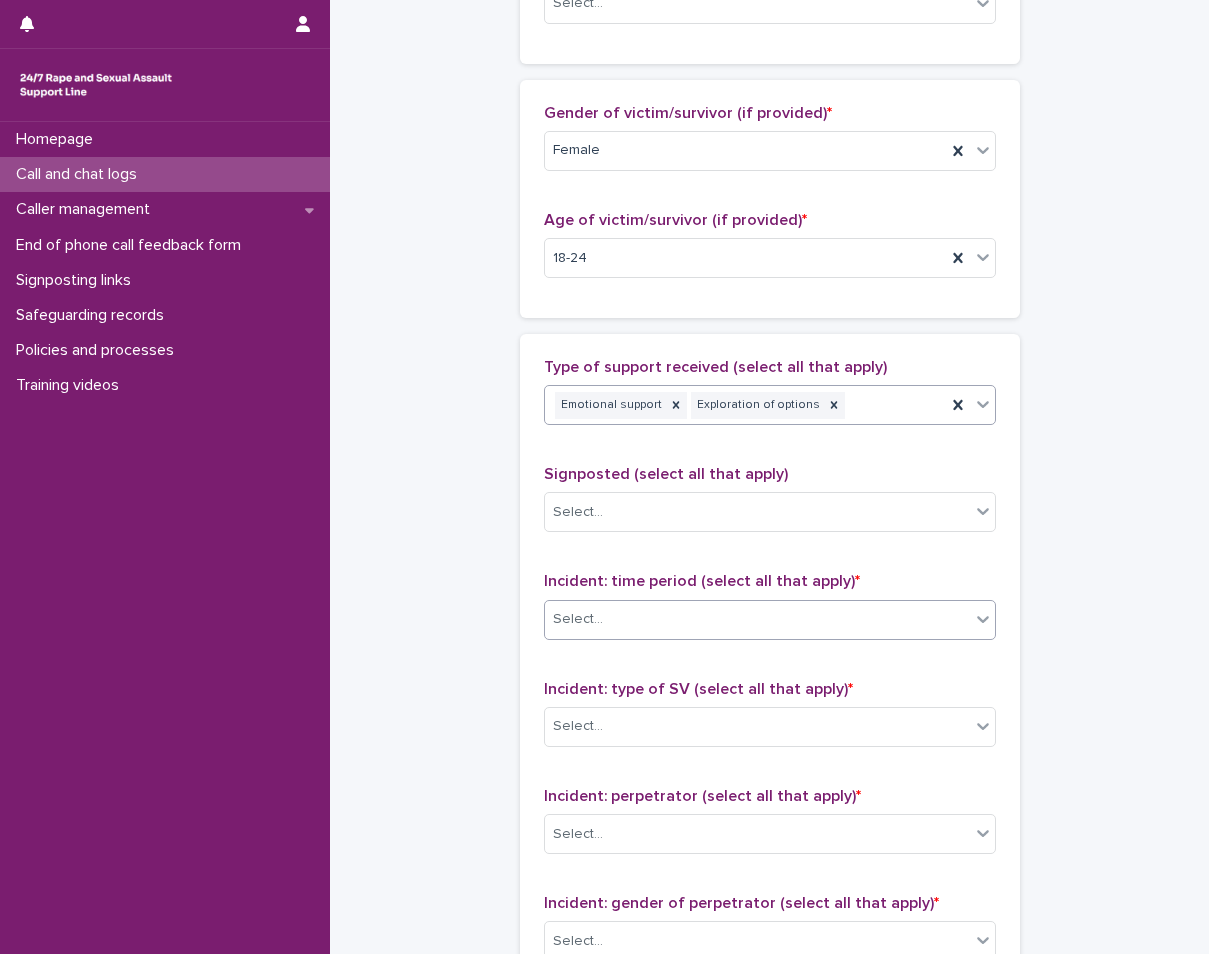 click on "Select..." at bounding box center [757, 619] 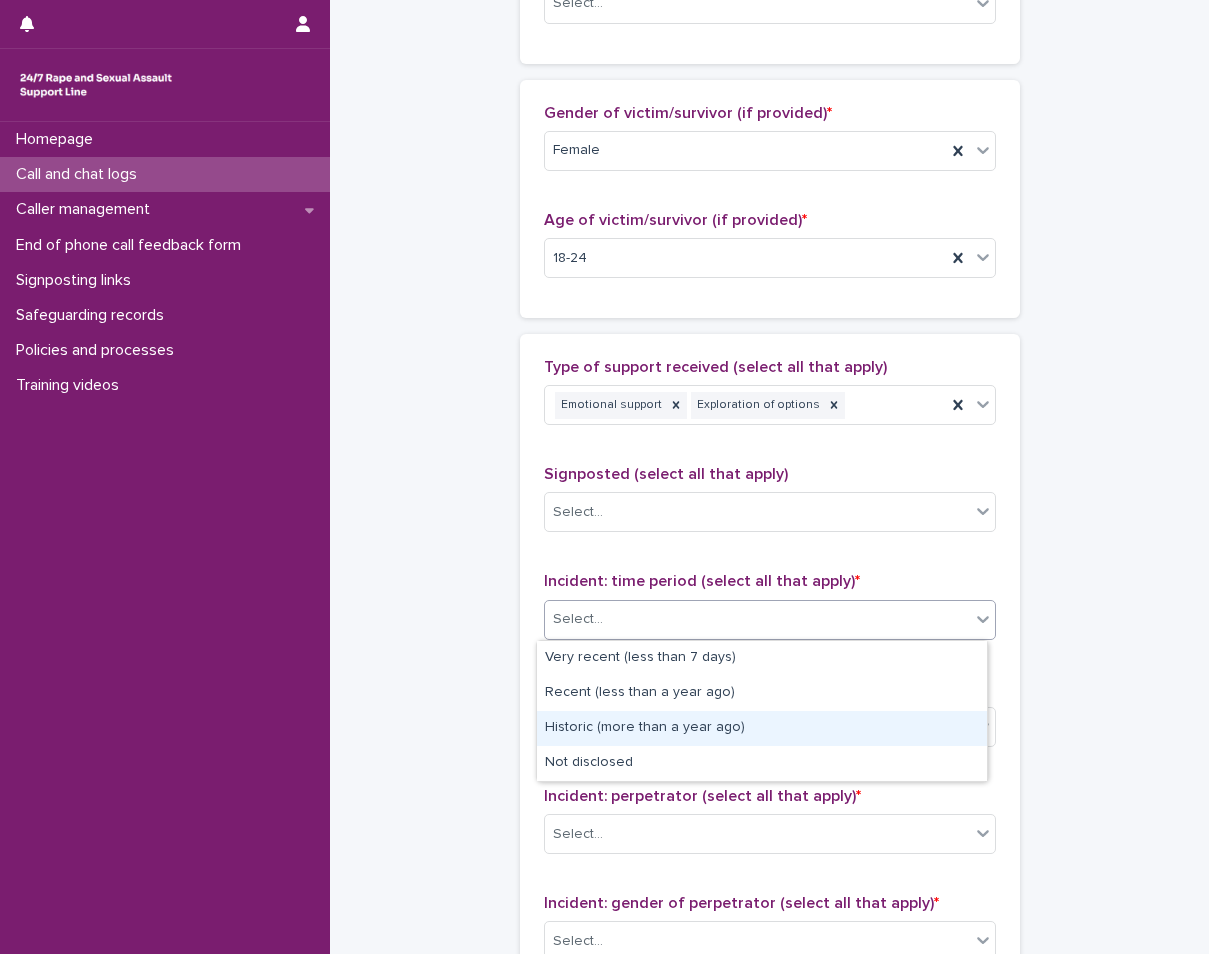 drag, startPoint x: 616, startPoint y: 709, endPoint x: 606, endPoint y: 724, distance: 18.027756 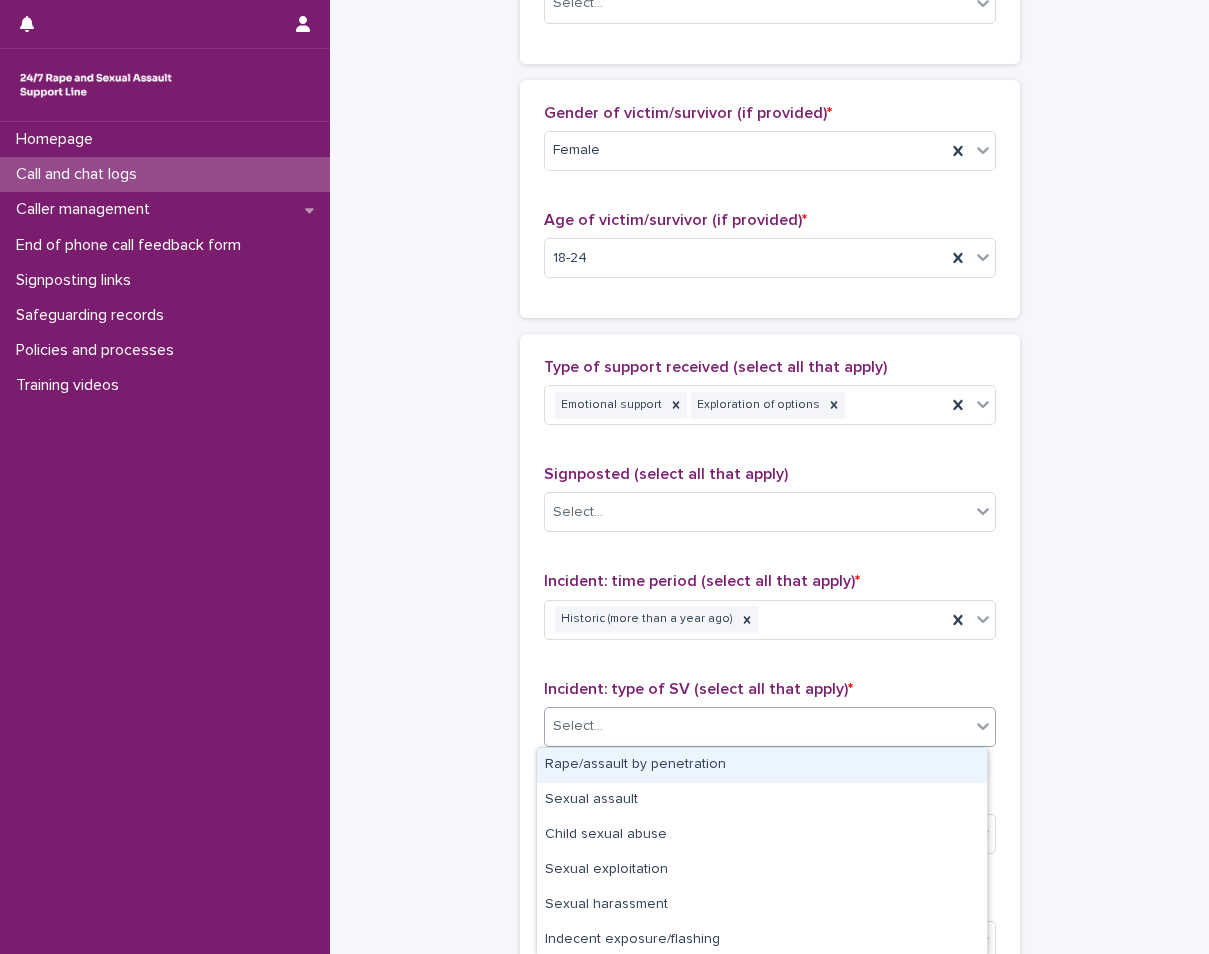 click on "Select..." at bounding box center [770, 727] 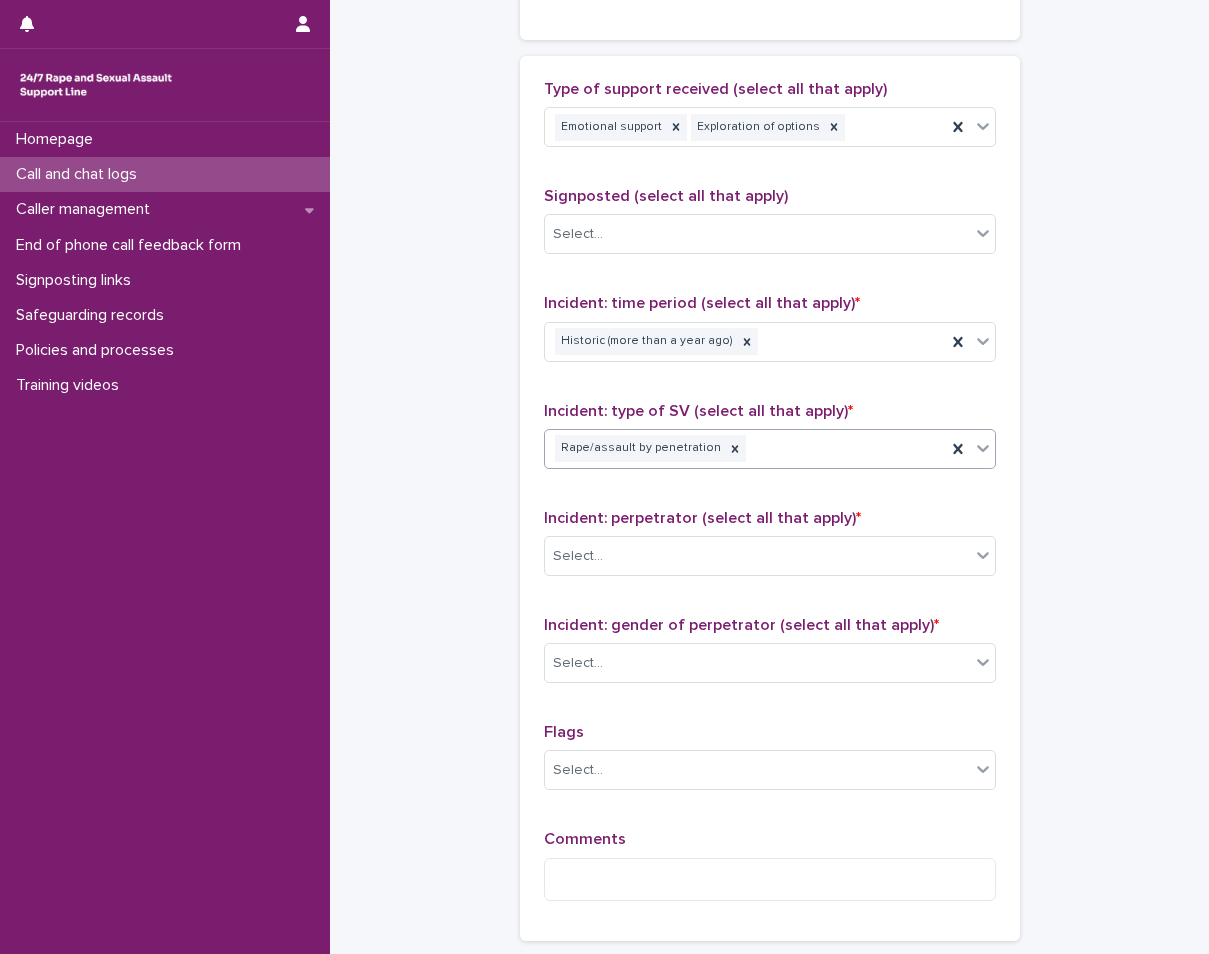 scroll, scrollTop: 1200, scrollLeft: 0, axis: vertical 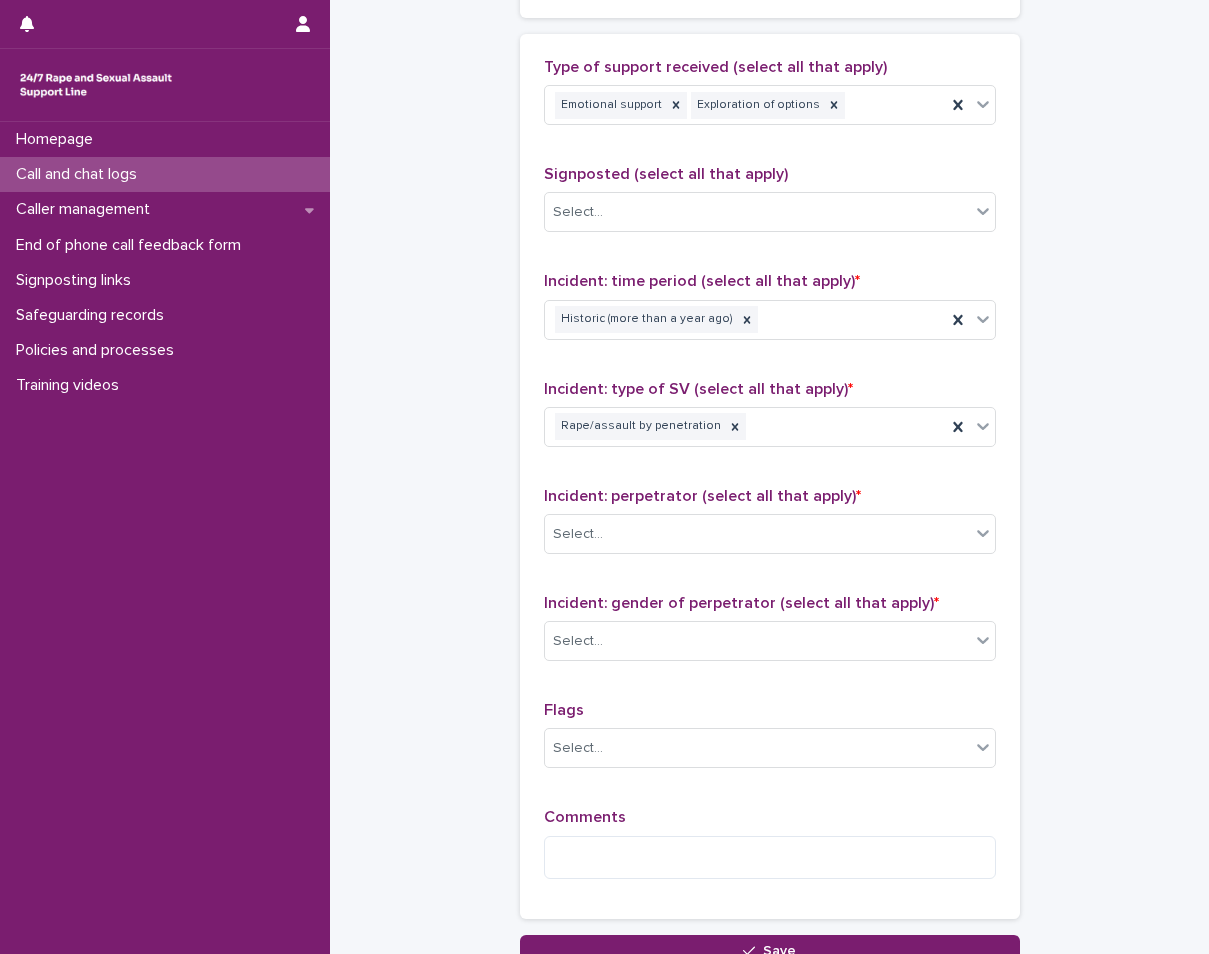 click on "Incident: gender of perpetrator (select all that apply) *" at bounding box center (741, 603) 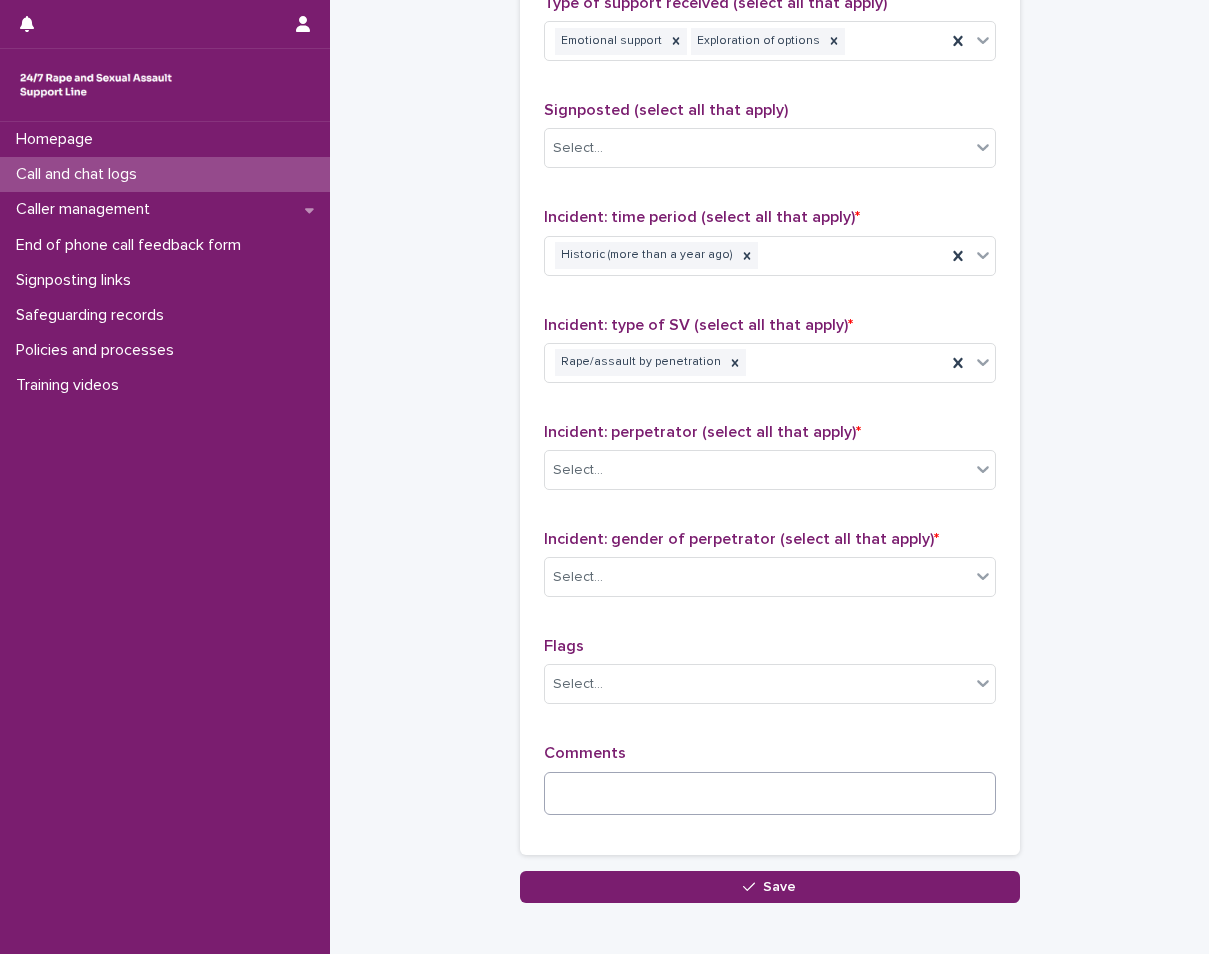scroll, scrollTop: 1300, scrollLeft: 0, axis: vertical 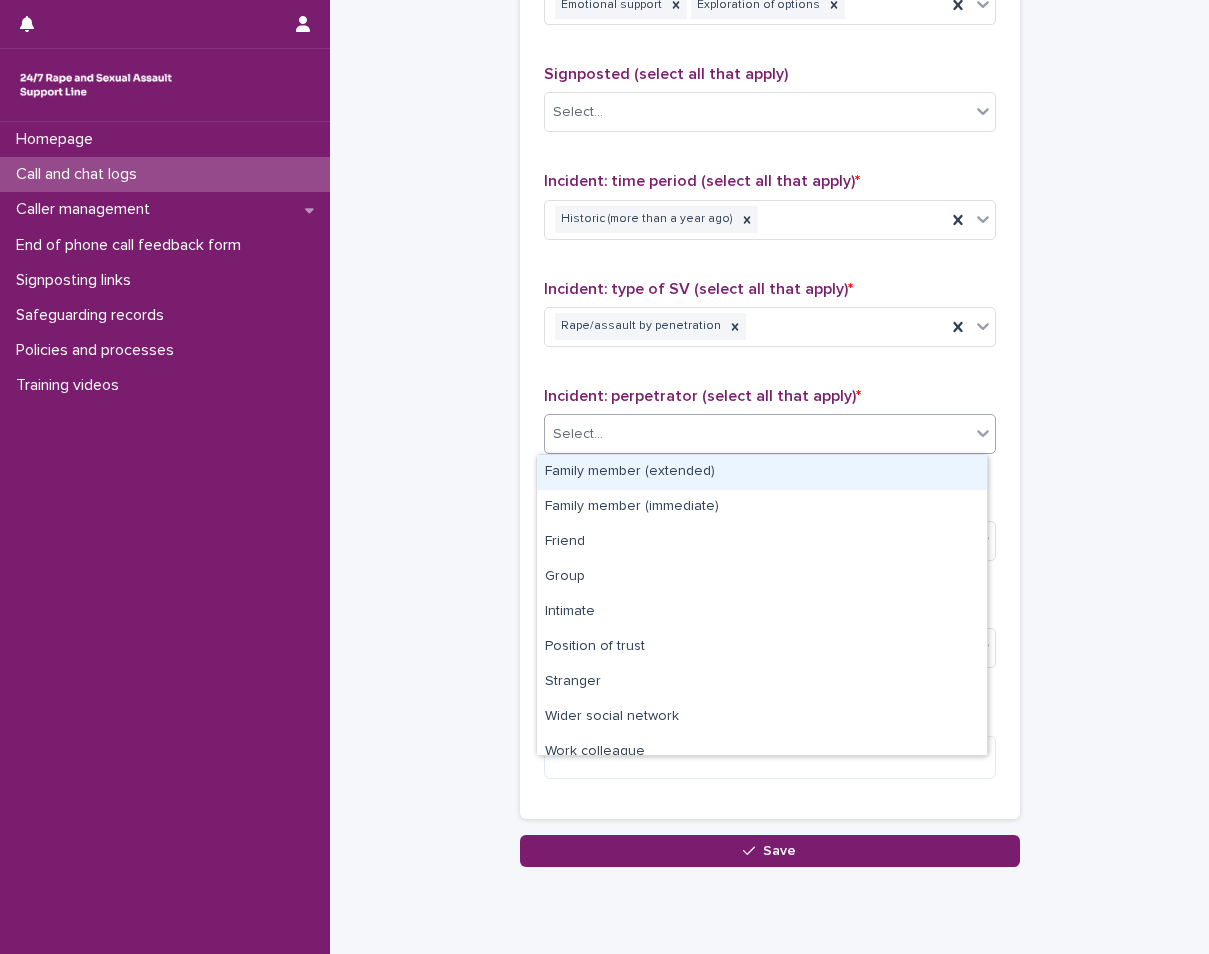 click on "Select..." at bounding box center [757, 434] 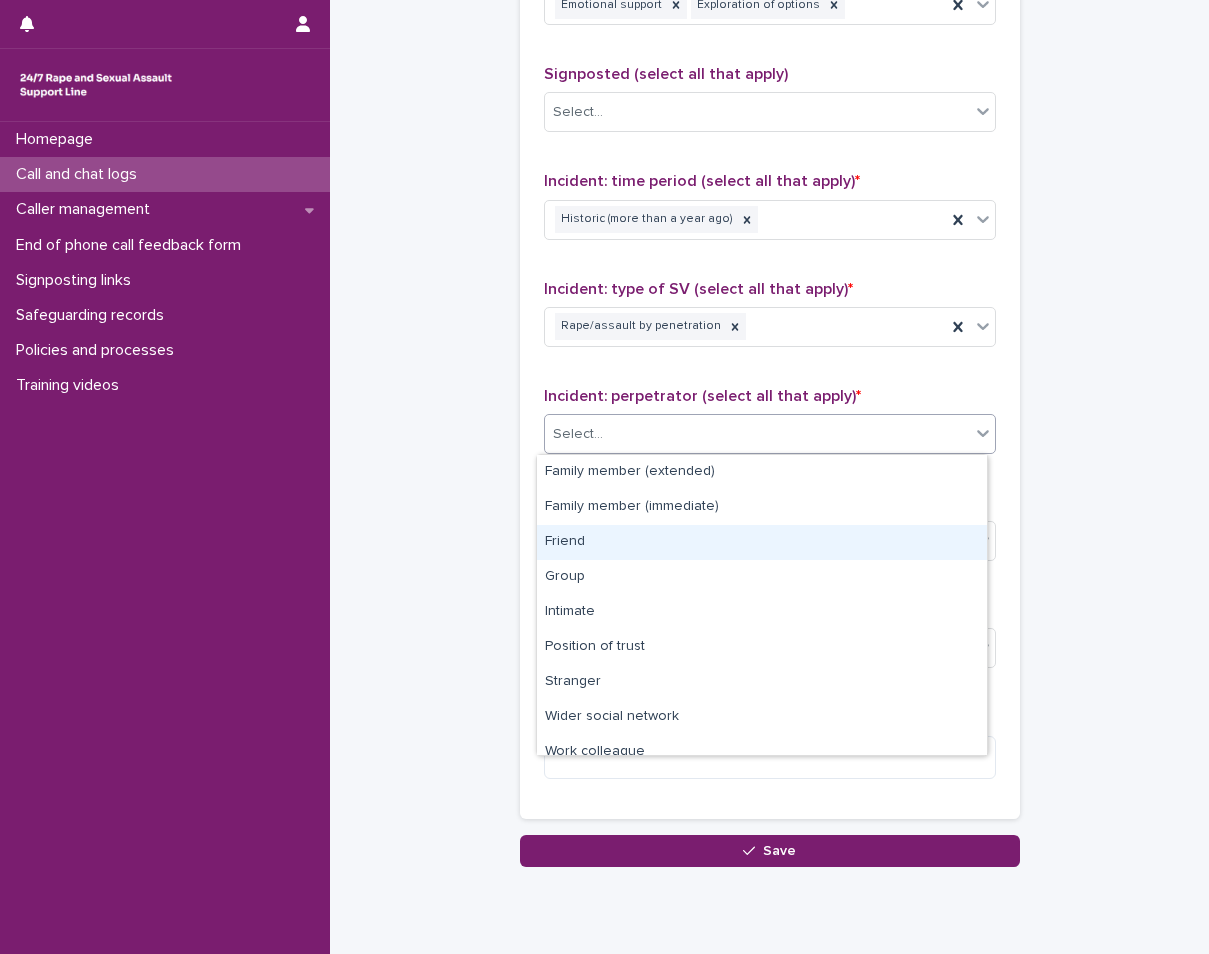 click on "Friend" at bounding box center [762, 542] 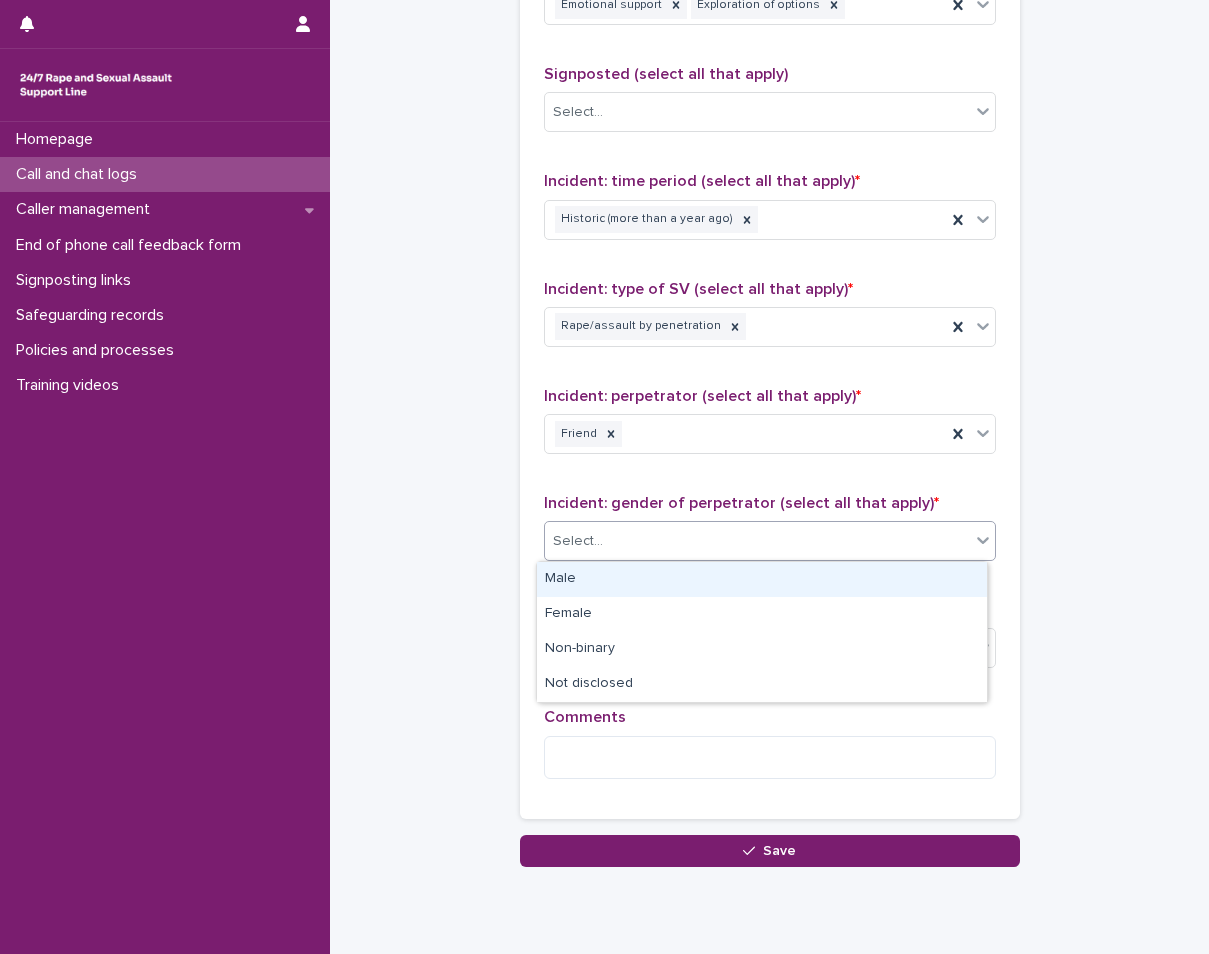 click on "Select..." at bounding box center [757, 541] 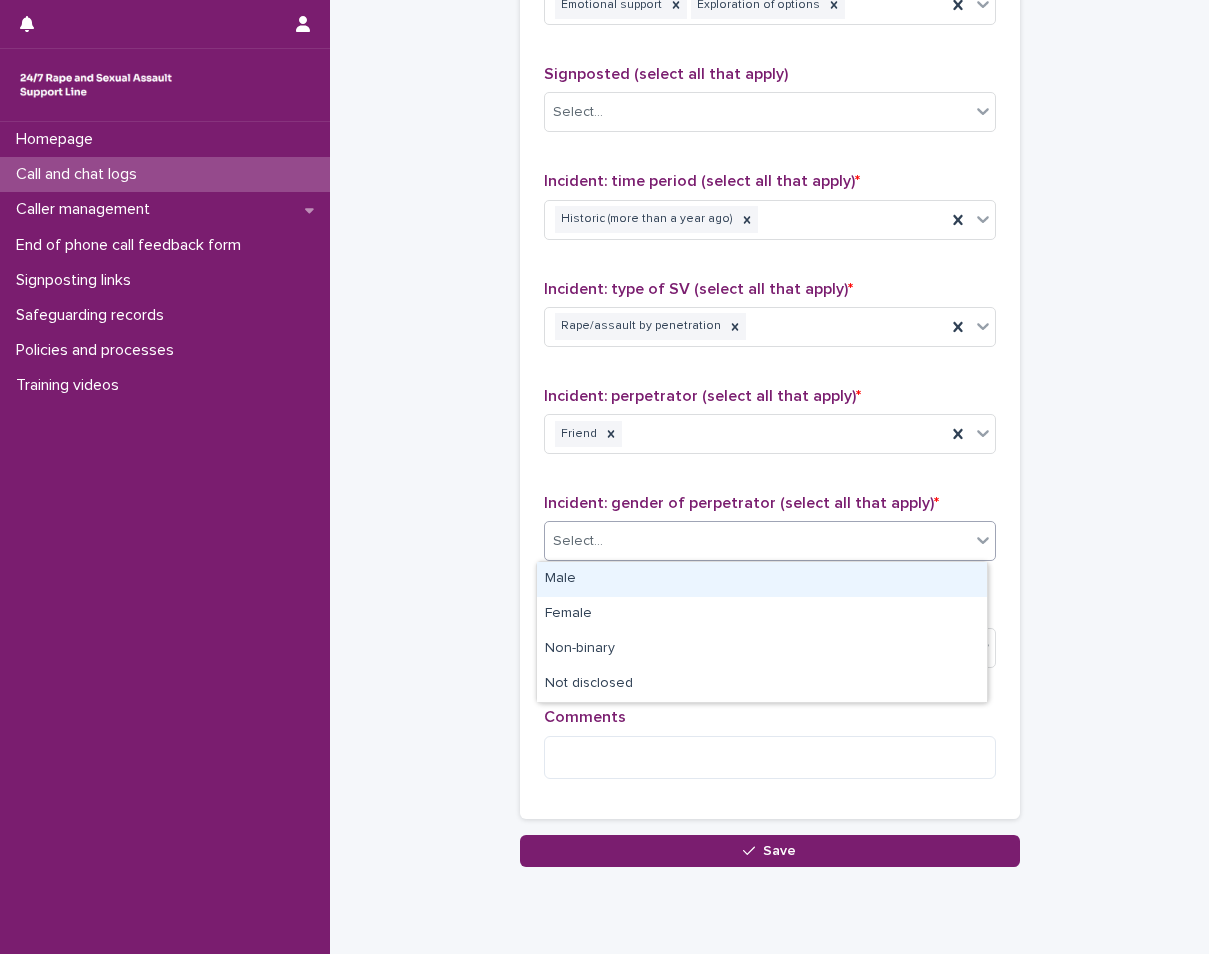 click on "Male" at bounding box center [762, 579] 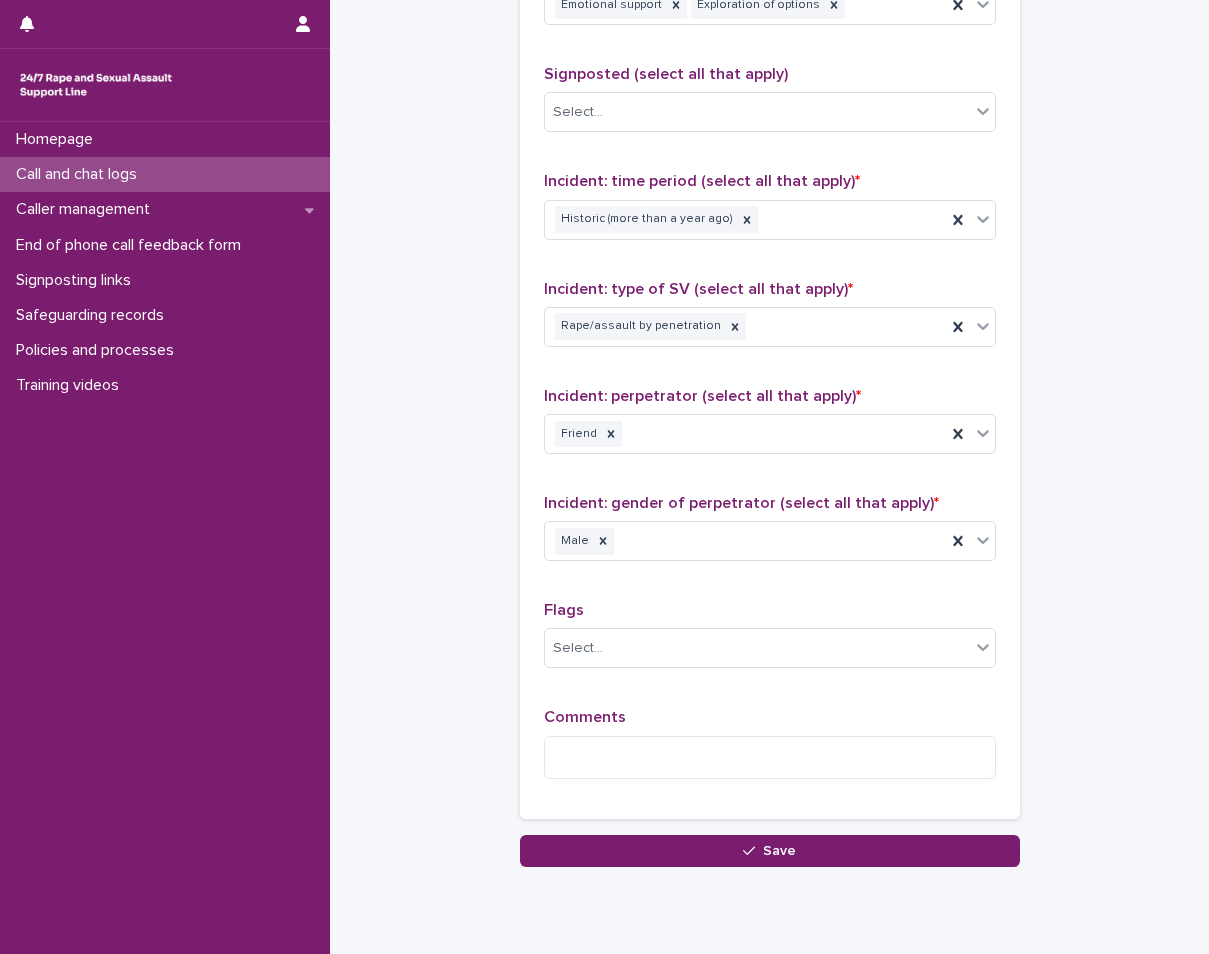 click on "Flags Select..." at bounding box center [770, 642] 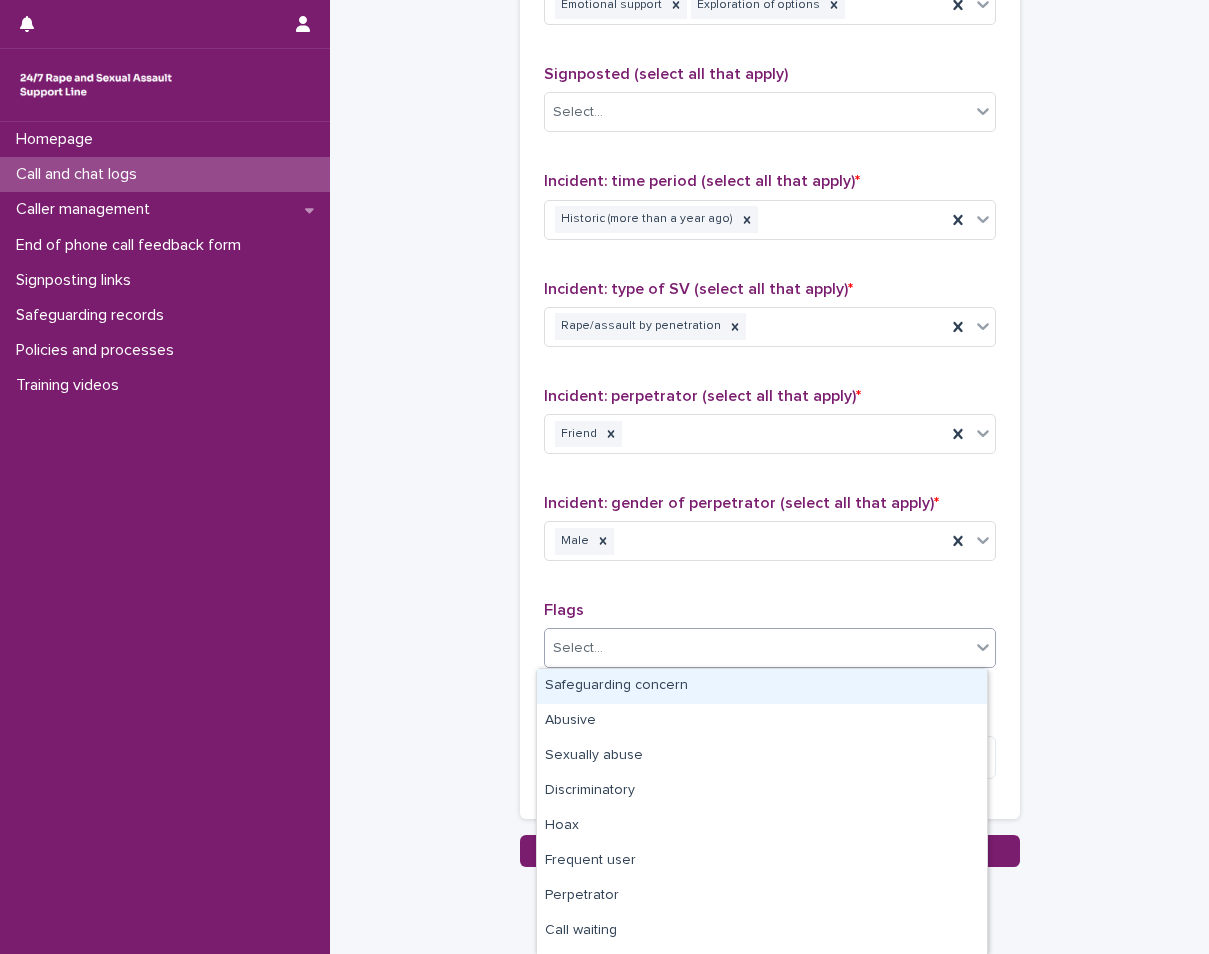 click on "Select..." at bounding box center [757, 648] 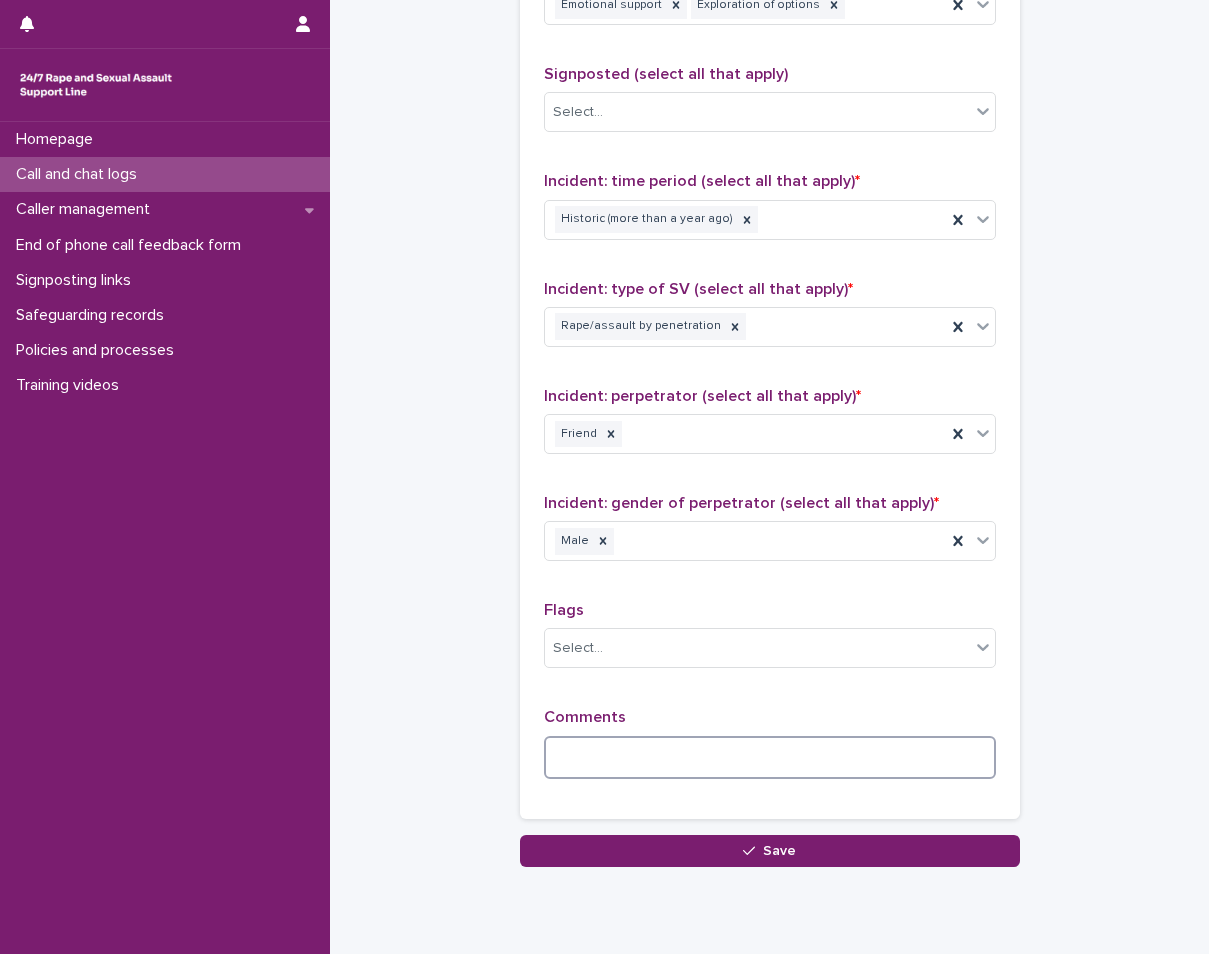 click at bounding box center (770, 757) 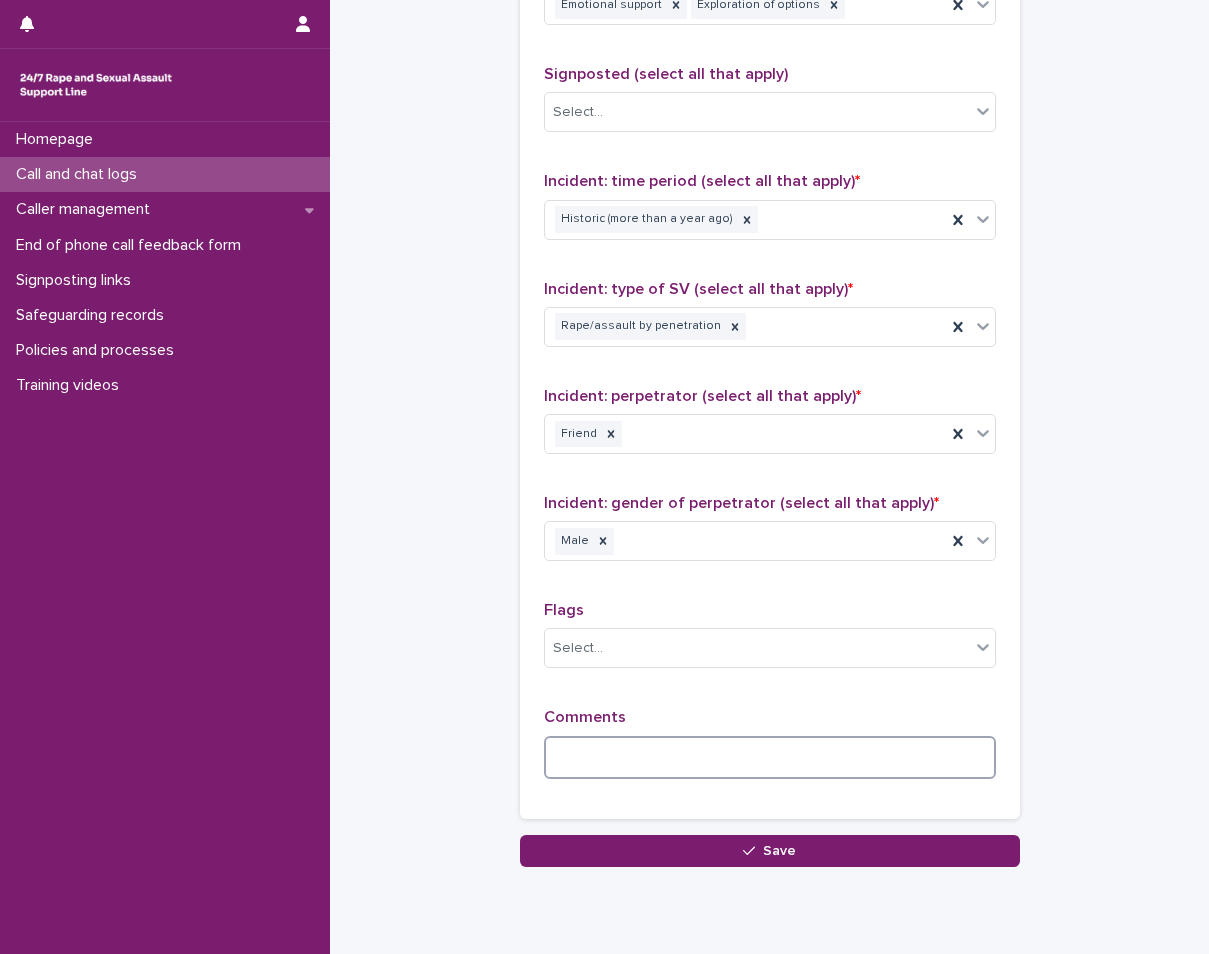 type on "*" 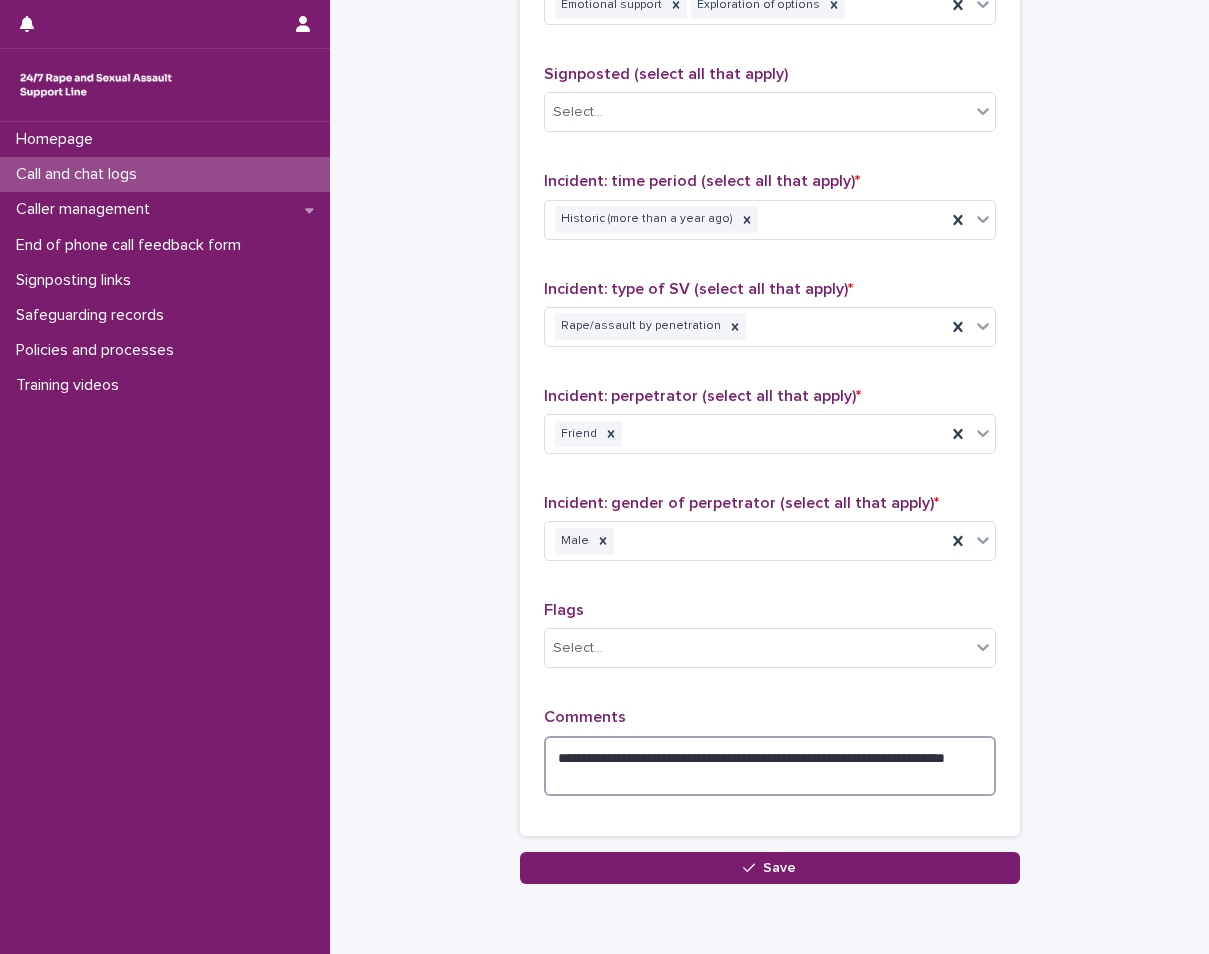 click on "**********" at bounding box center (770, 766) 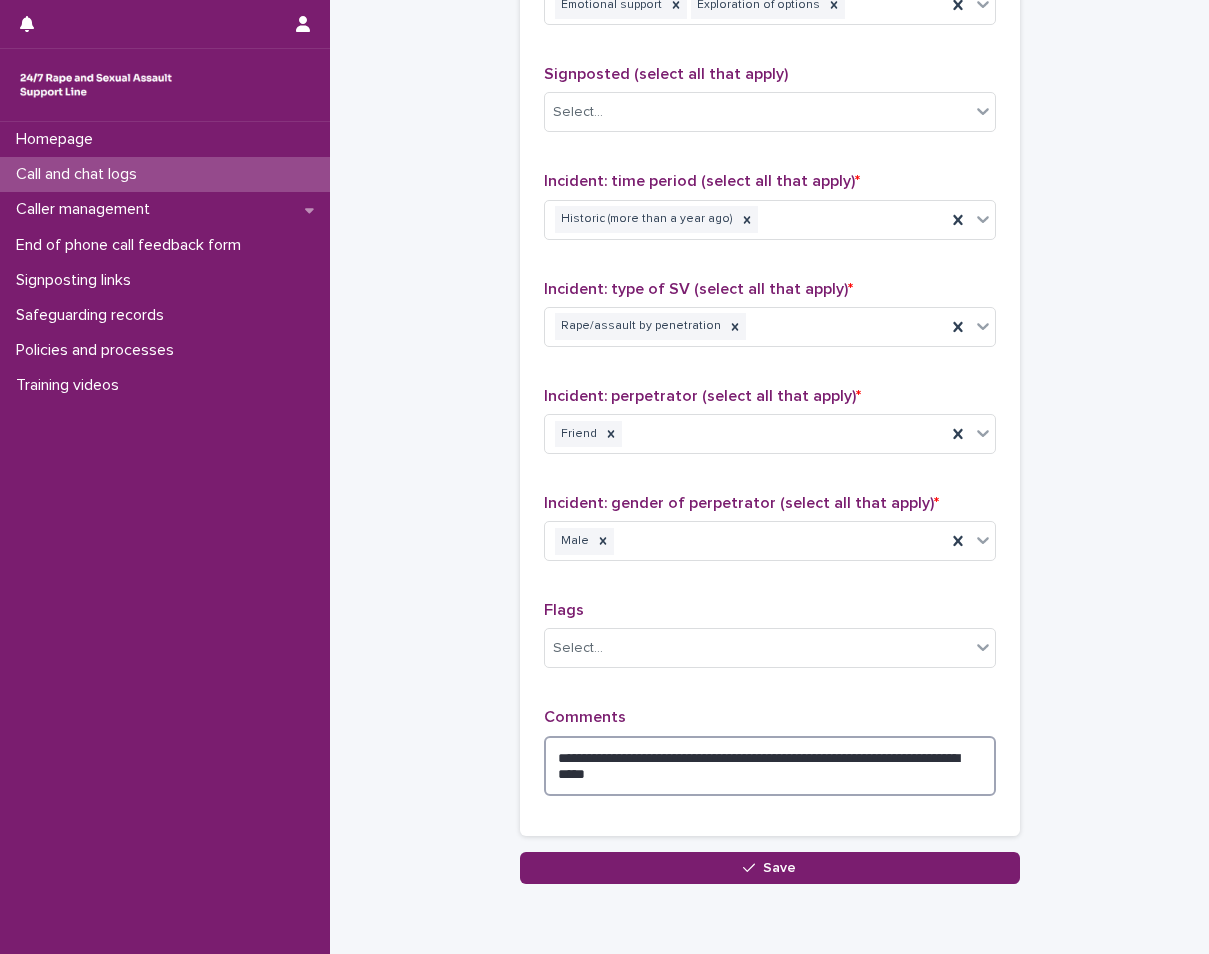 click on "**********" at bounding box center [770, 766] 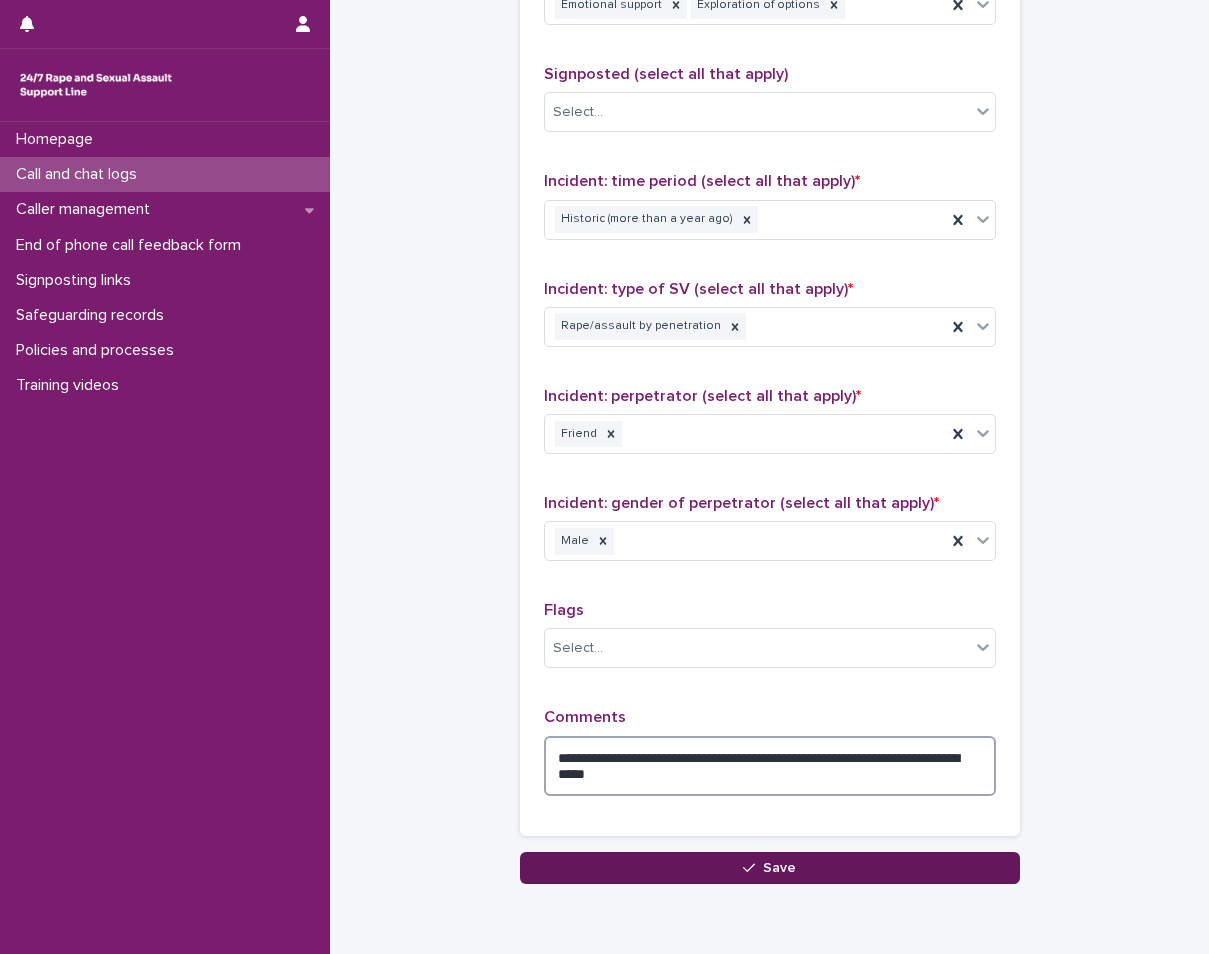 type on "**********" 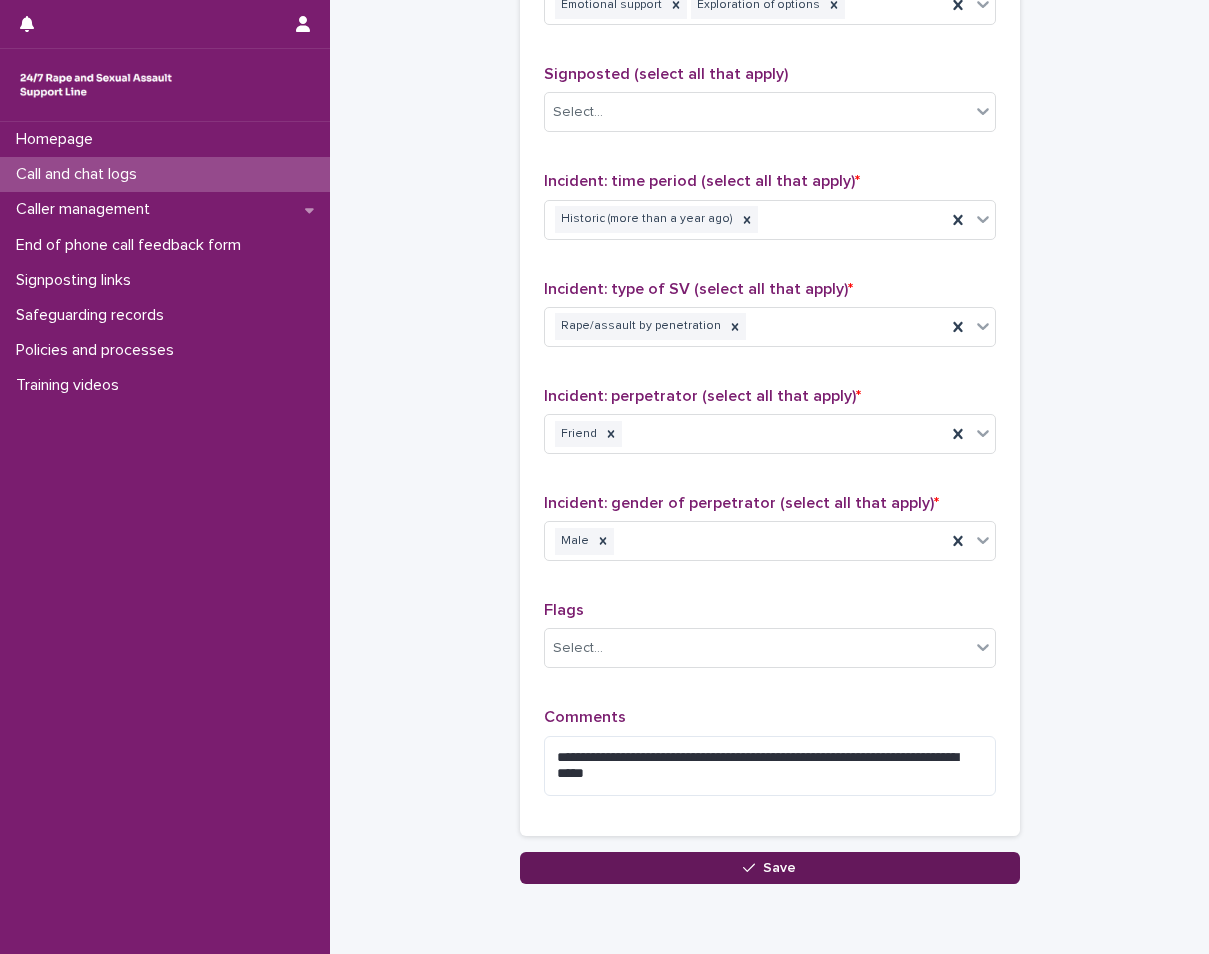 click on "Save" at bounding box center (770, 868) 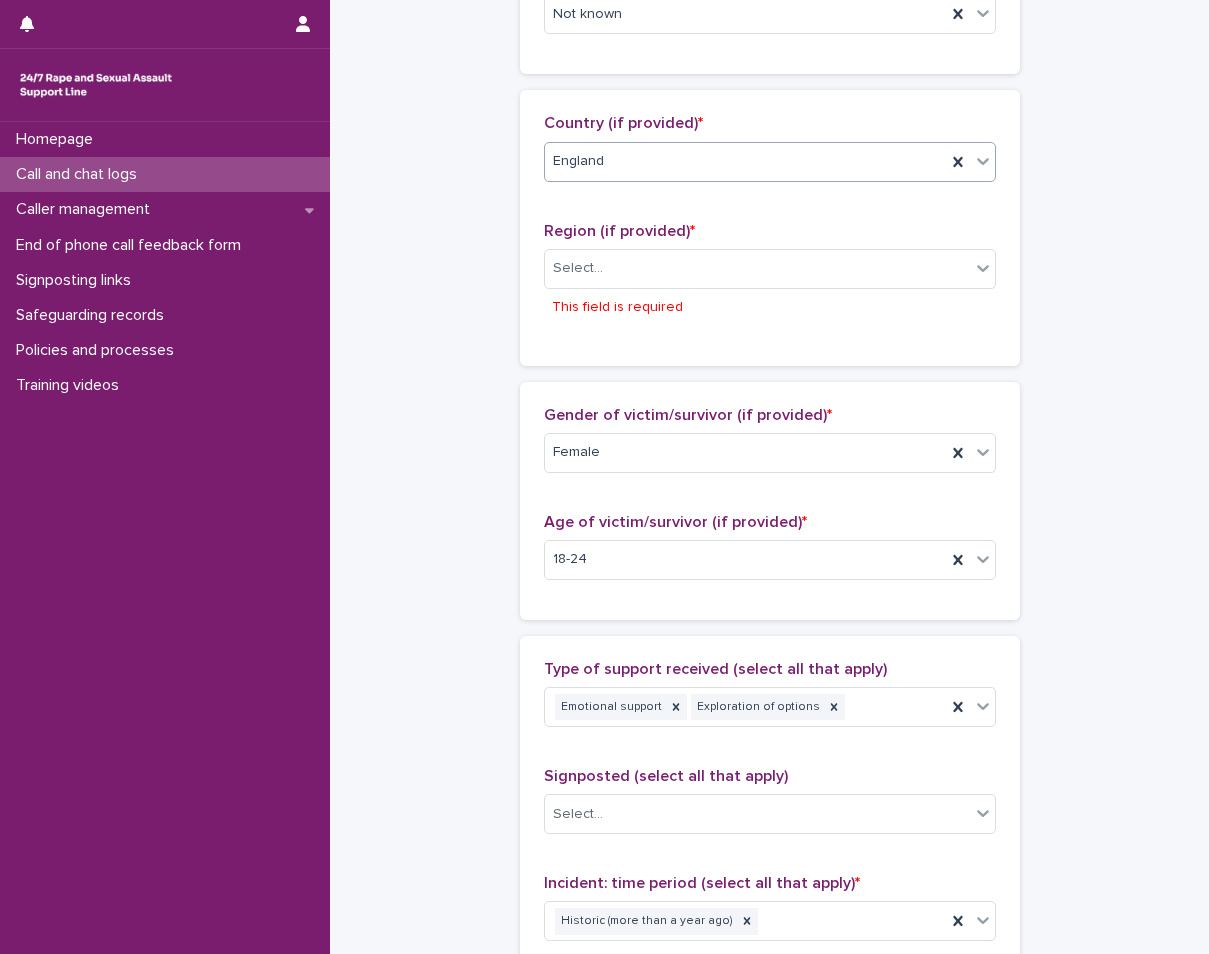 scroll, scrollTop: 571, scrollLeft: 0, axis: vertical 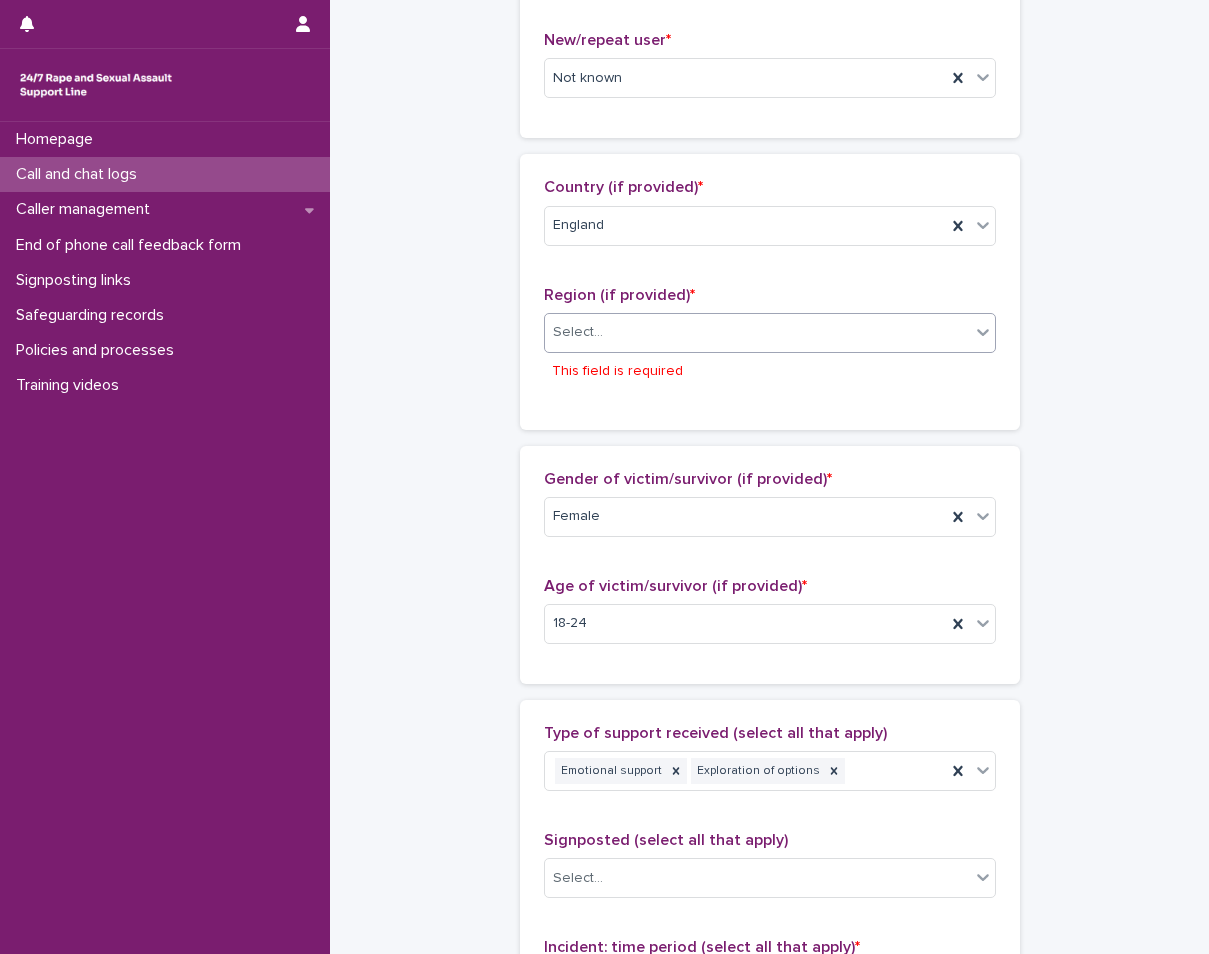 click on "Select..." at bounding box center (757, 332) 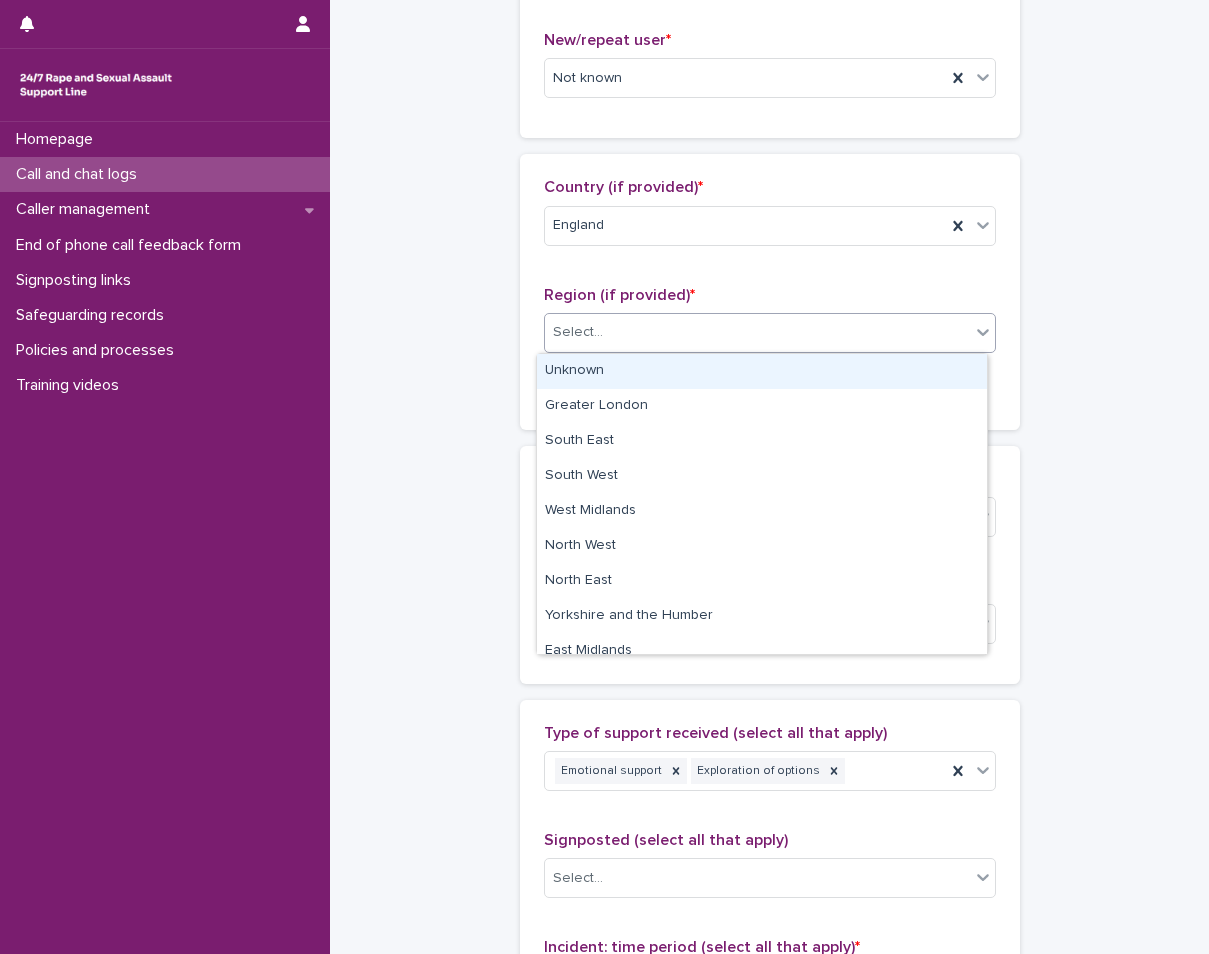 click on "Unknown" at bounding box center (762, 371) 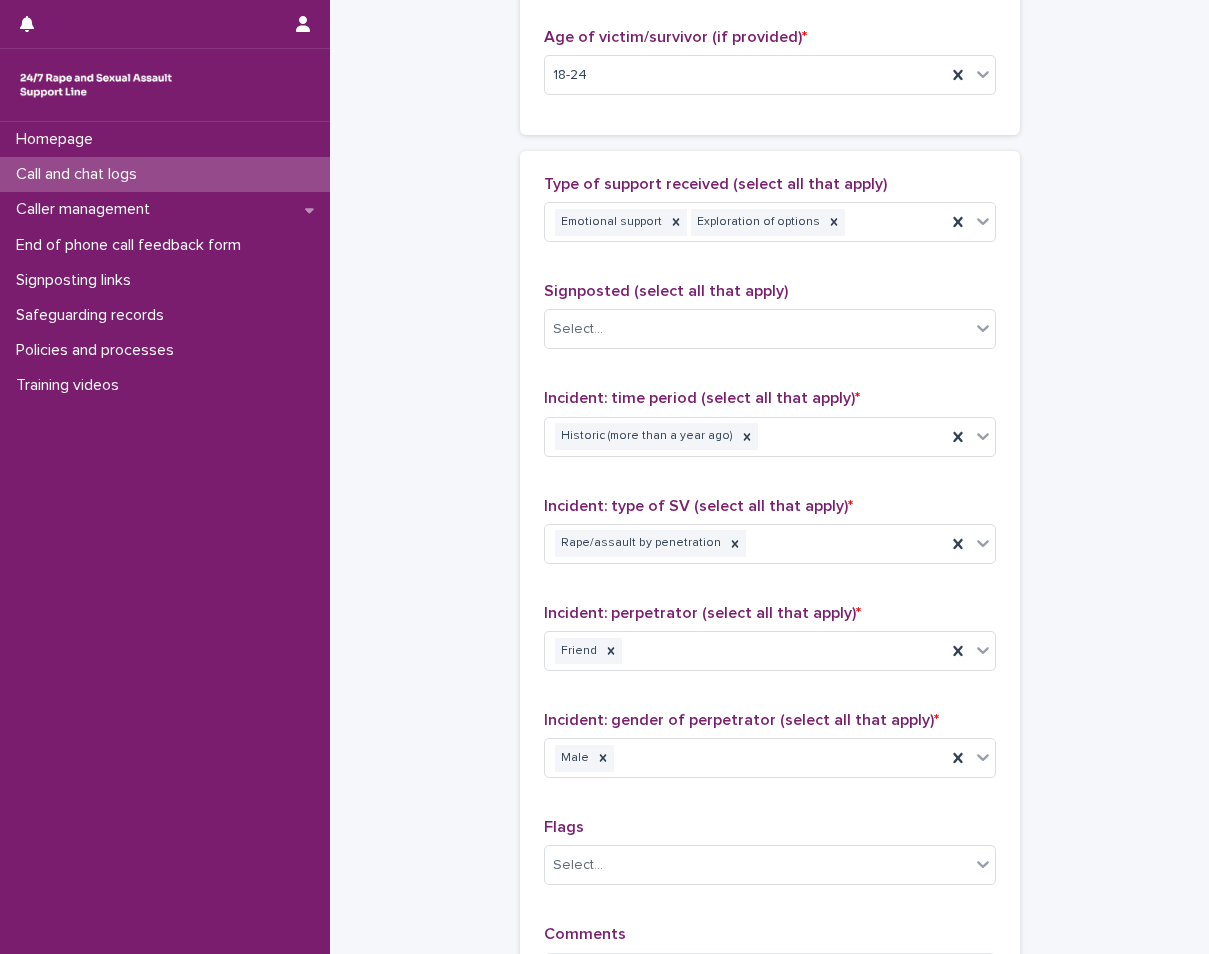 scroll, scrollTop: 1386, scrollLeft: 0, axis: vertical 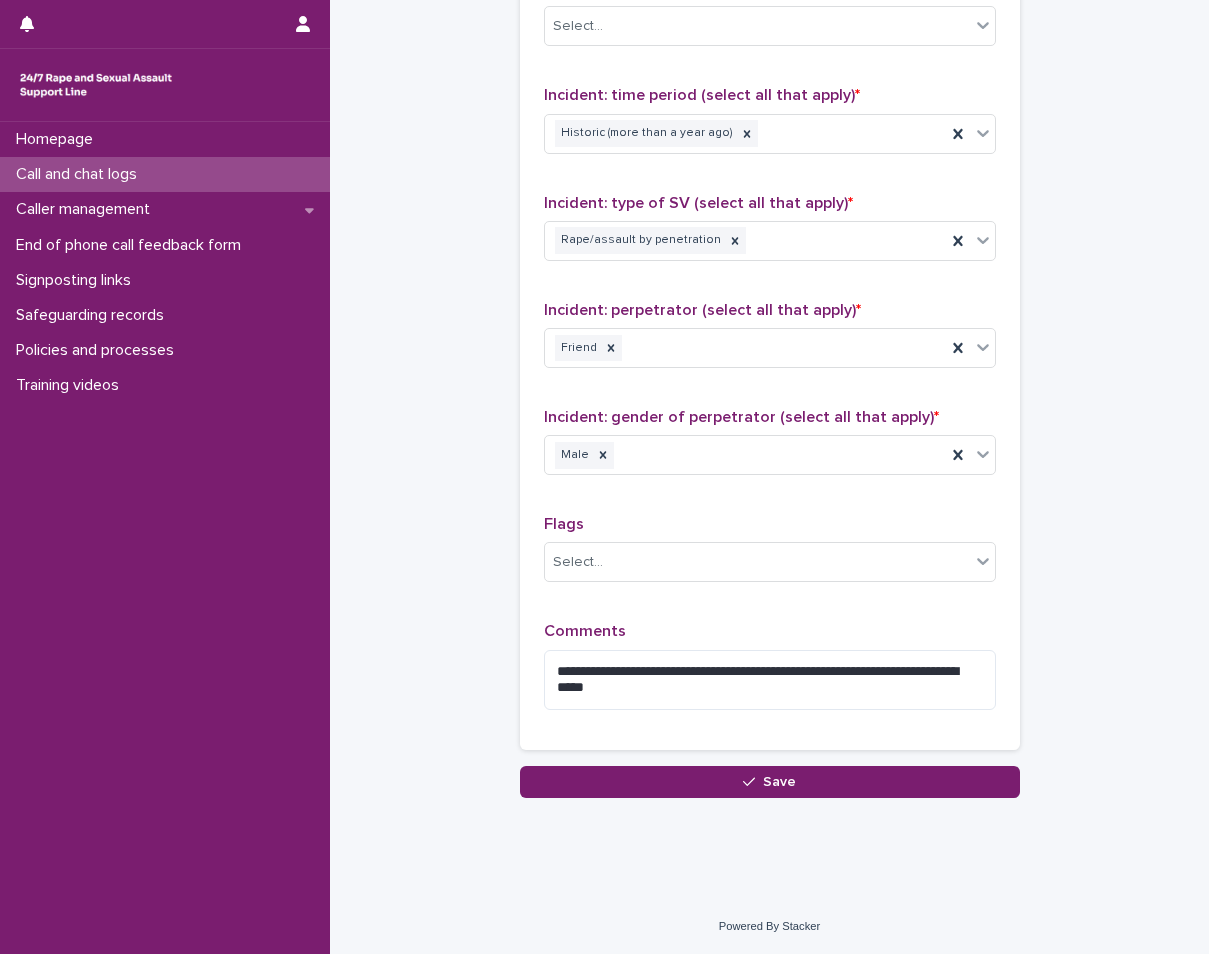 click on "**********" at bounding box center [770, 307] 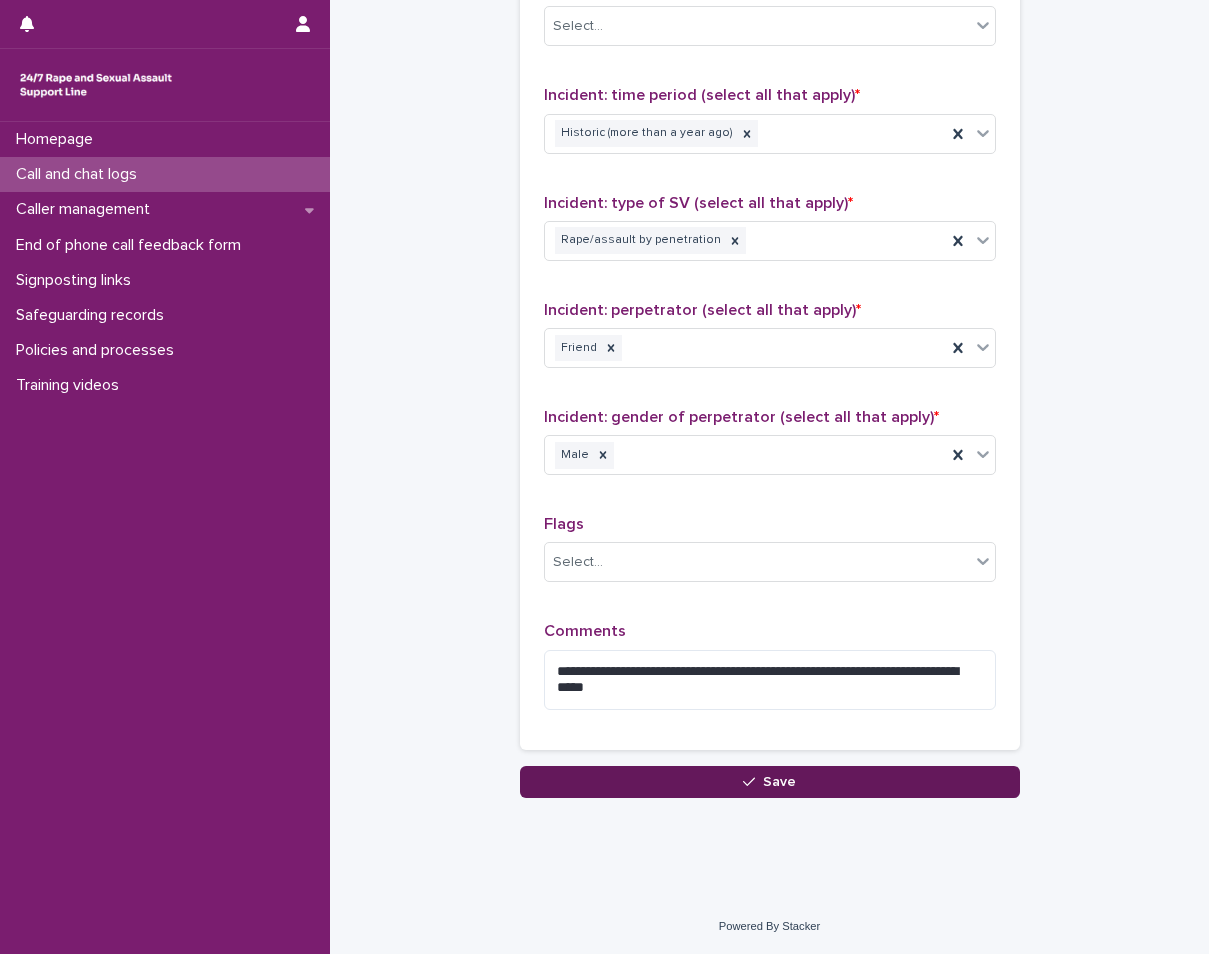 click on "Save" at bounding box center [770, 782] 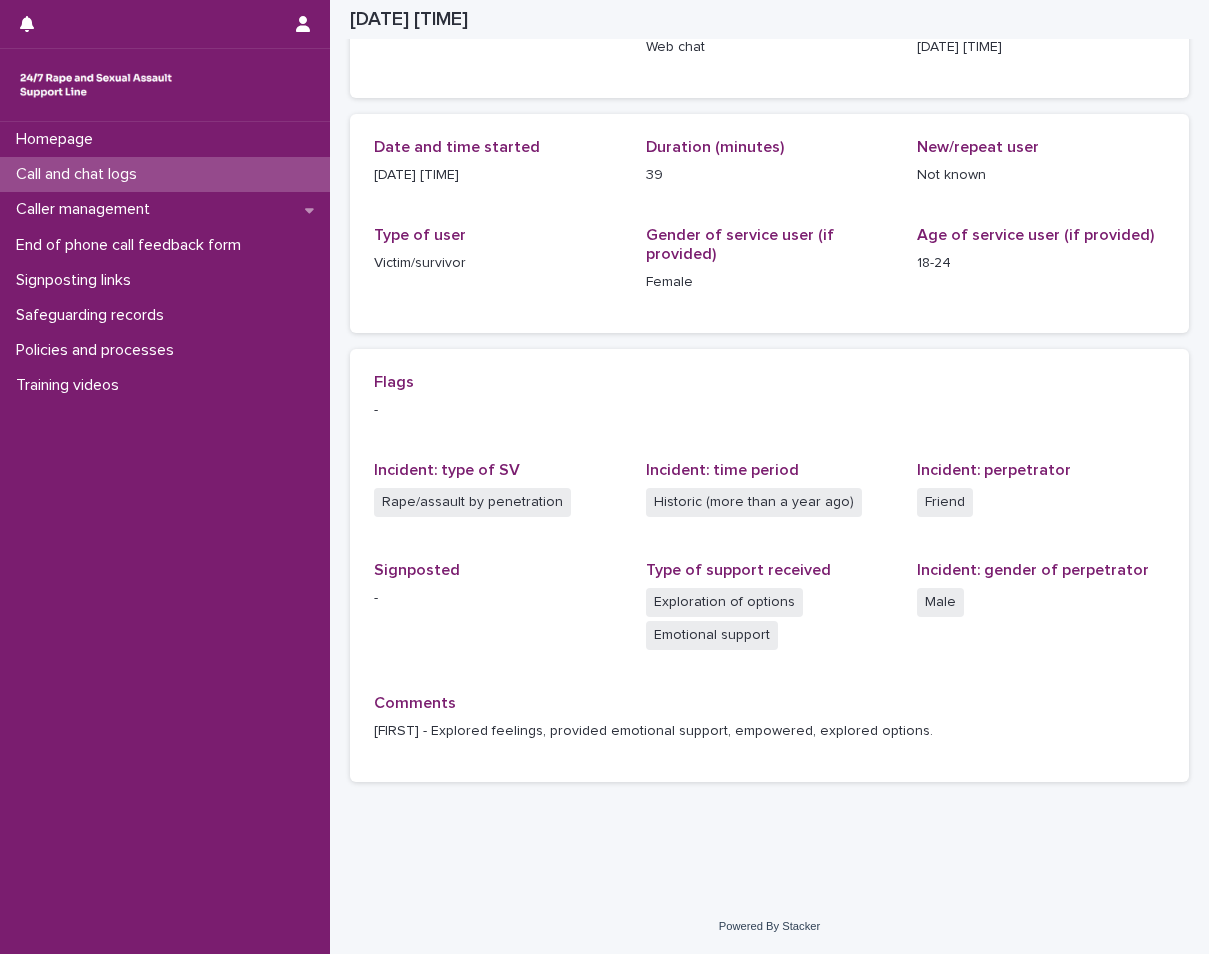 scroll, scrollTop: 160, scrollLeft: 0, axis: vertical 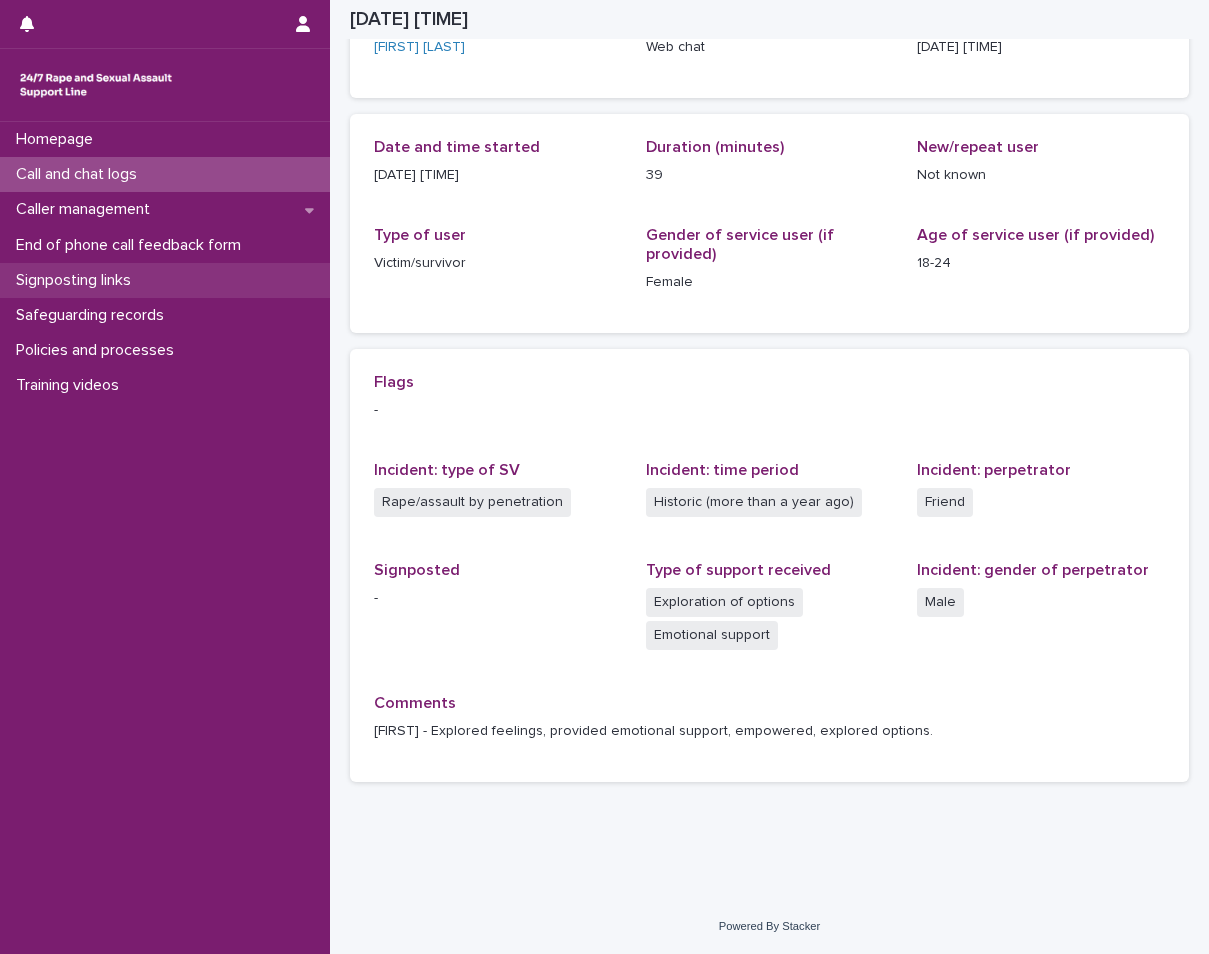 click on "Signposting links" at bounding box center (77, 280) 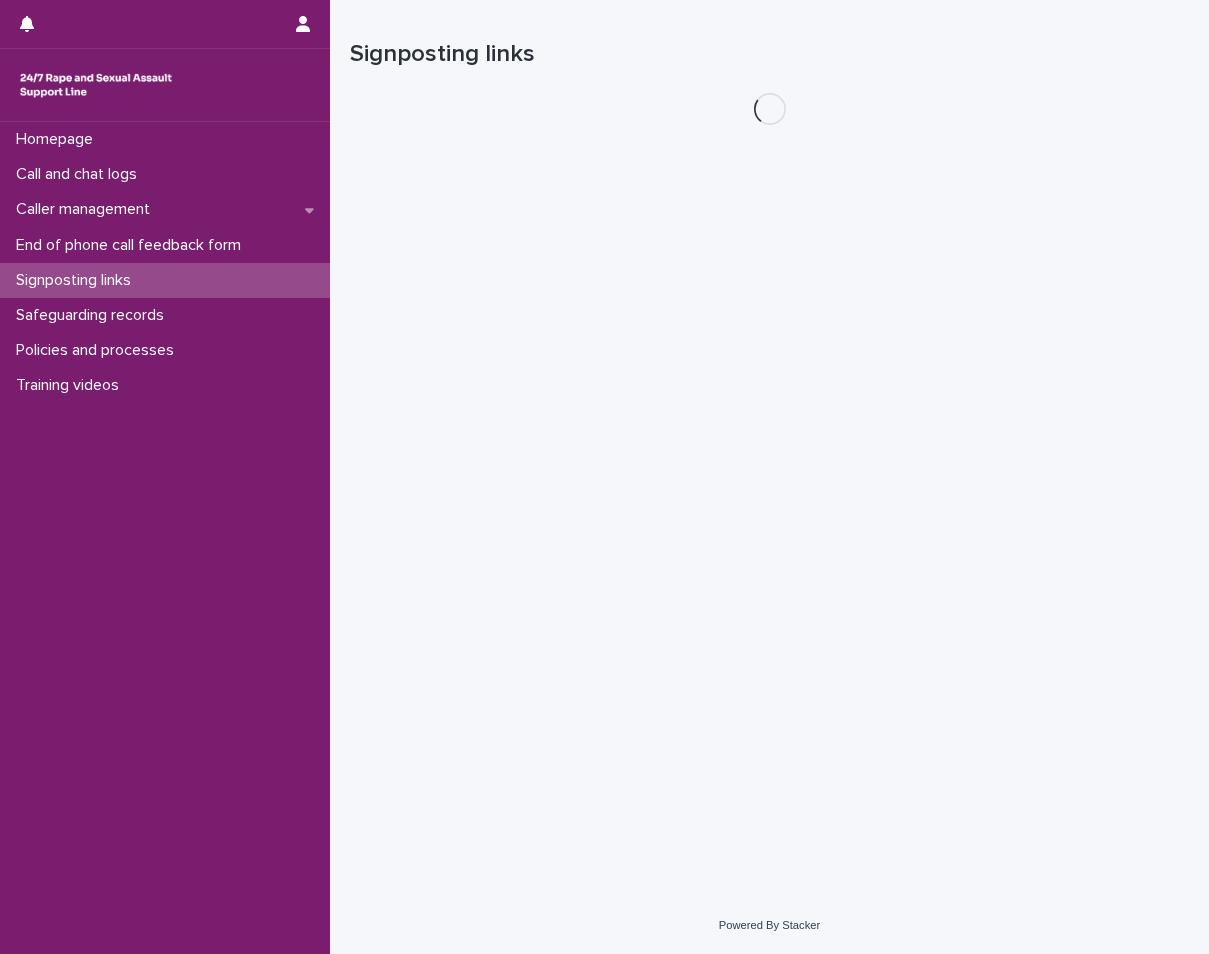 scroll, scrollTop: 0, scrollLeft: 0, axis: both 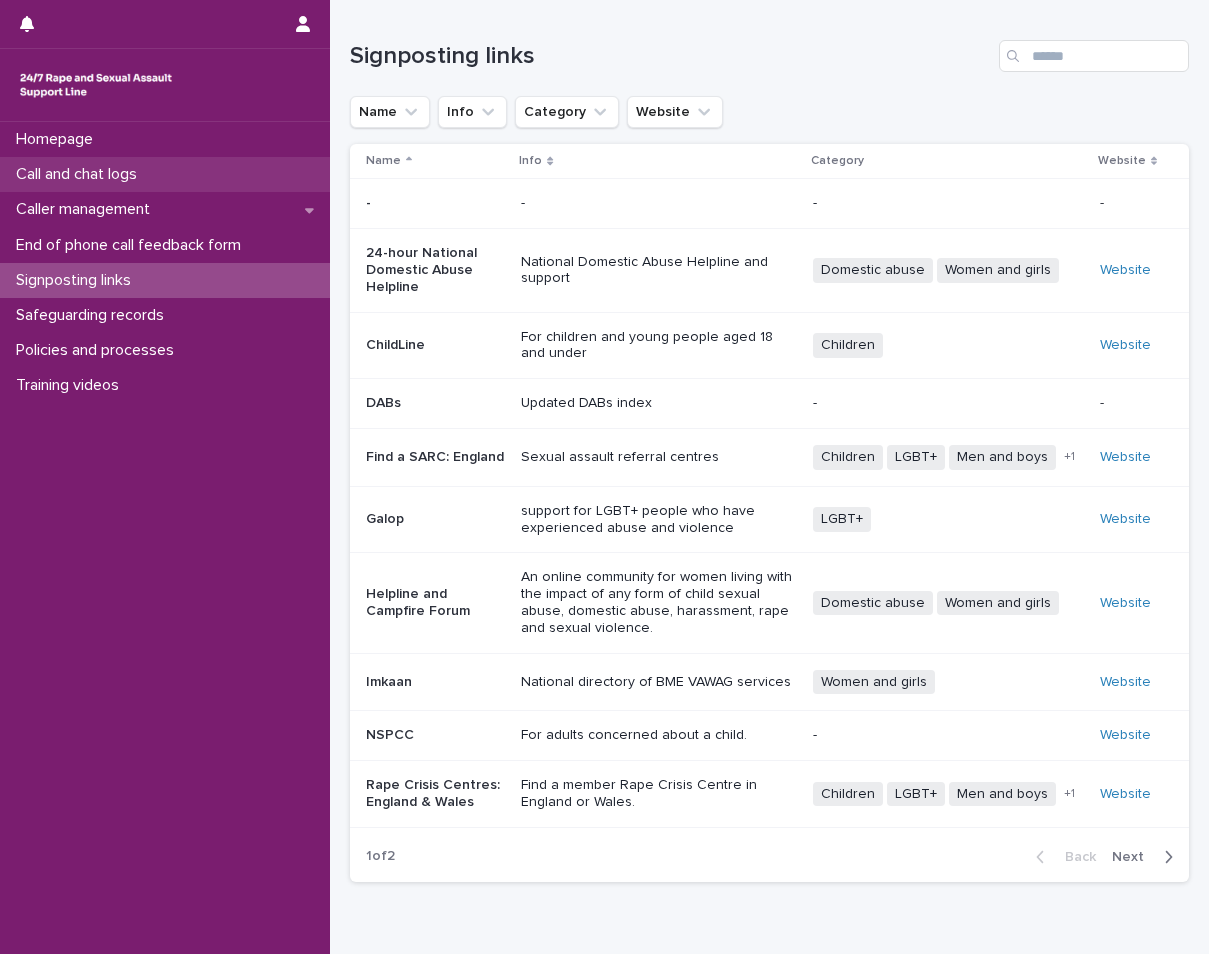 click on "Call and chat logs" at bounding box center [80, 174] 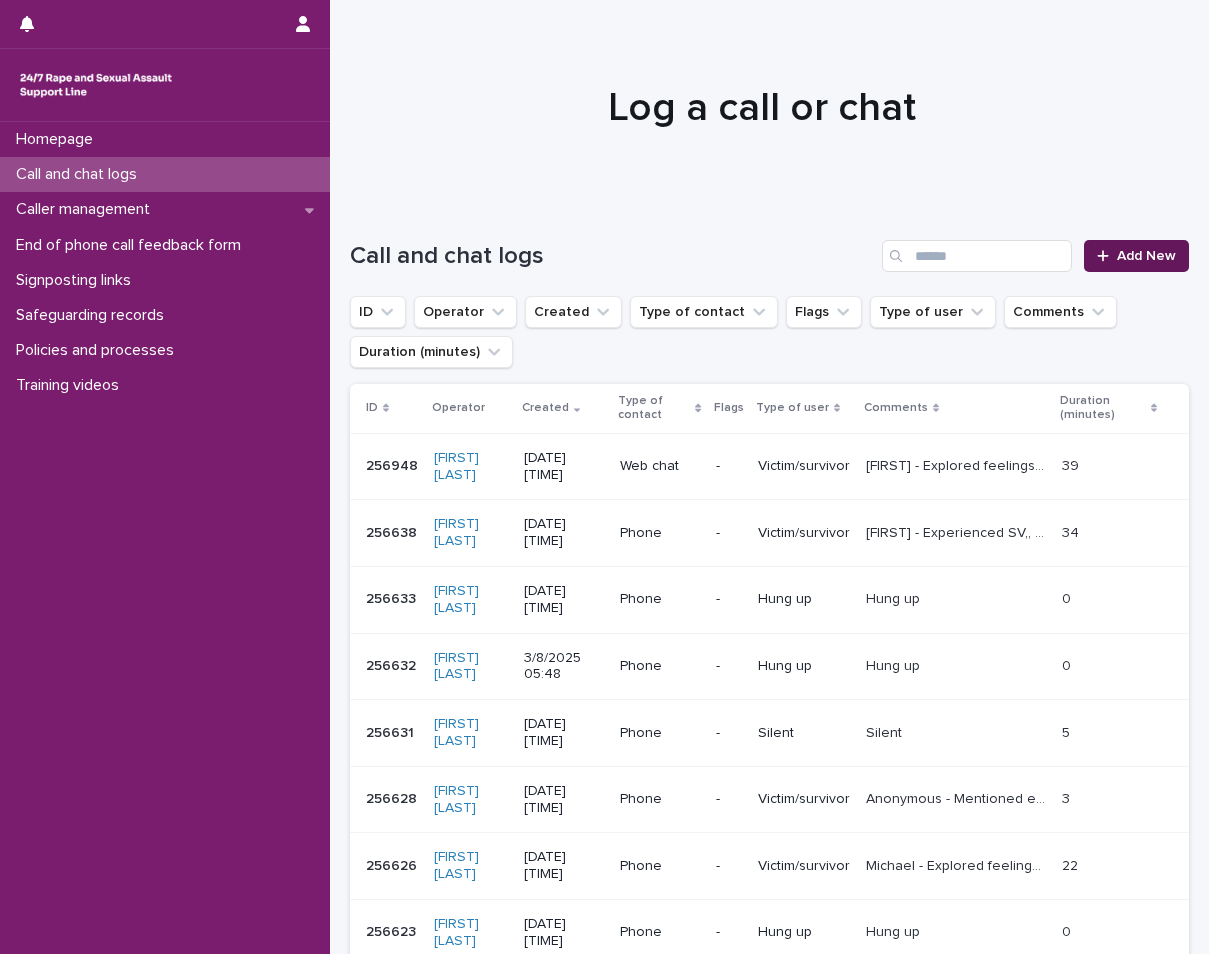 click at bounding box center (1107, 256) 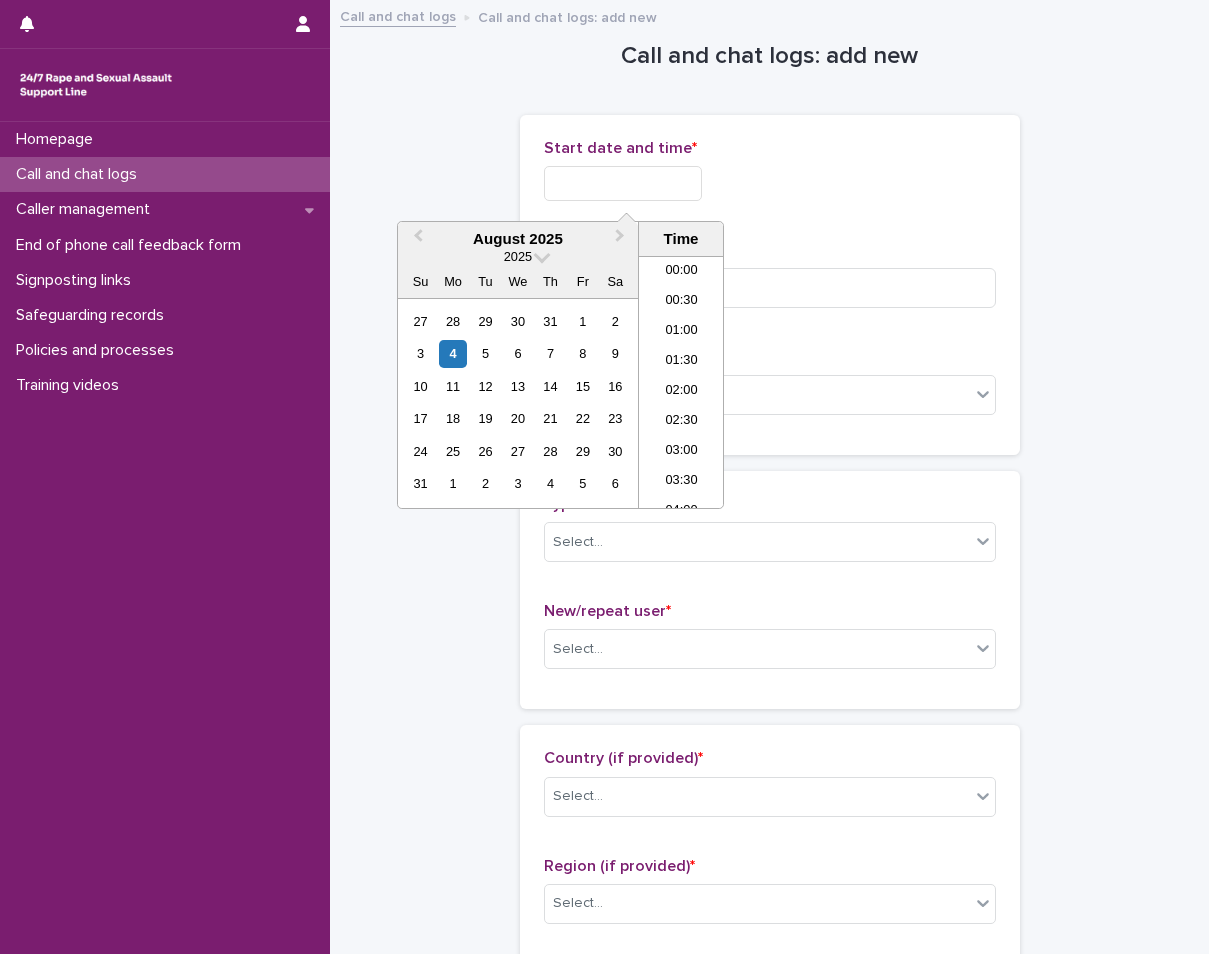 click at bounding box center [623, 183] 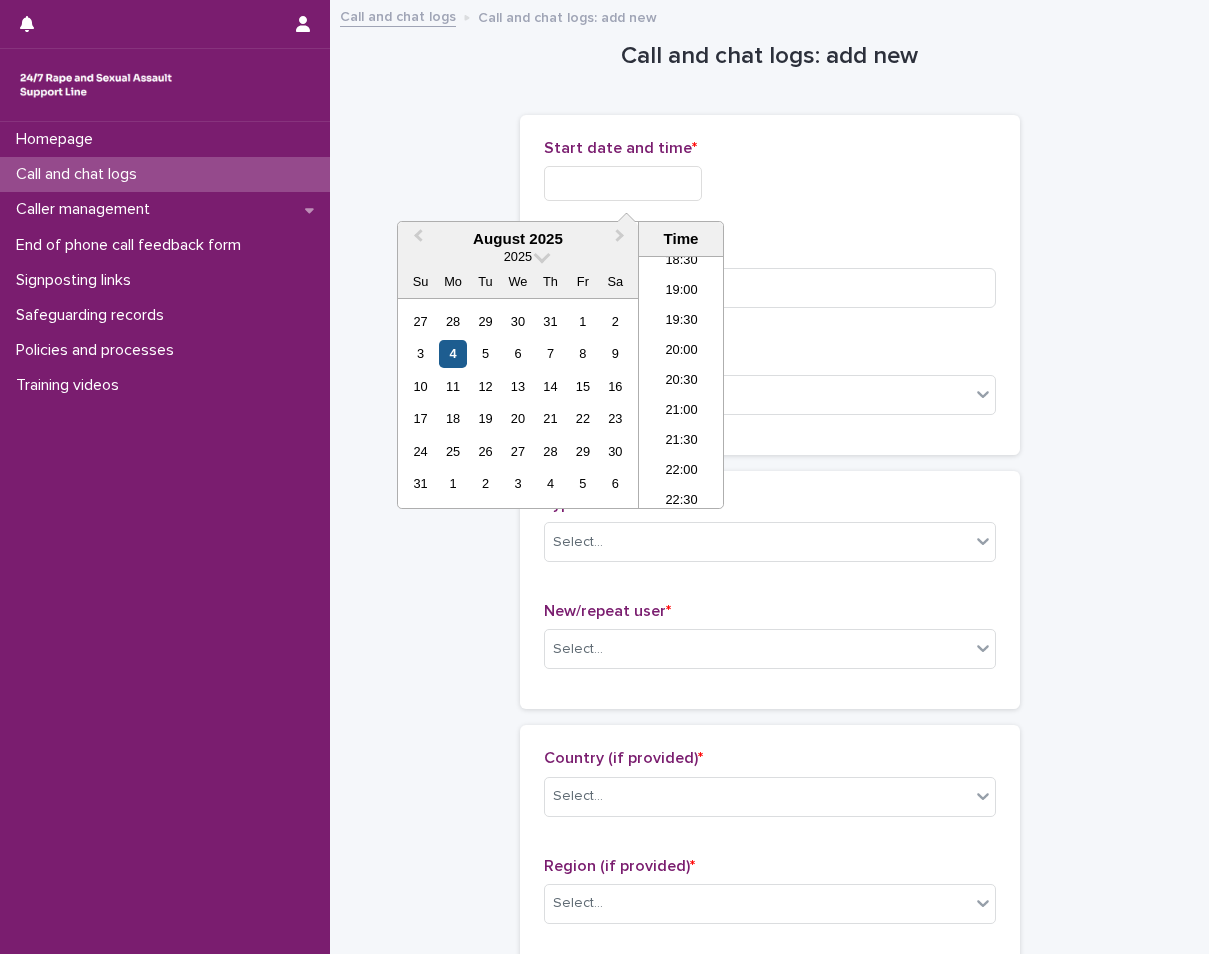click on "4" at bounding box center (452, 353) 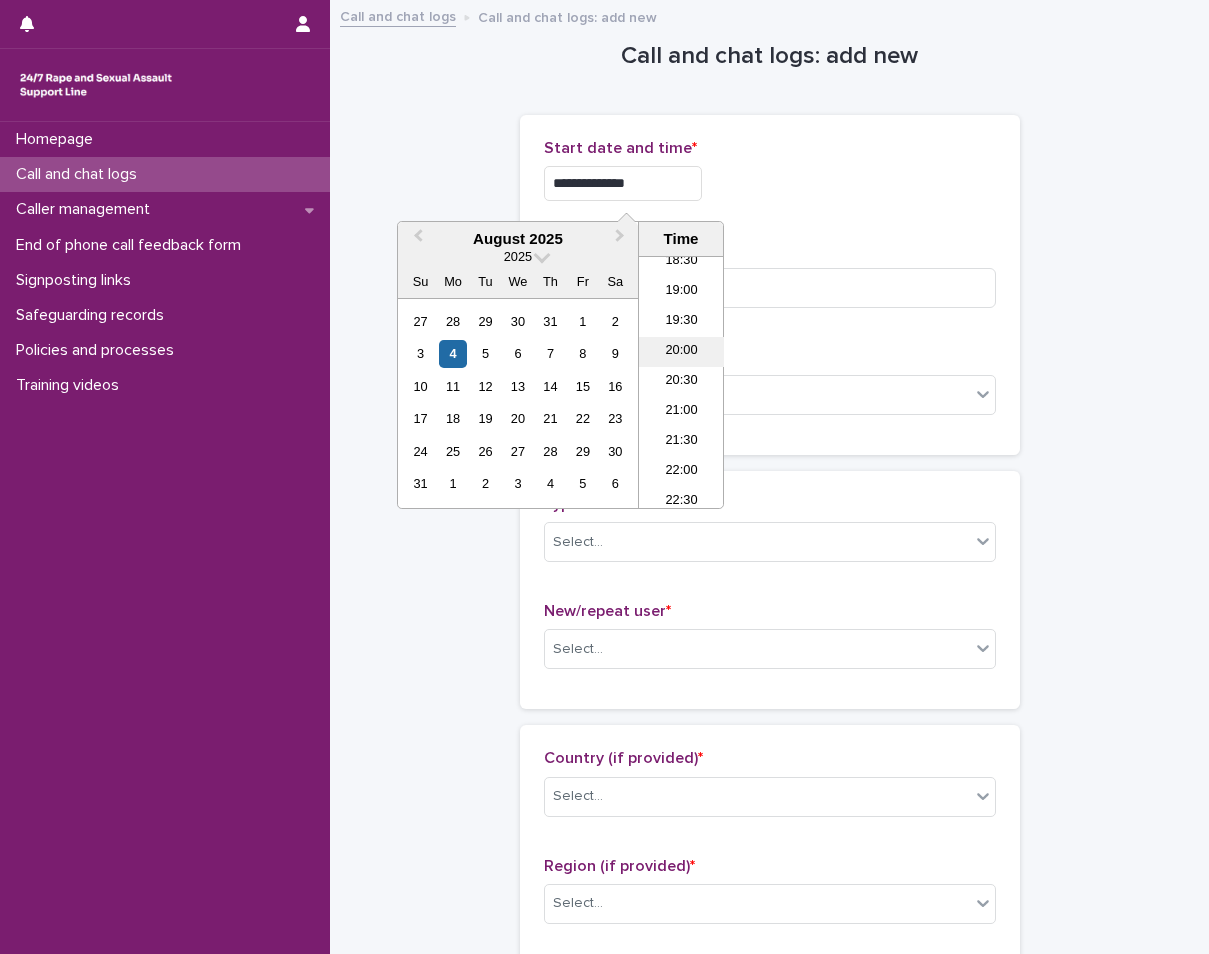click on "20:00" at bounding box center (681, 352) 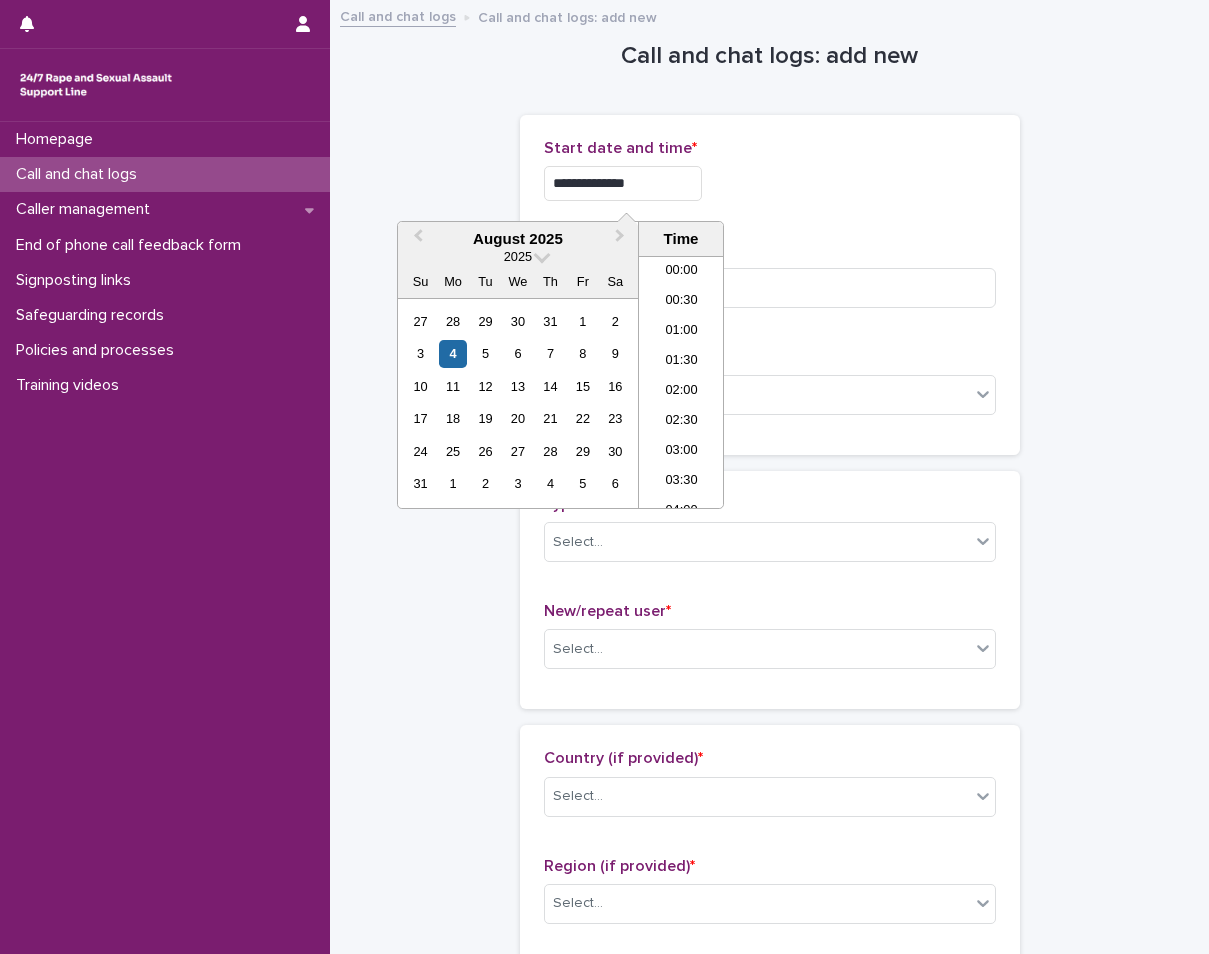 click on "**********" at bounding box center (623, 183) 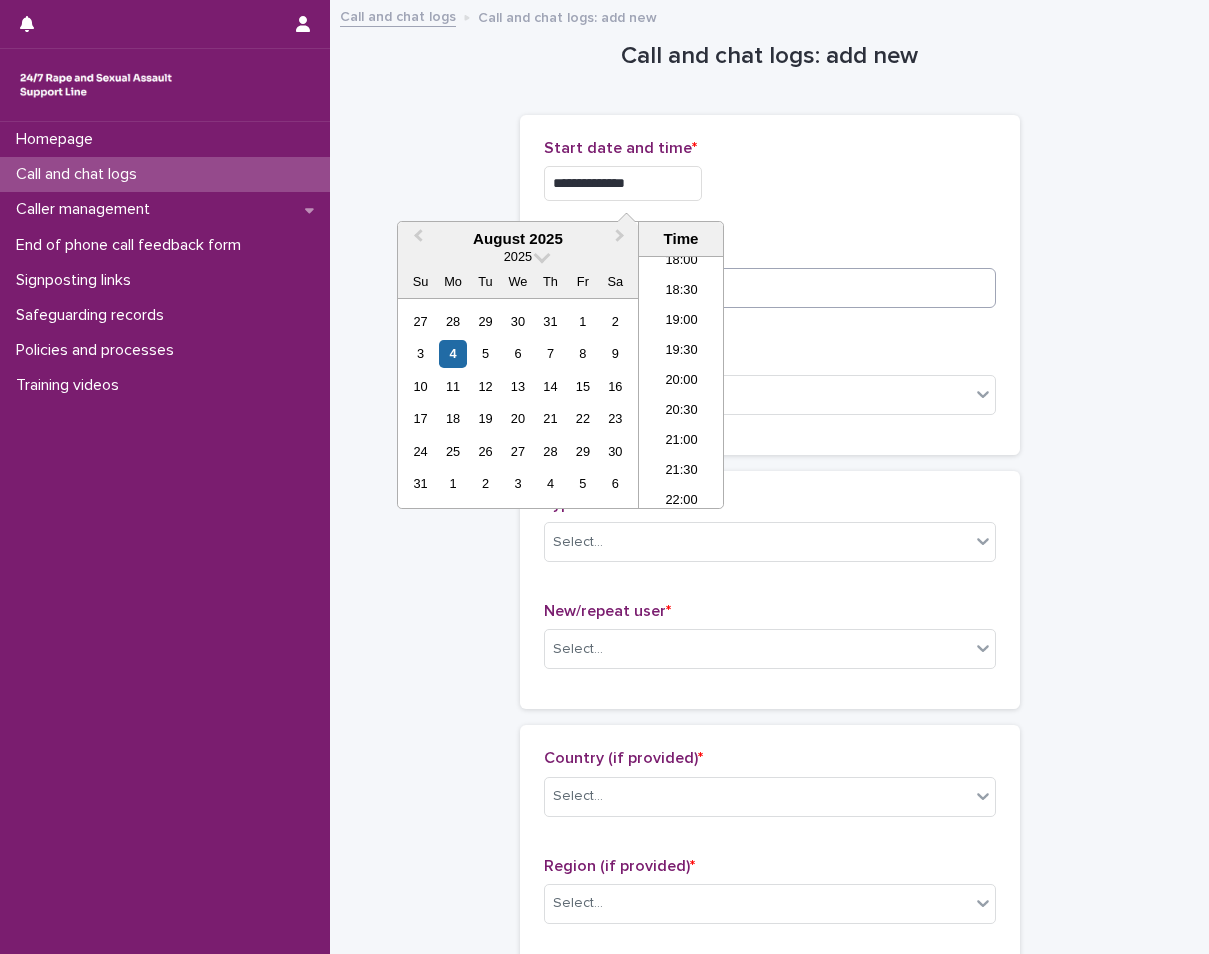 type on "**********" 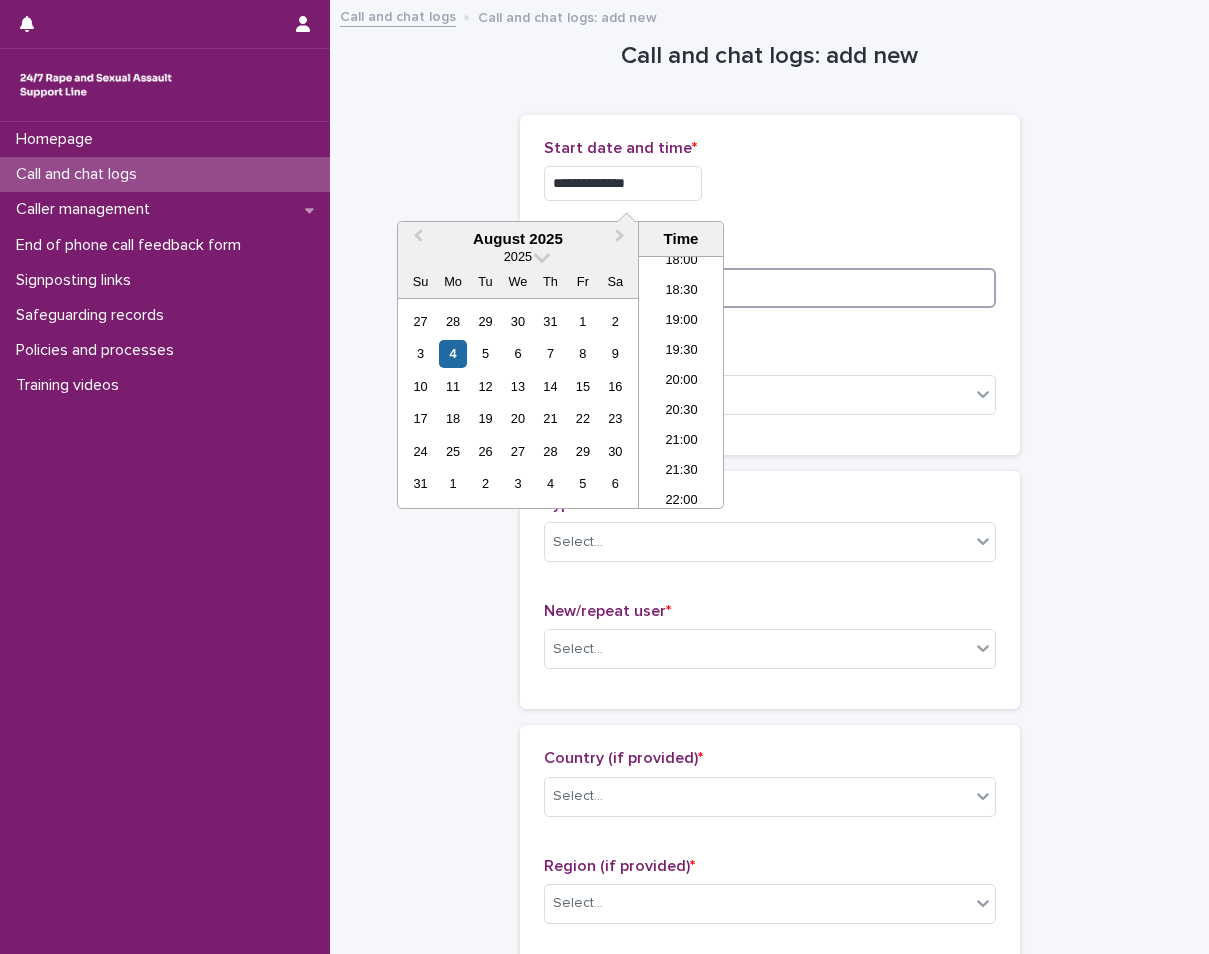 click at bounding box center [770, 288] 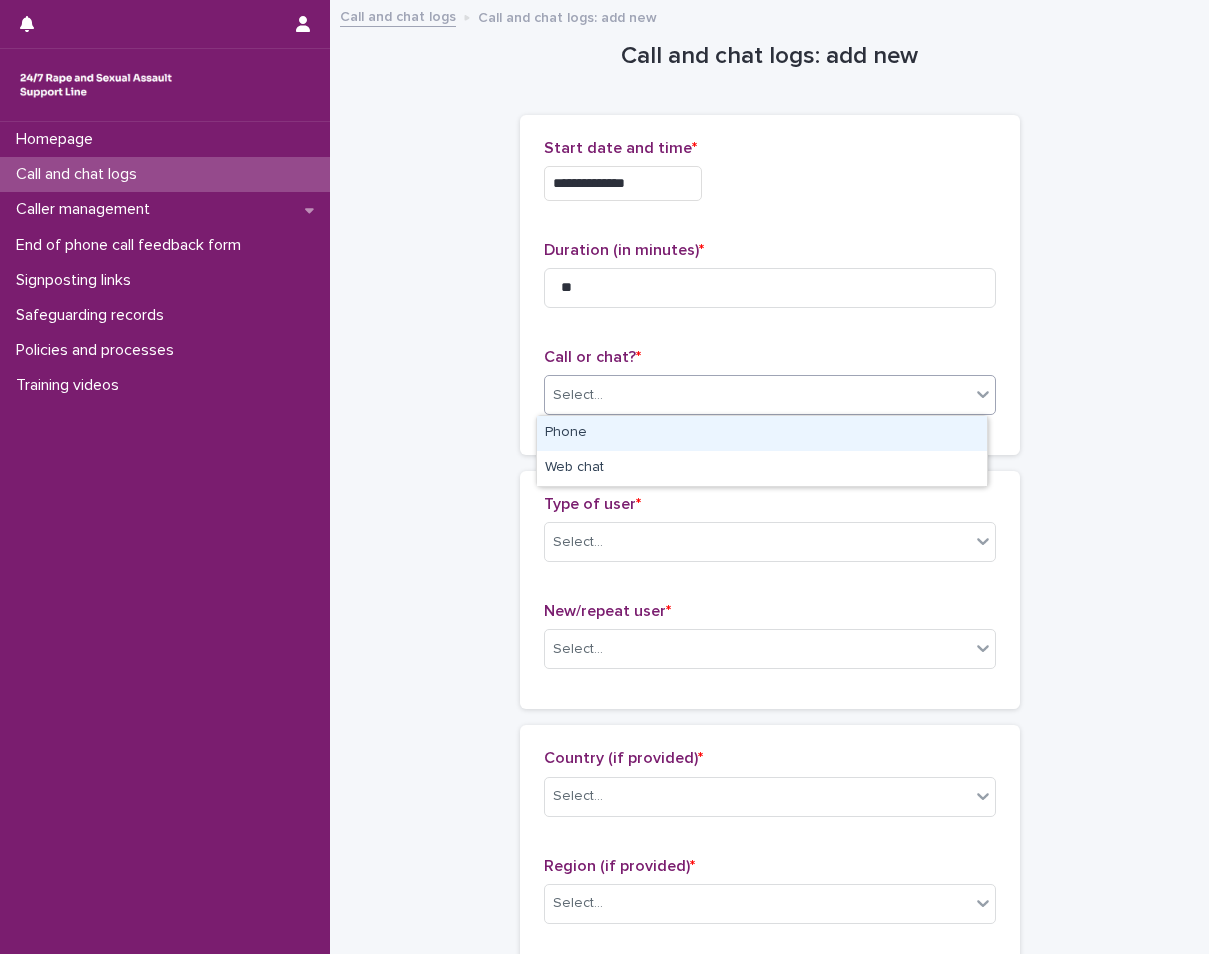 click on "Select..." at bounding box center [757, 395] 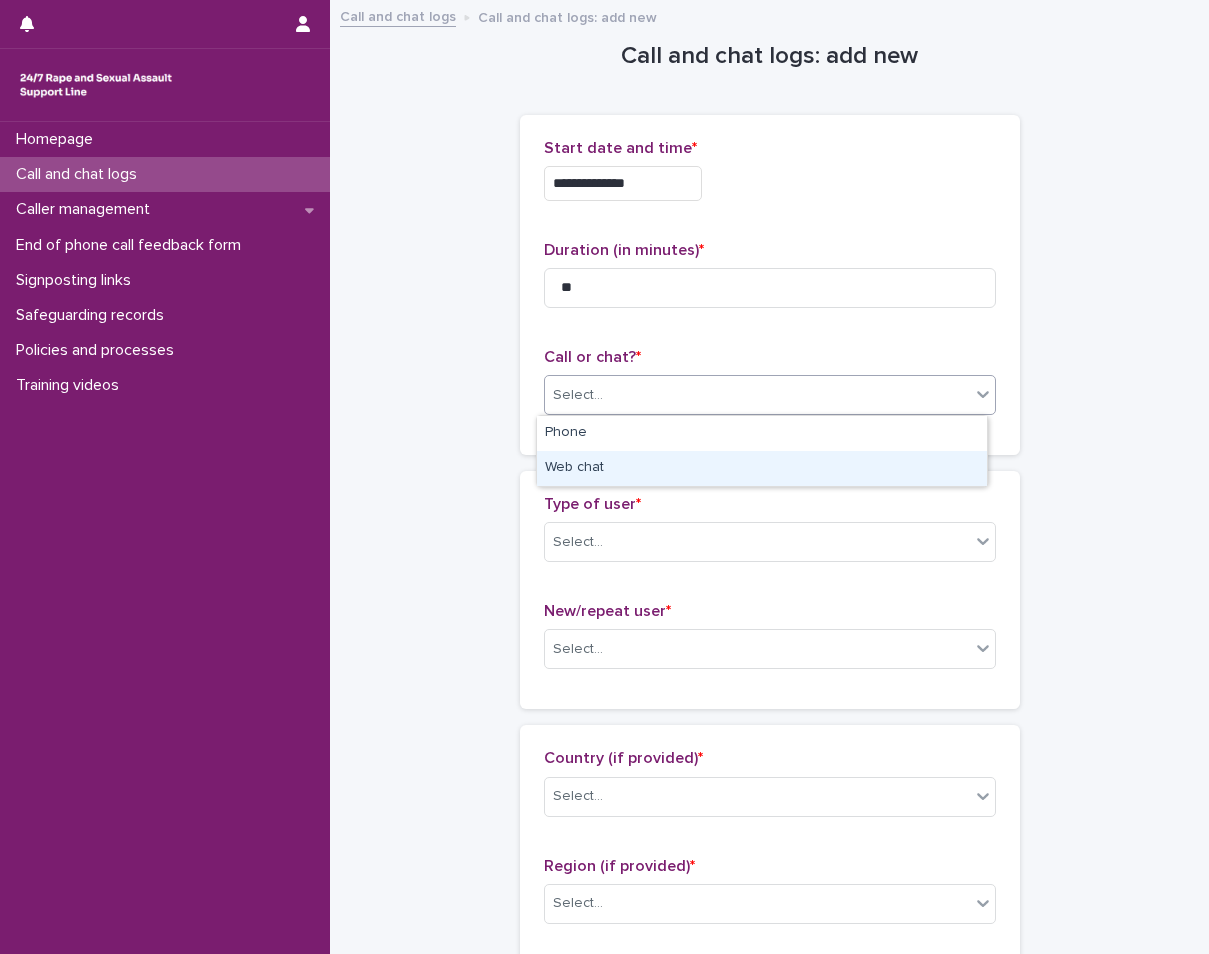 click on "Web chat" at bounding box center (762, 468) 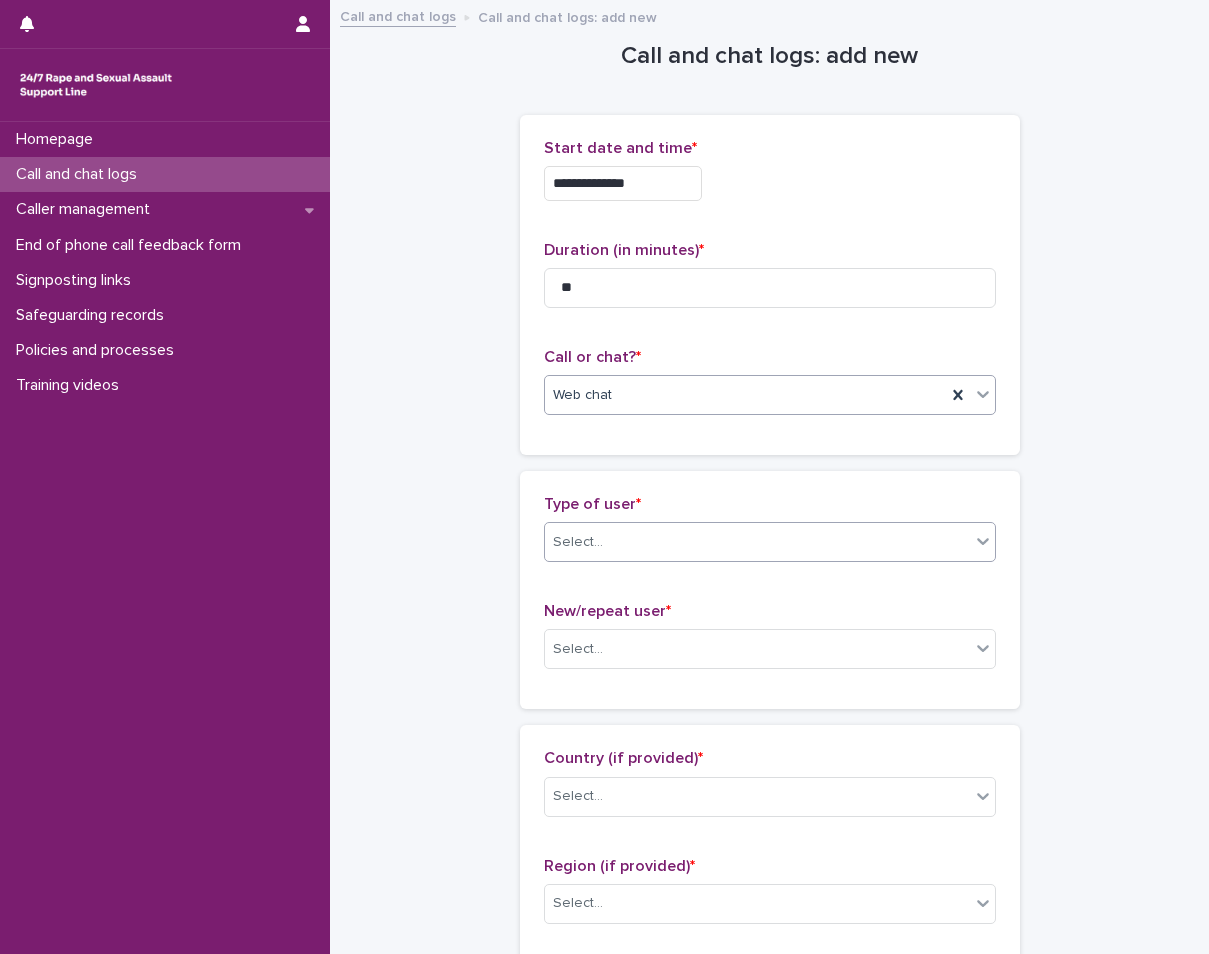 click on "Select..." at bounding box center (757, 542) 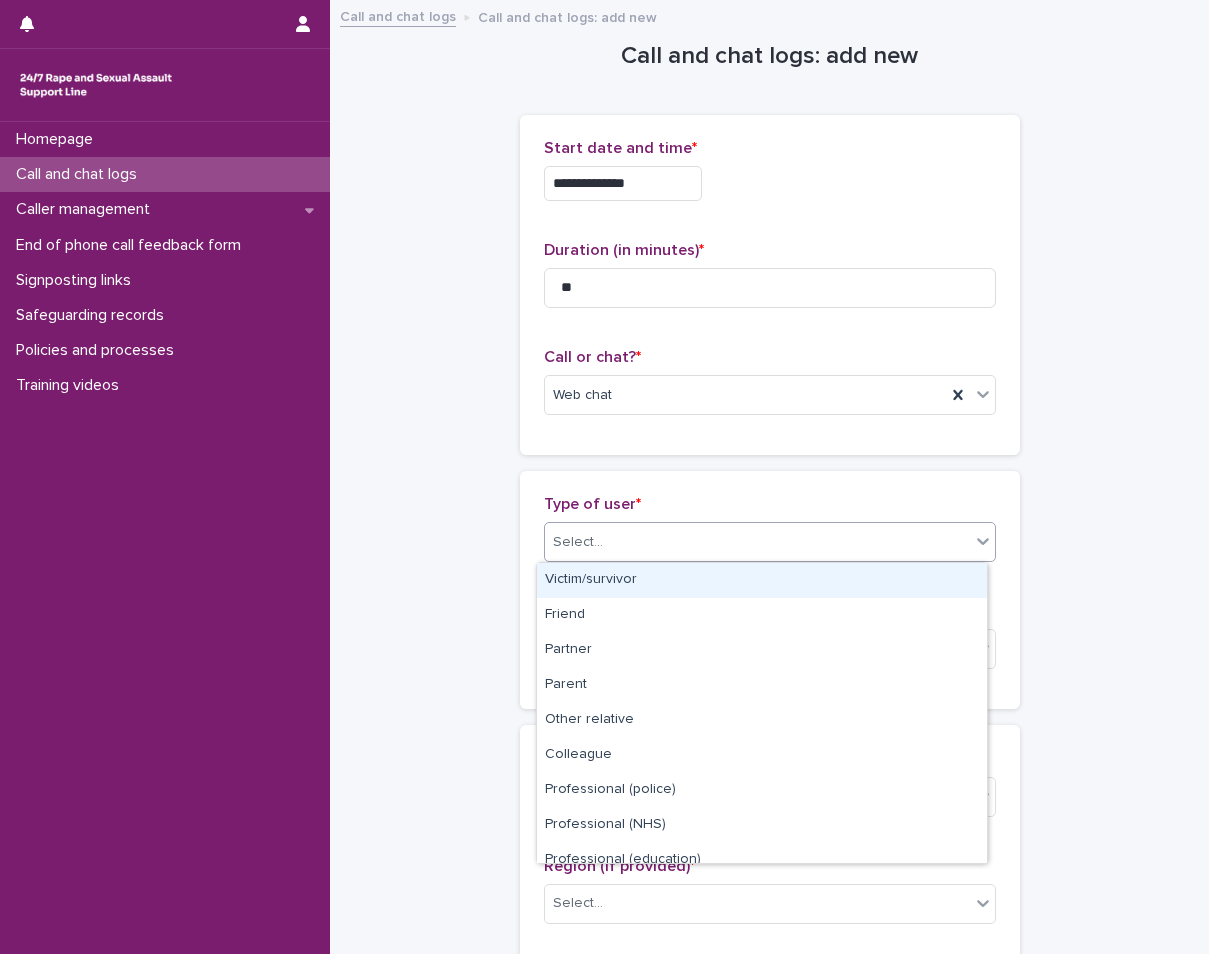 scroll, scrollTop: 100, scrollLeft: 0, axis: vertical 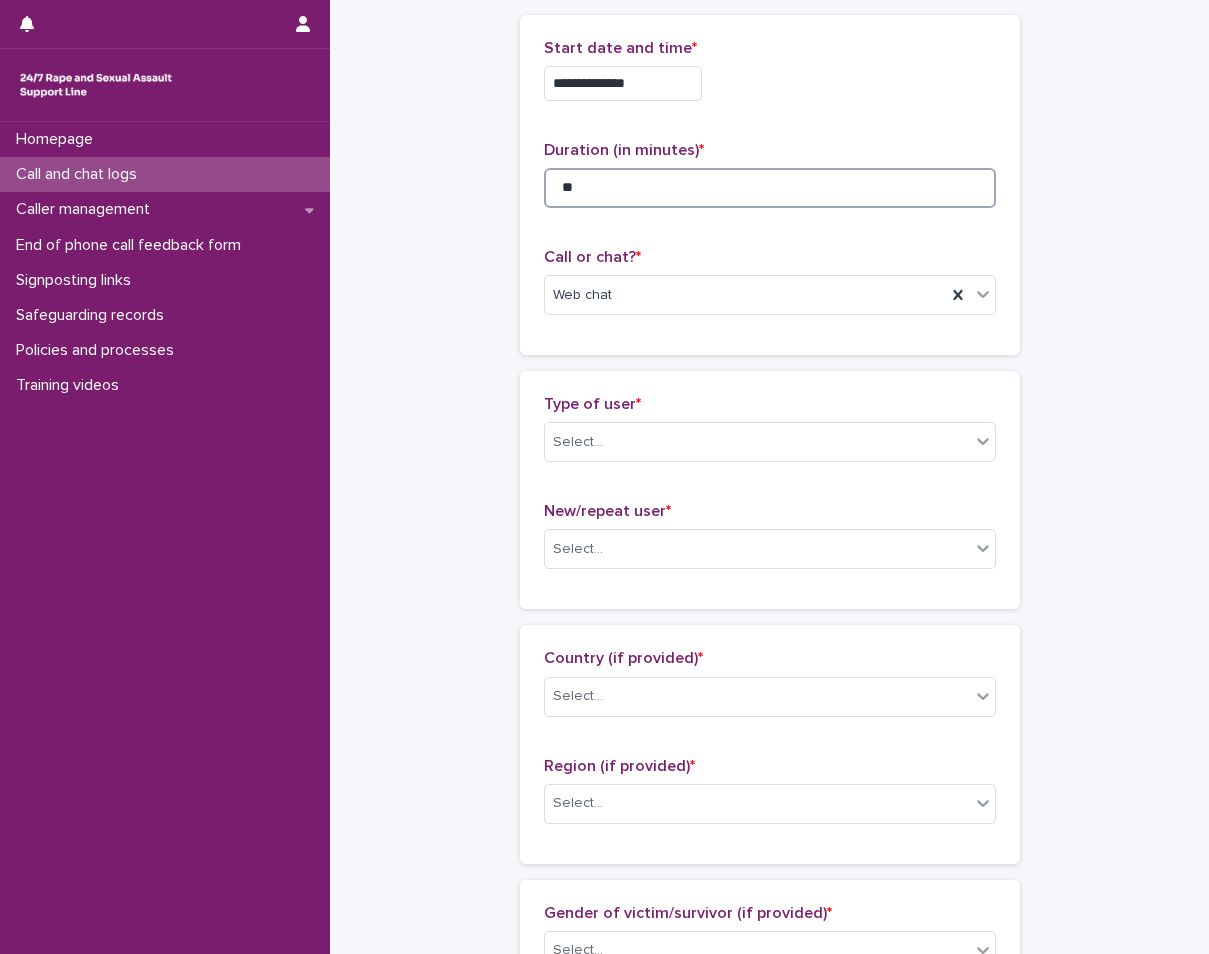 click on "**" at bounding box center [770, 188] 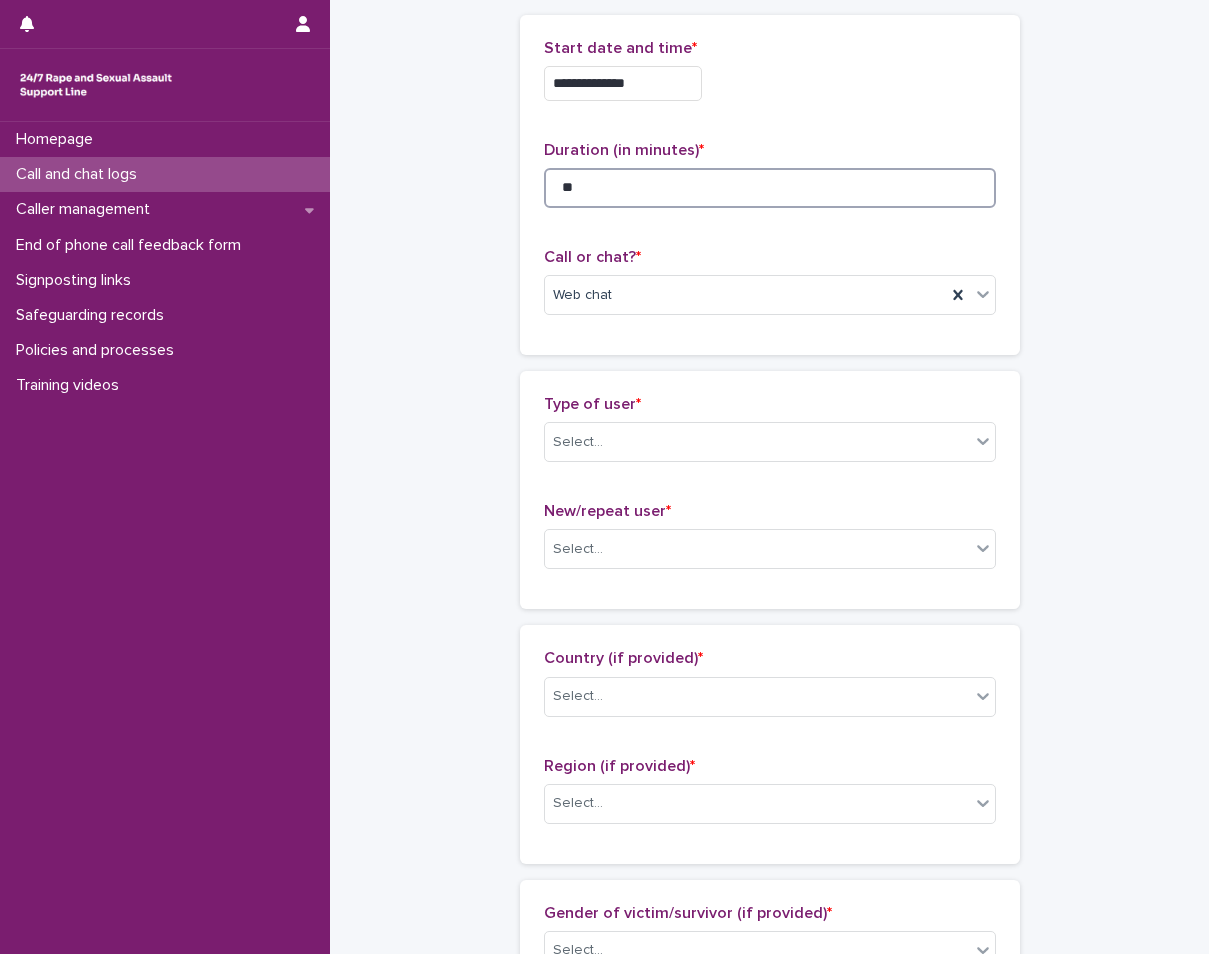 type on "**" 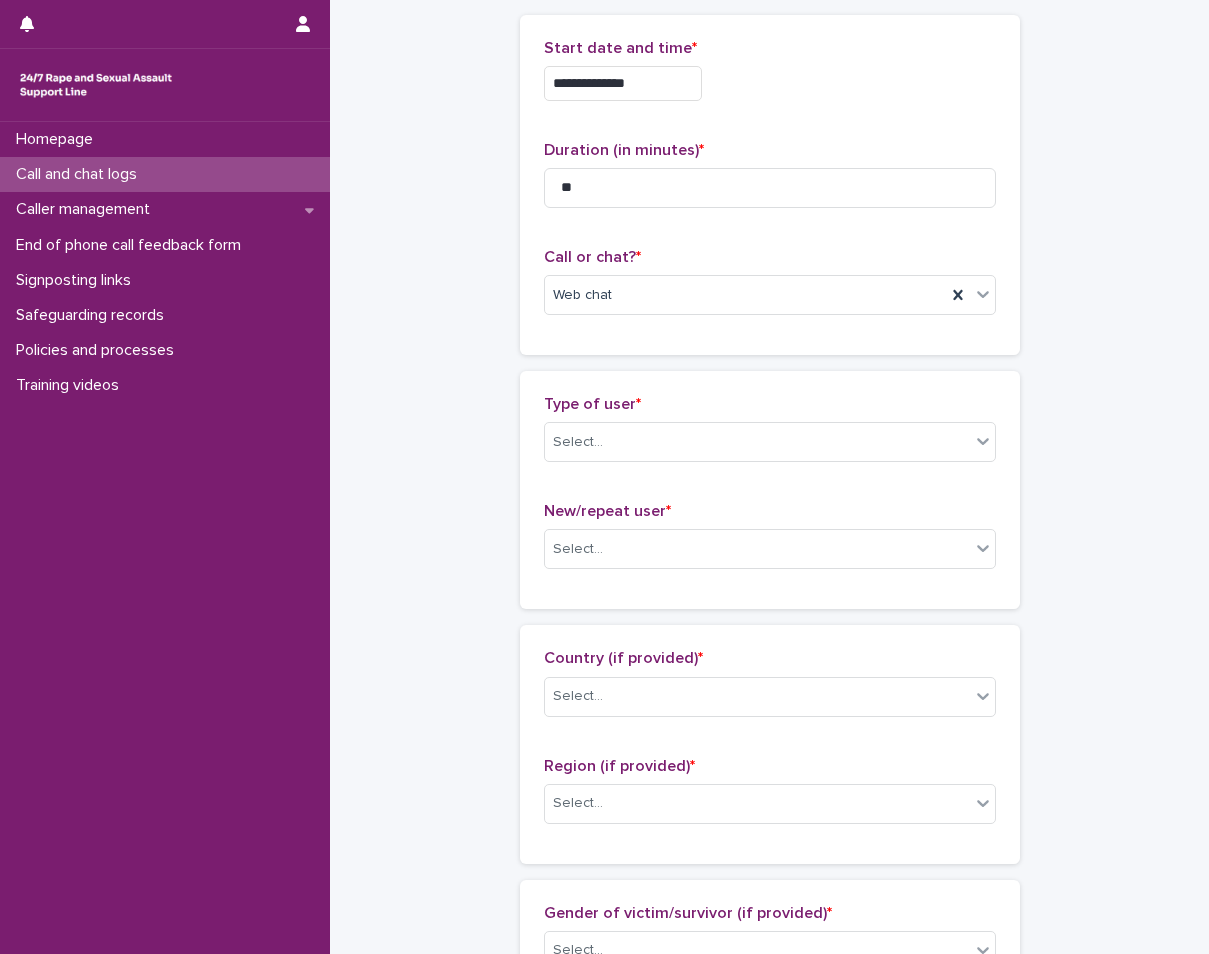 click on "Type of user * Select..." at bounding box center [770, 436] 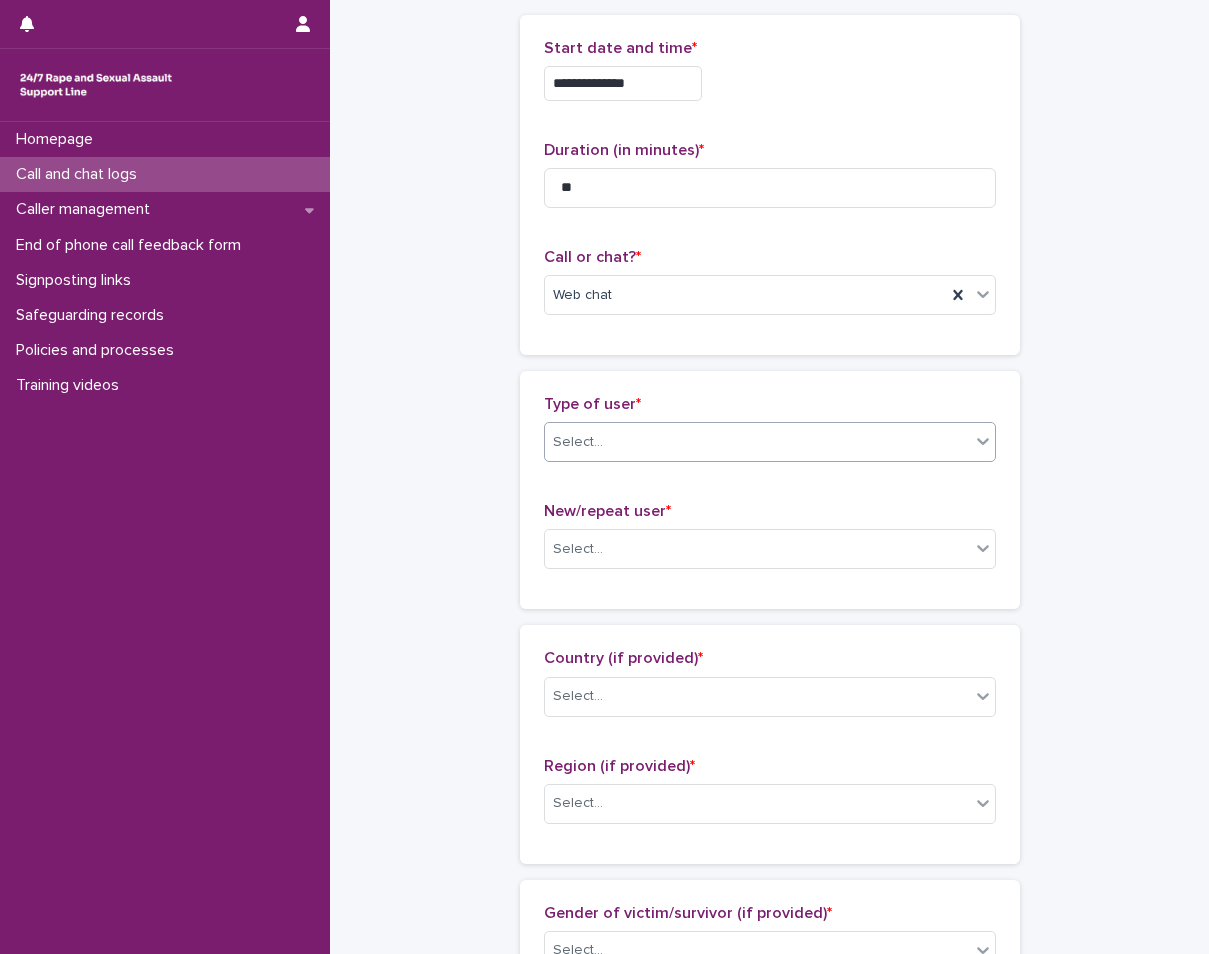 click on "Select..." at bounding box center (757, 442) 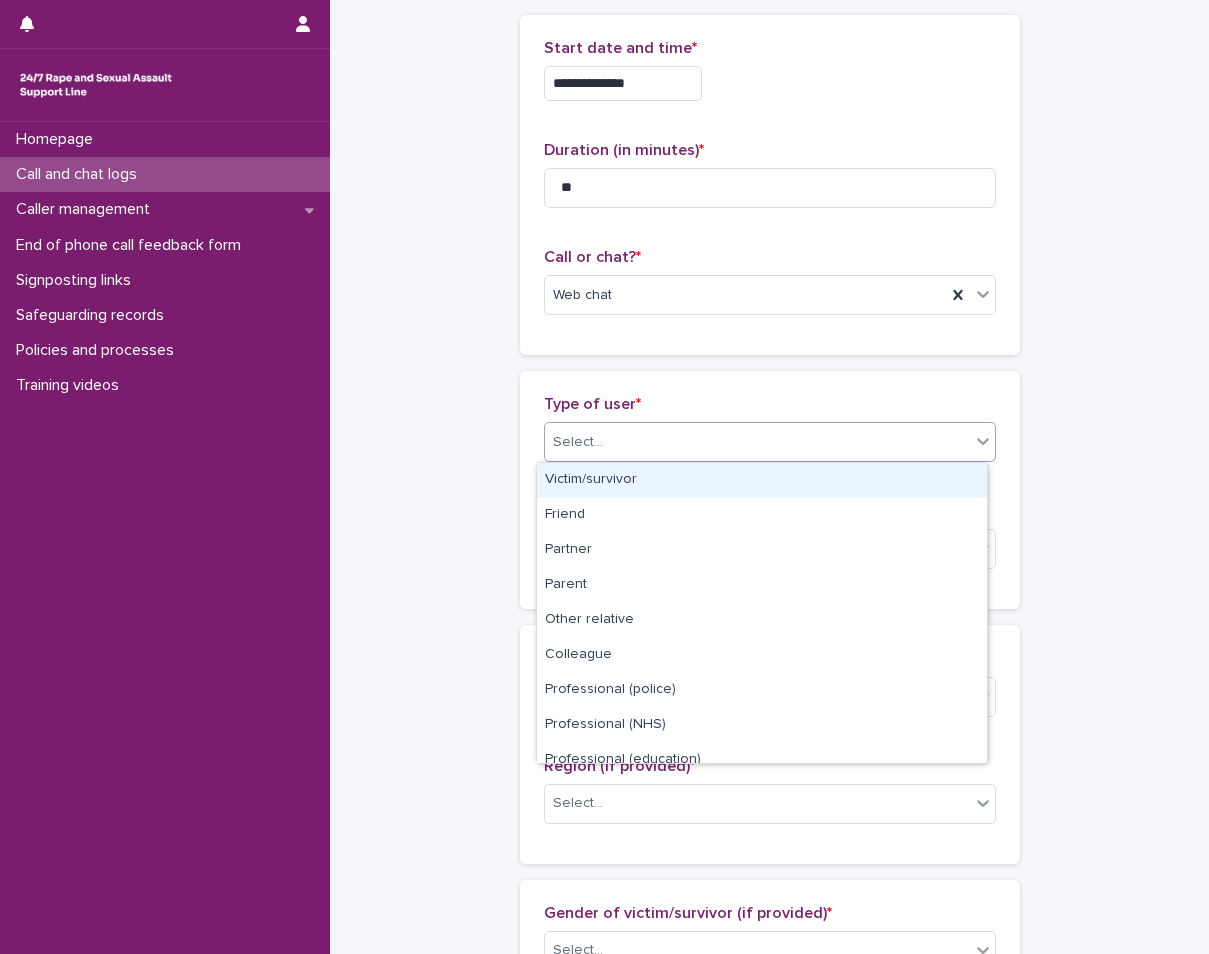 click on "Victim/survivor" at bounding box center [762, 480] 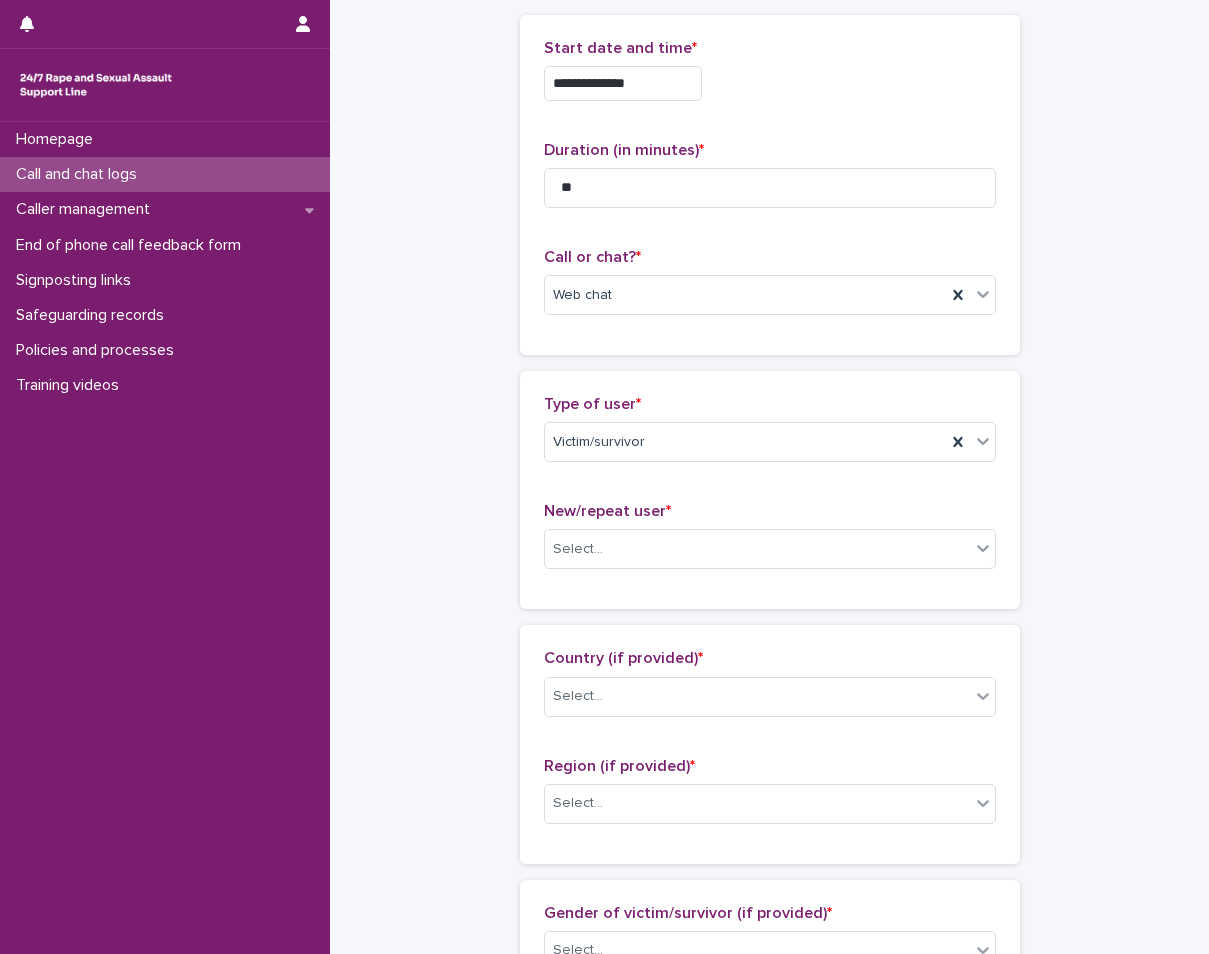 click on "New/repeat user *" at bounding box center [607, 511] 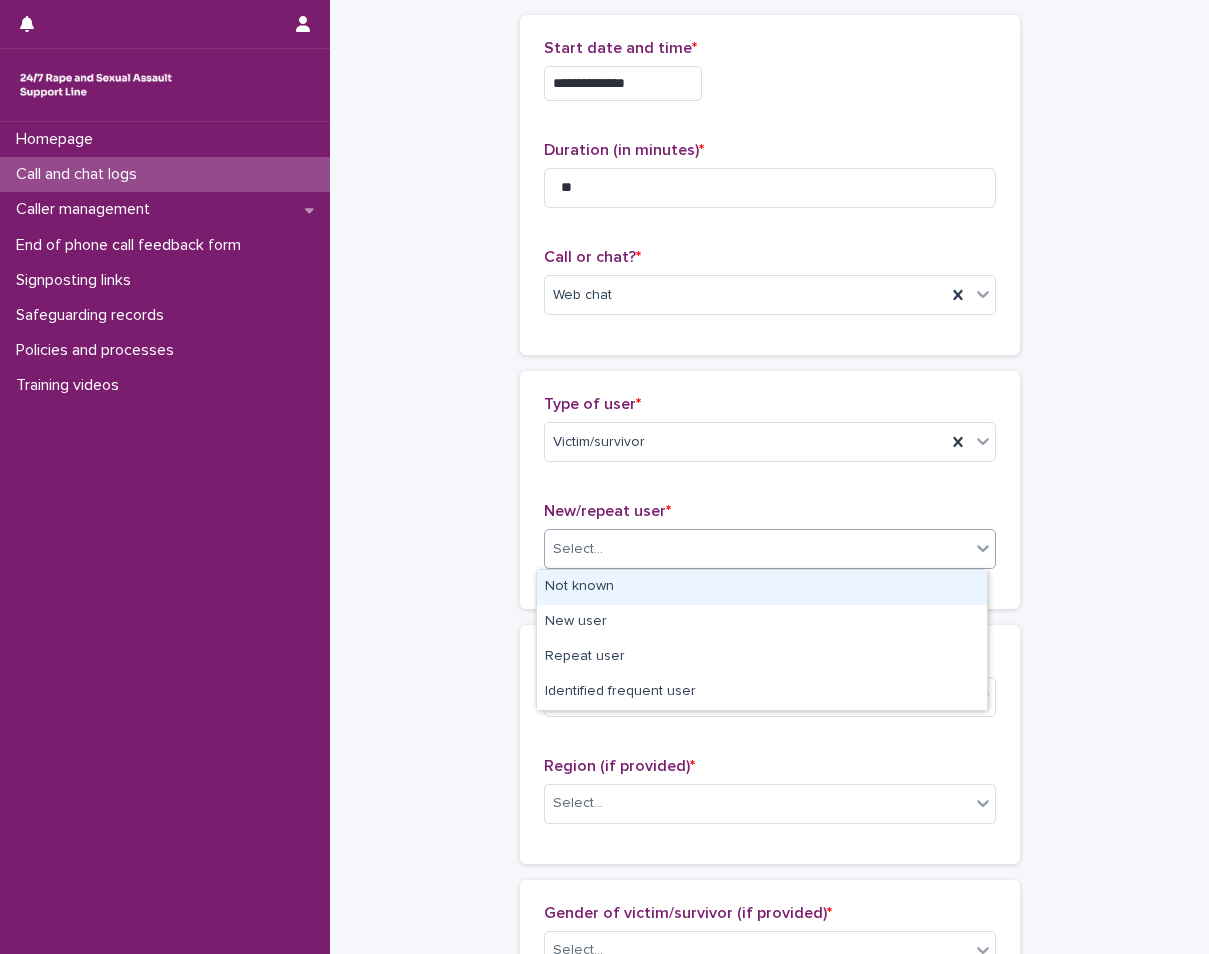 click on "Select..." at bounding box center (757, 549) 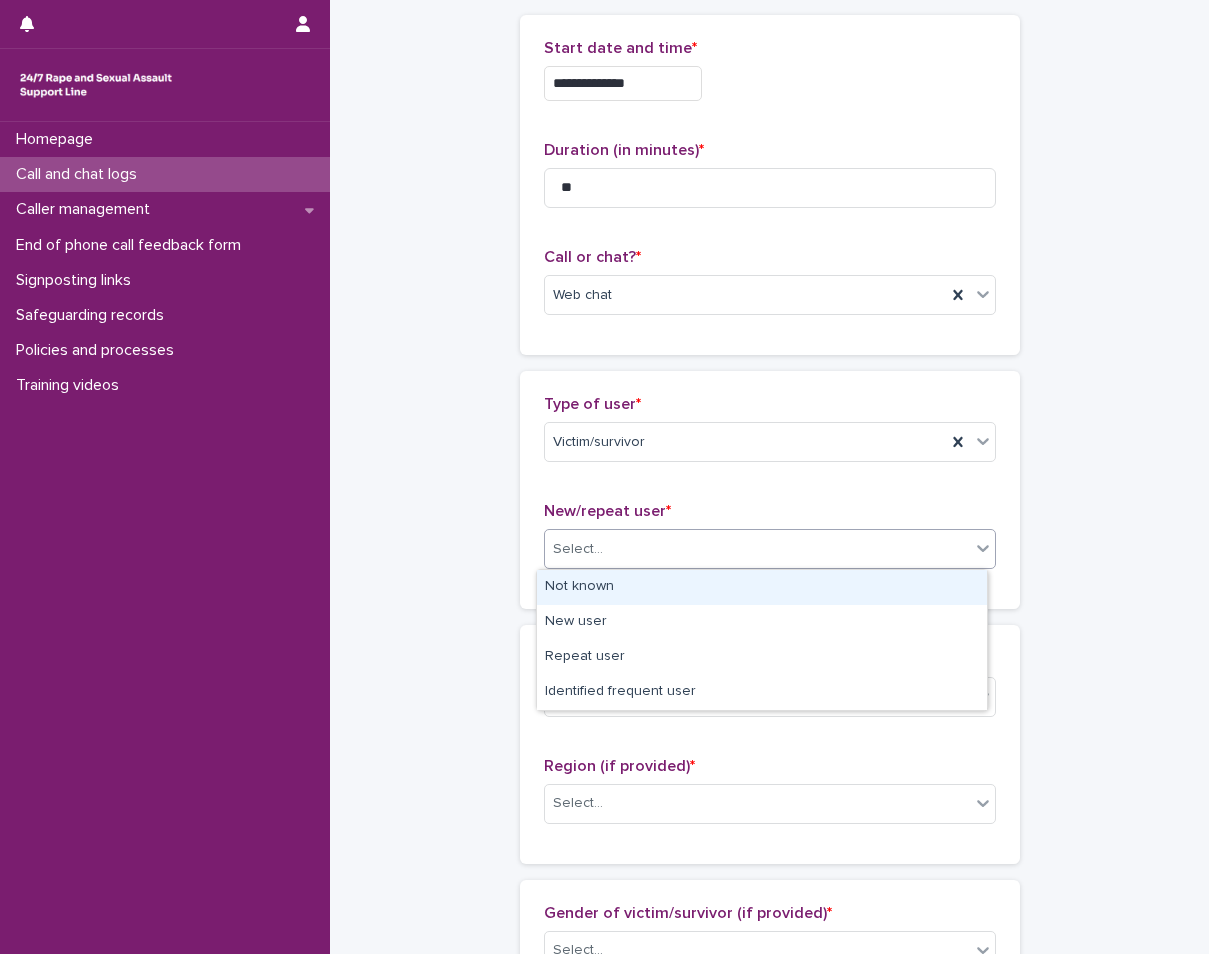 click on "Not known" at bounding box center [762, 587] 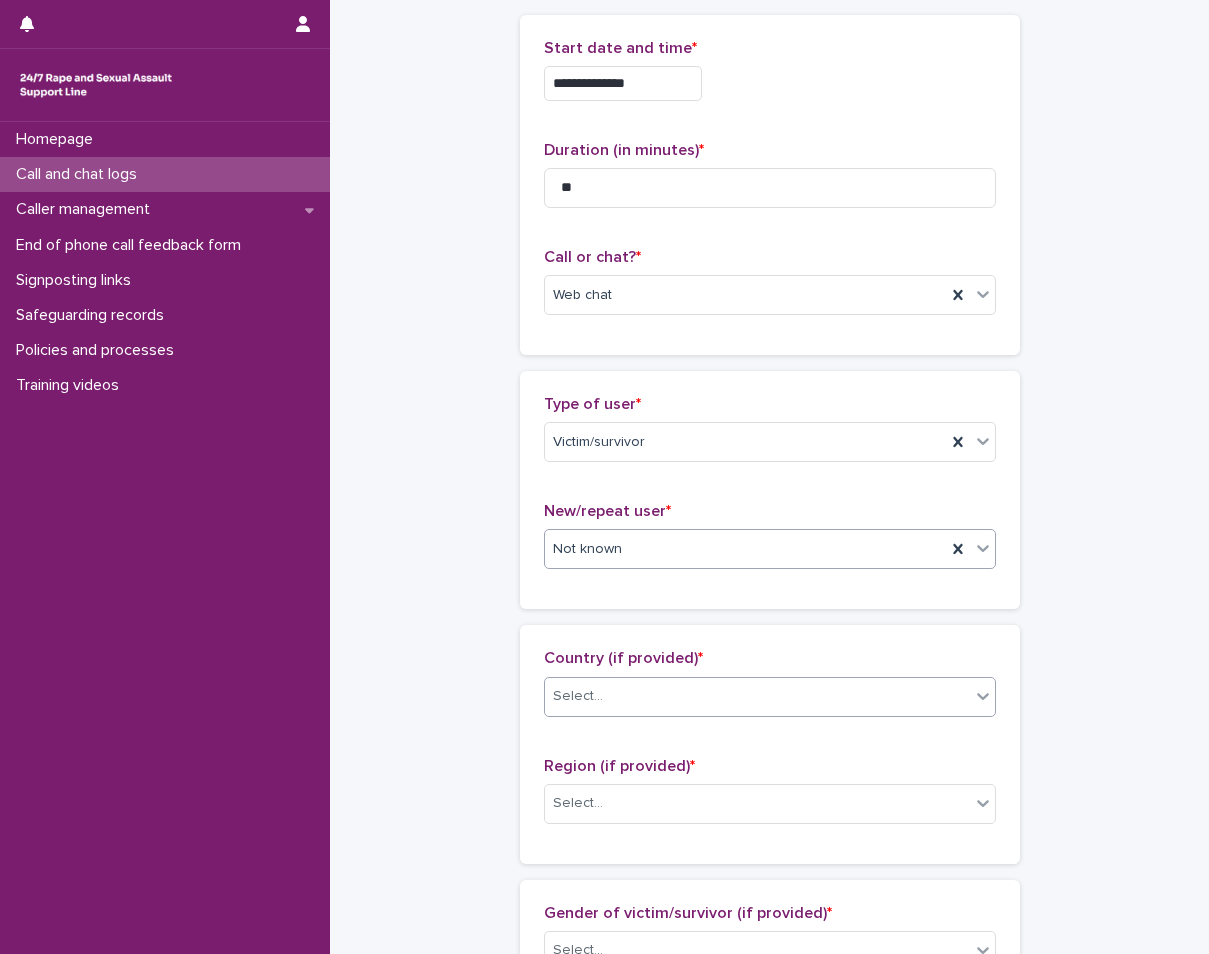click on "Select..." at bounding box center (757, 696) 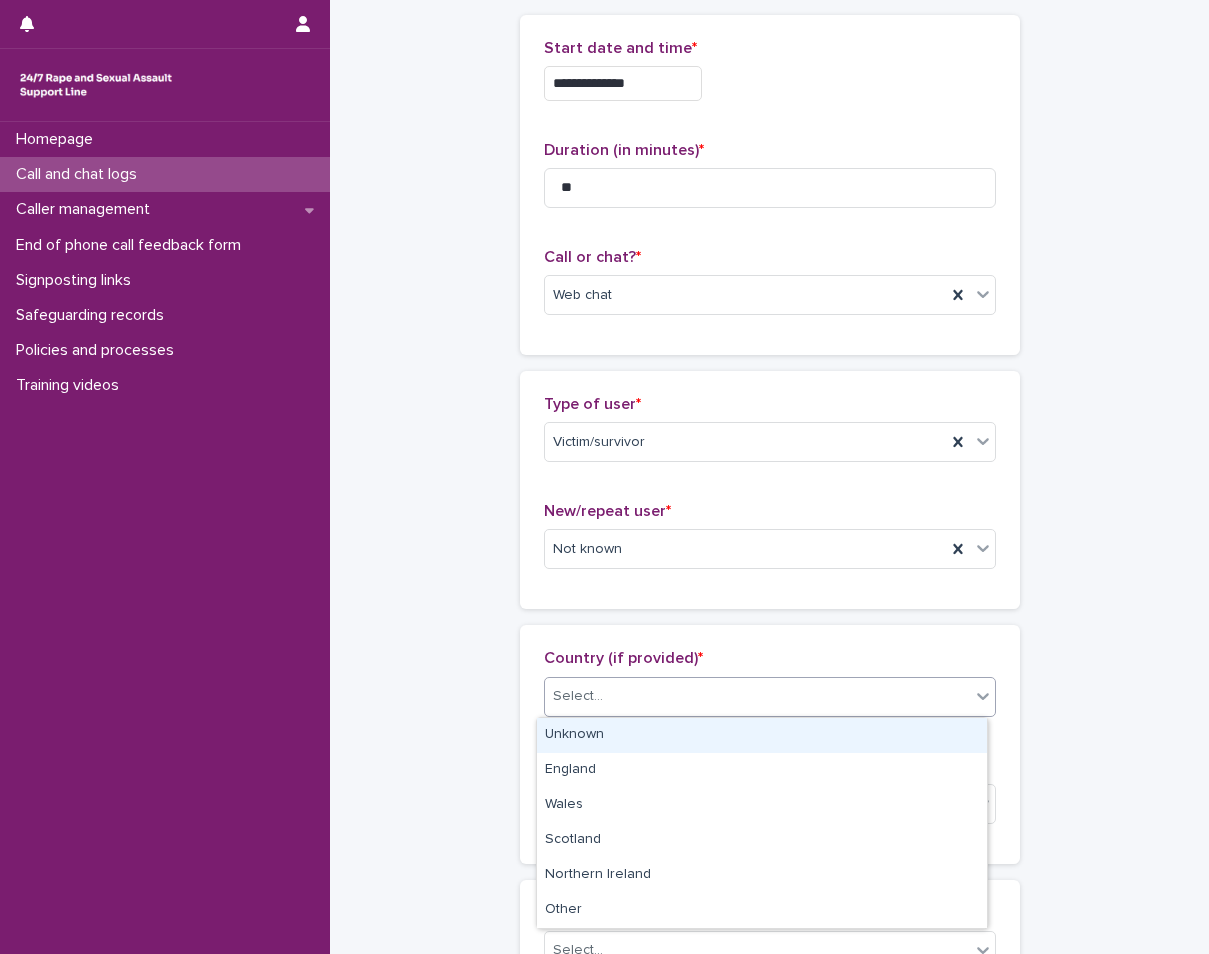 click on "Unknown" at bounding box center (762, 735) 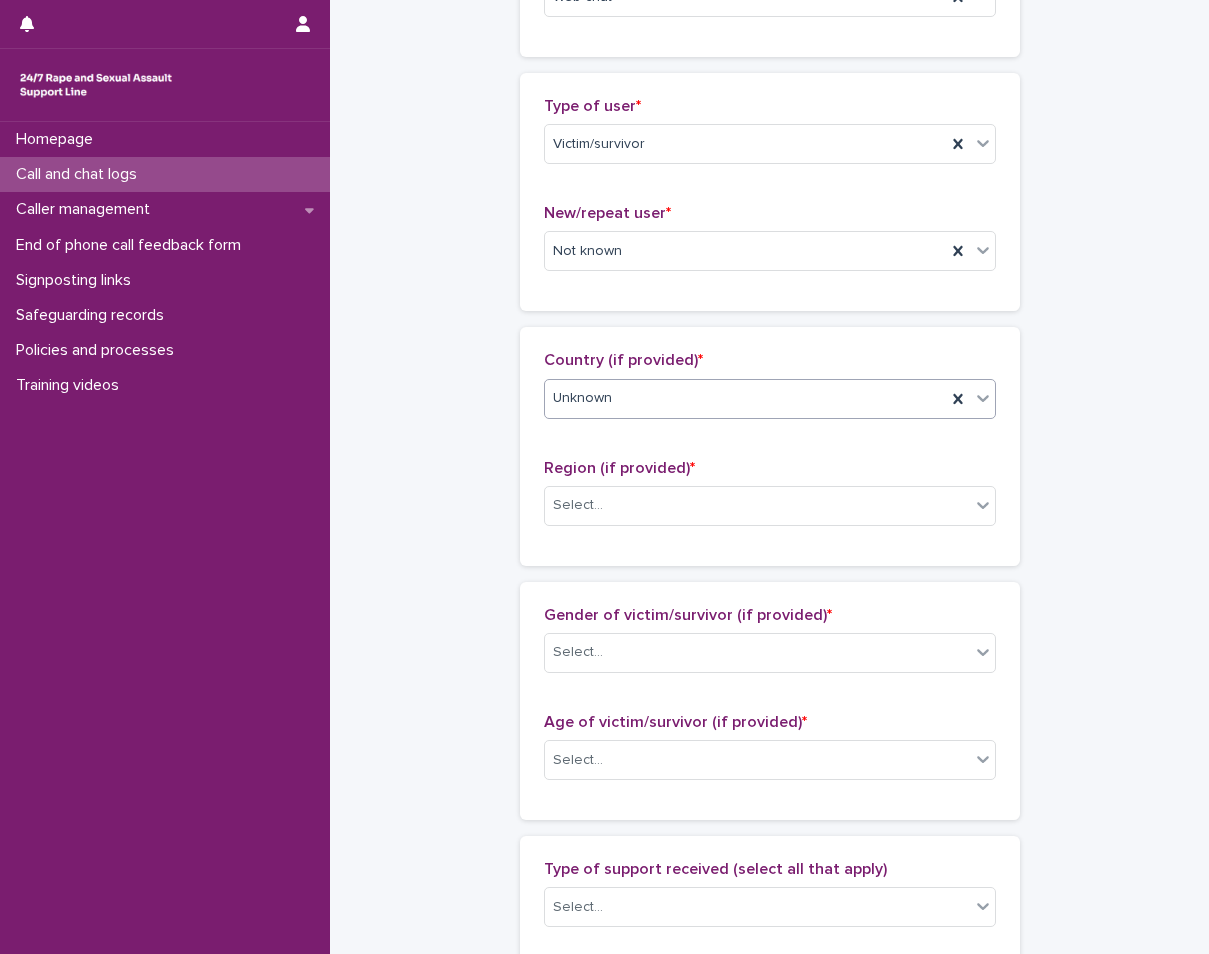 scroll, scrollTop: 400, scrollLeft: 0, axis: vertical 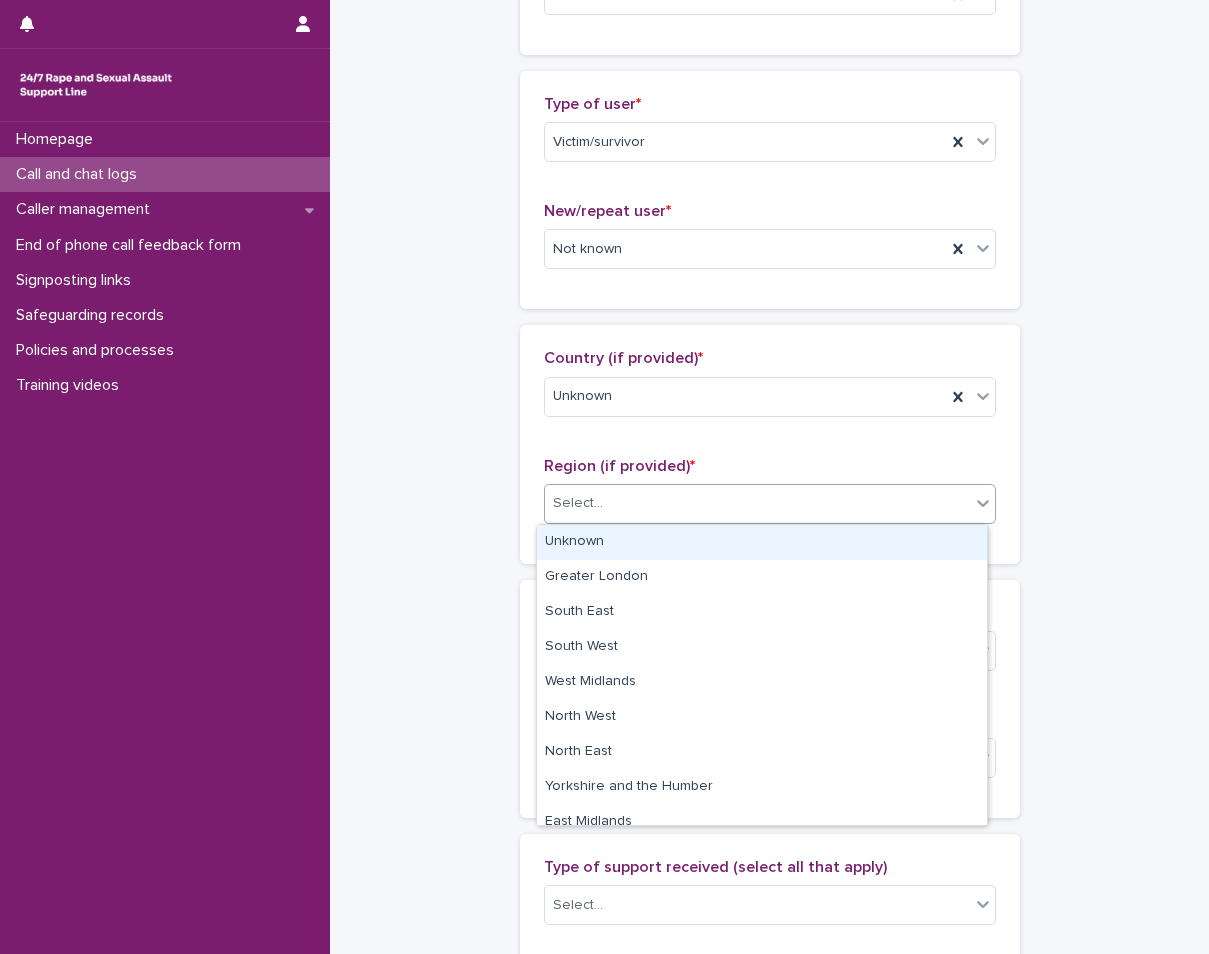 click on "Select..." at bounding box center (757, 503) 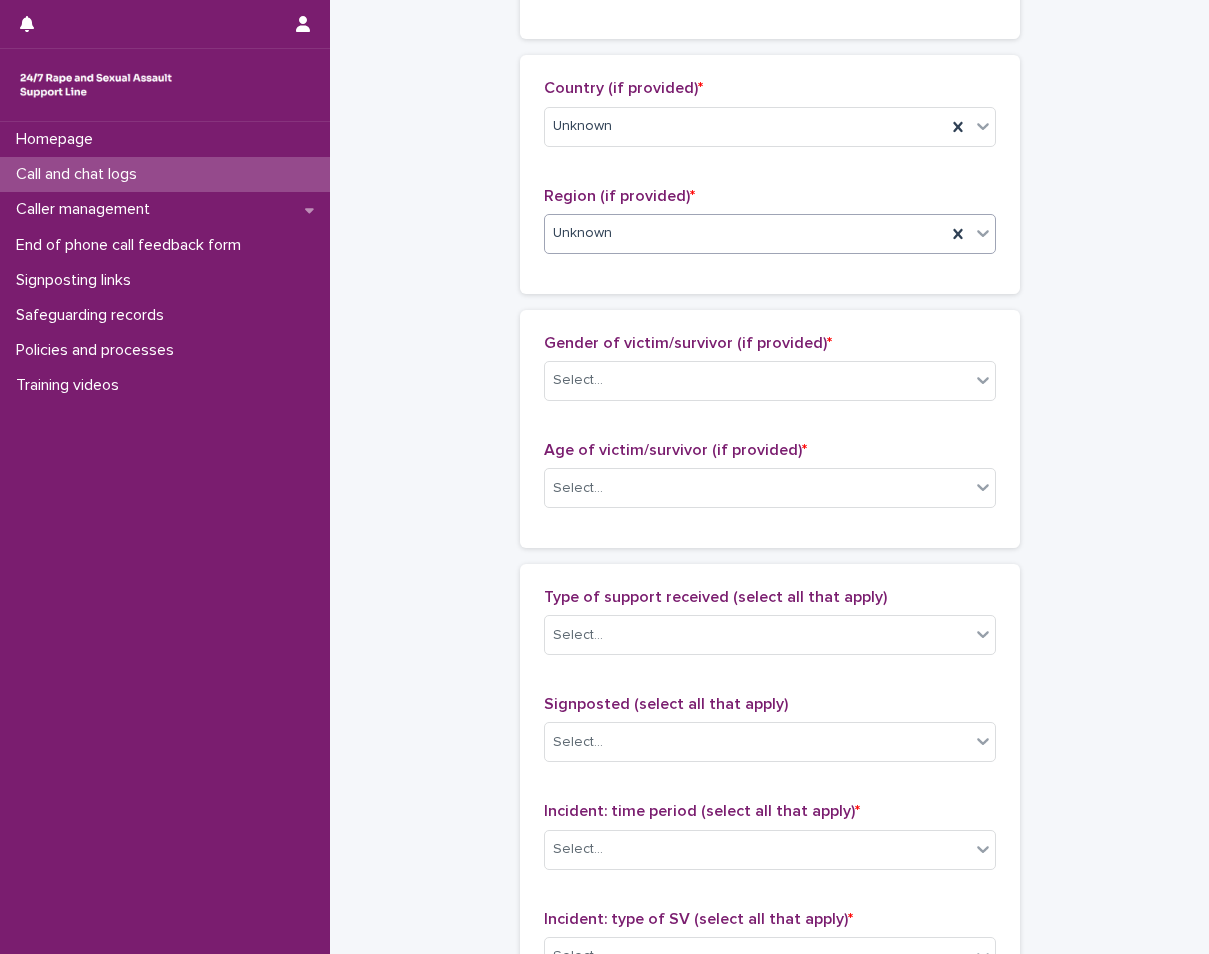 scroll, scrollTop: 700, scrollLeft: 0, axis: vertical 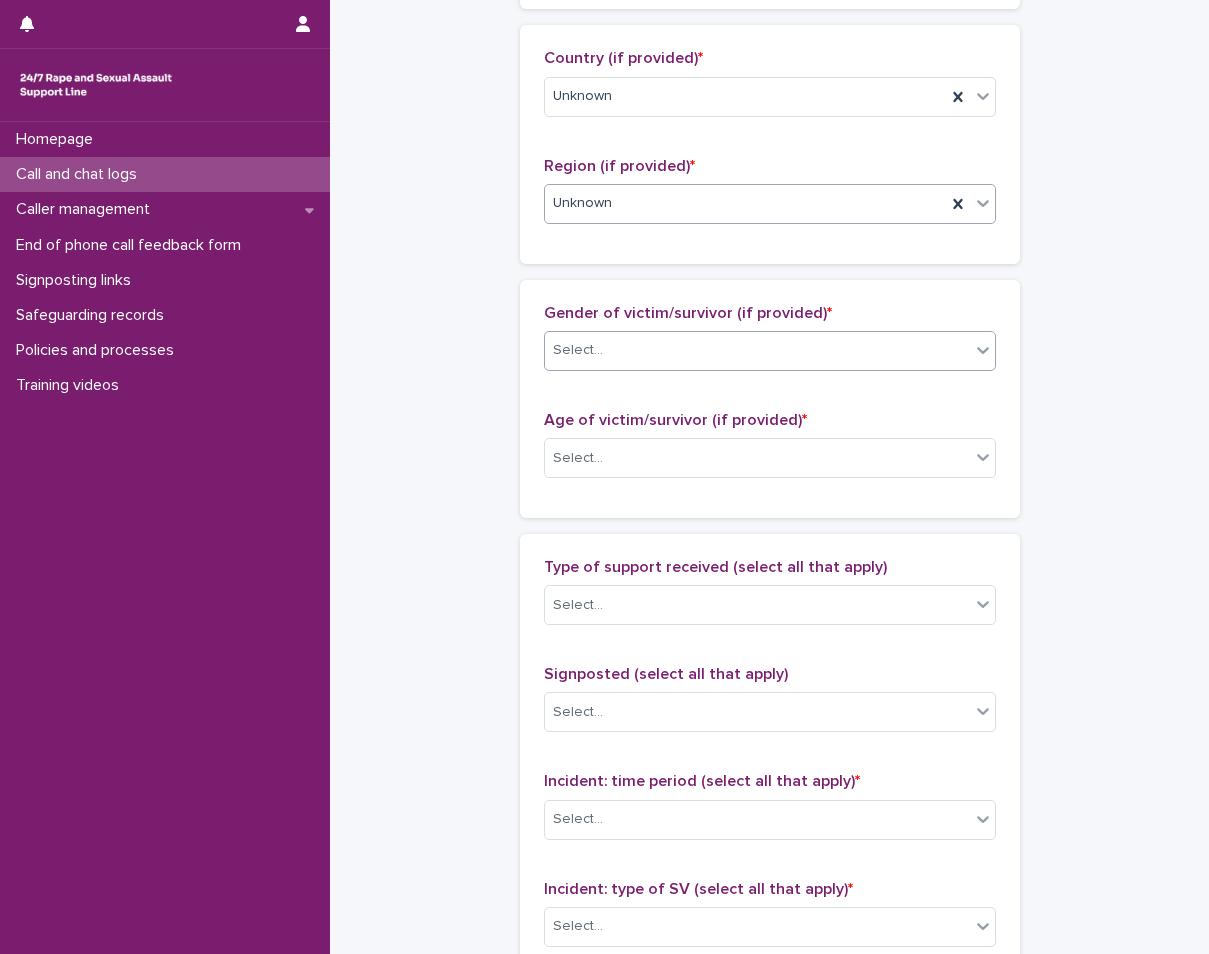 click on "Select..." at bounding box center [578, 350] 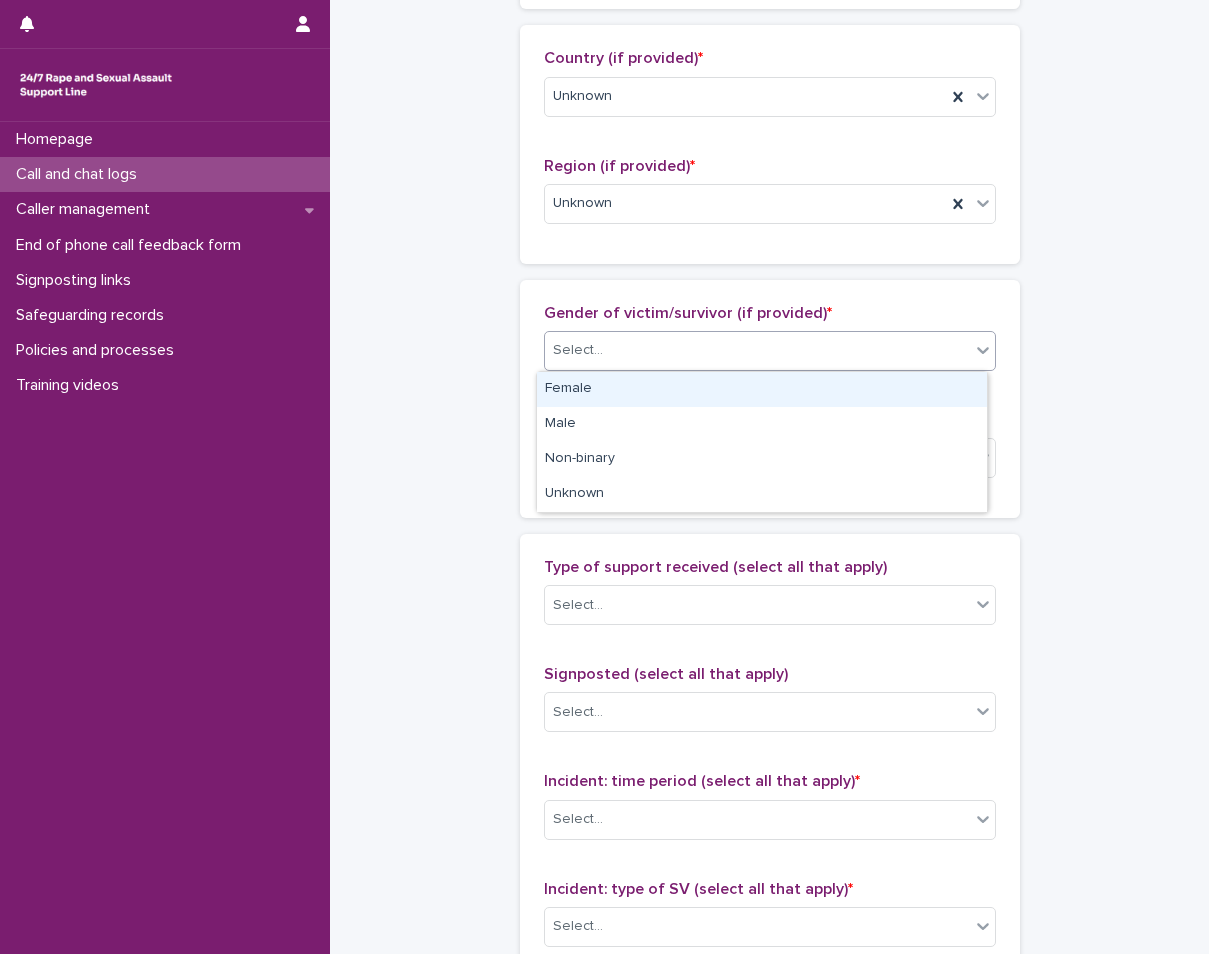 click on "Female" at bounding box center [762, 389] 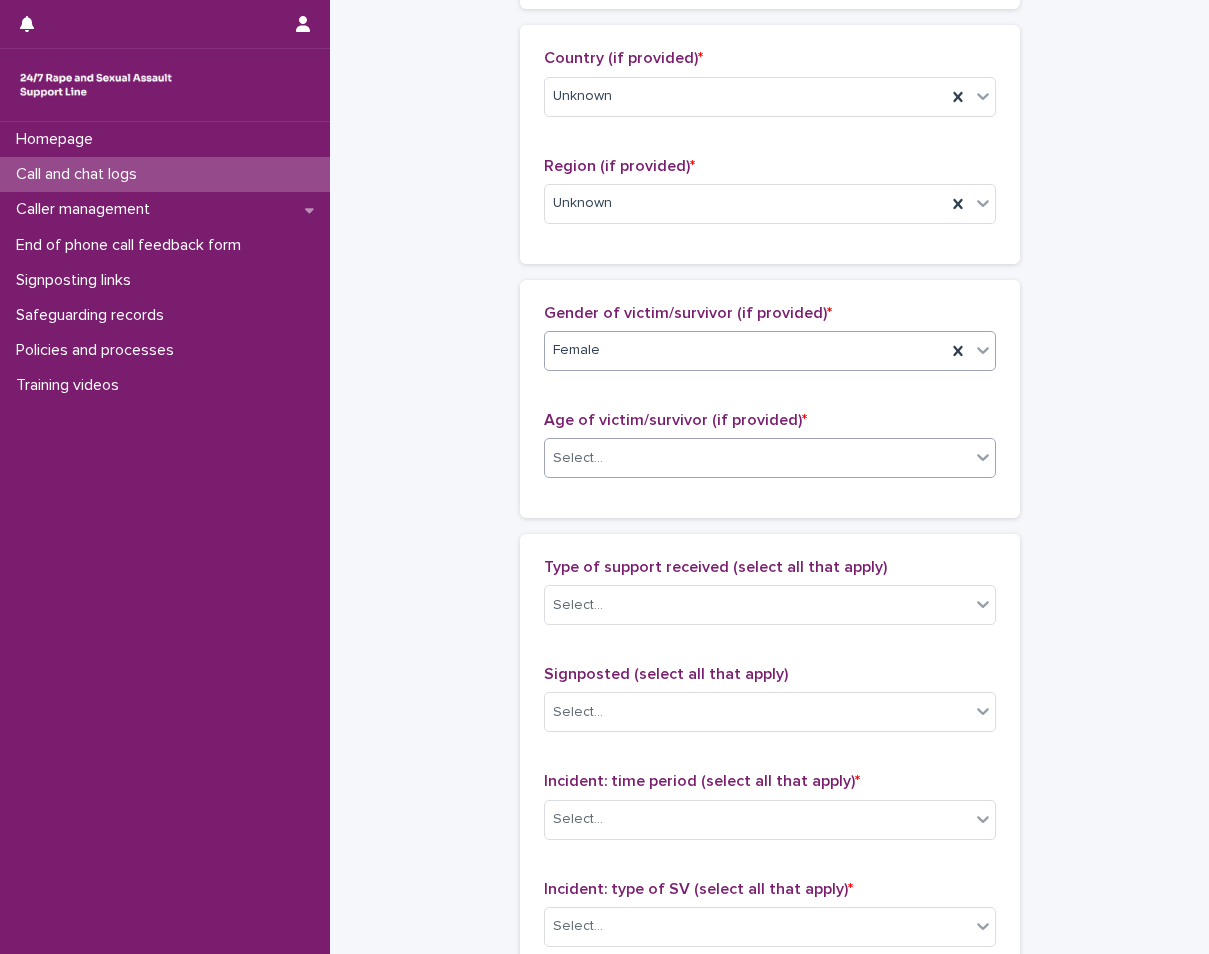 click on "Select..." at bounding box center (757, 458) 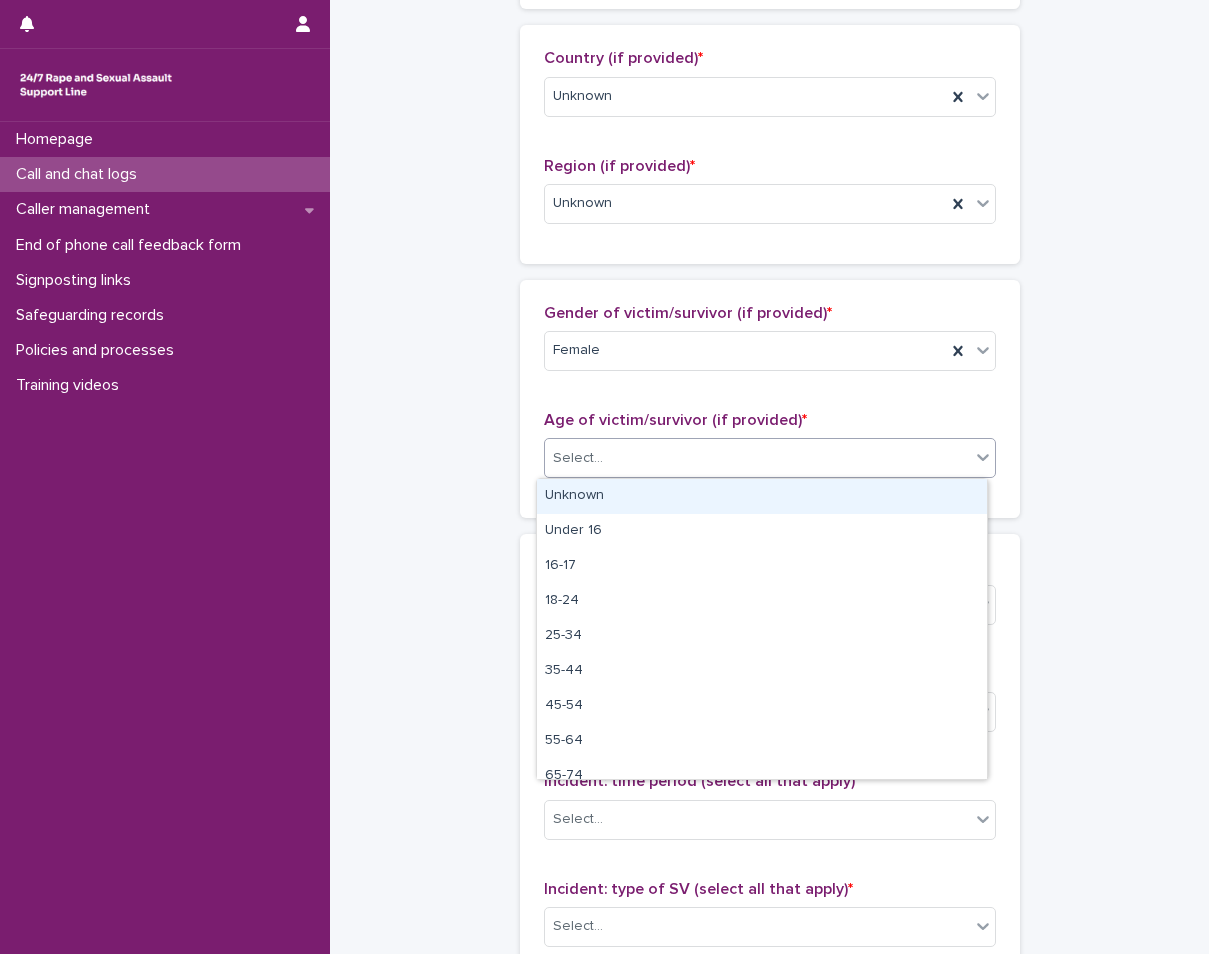 click on "Unknown" at bounding box center (762, 496) 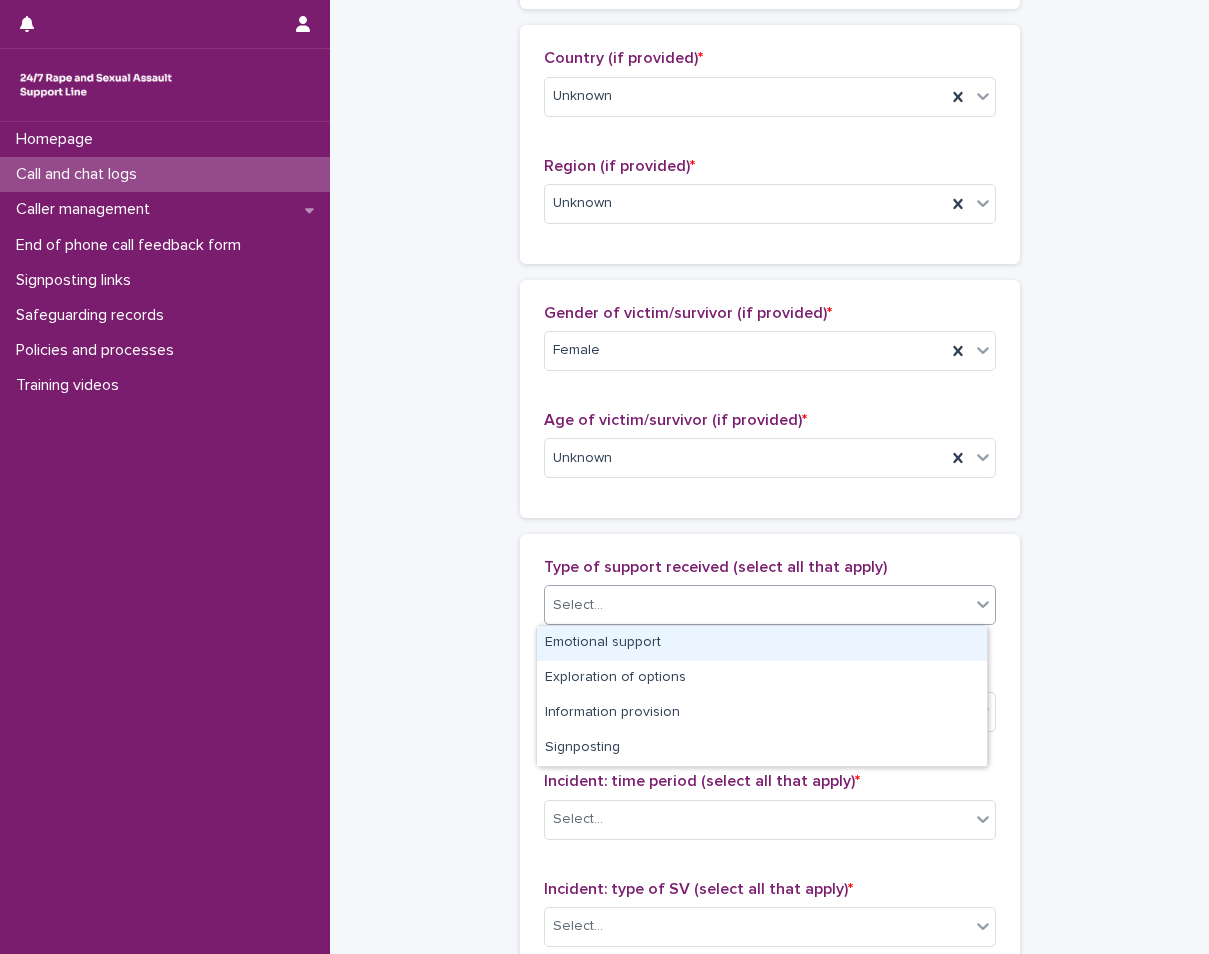 click on "Select..." at bounding box center [578, 605] 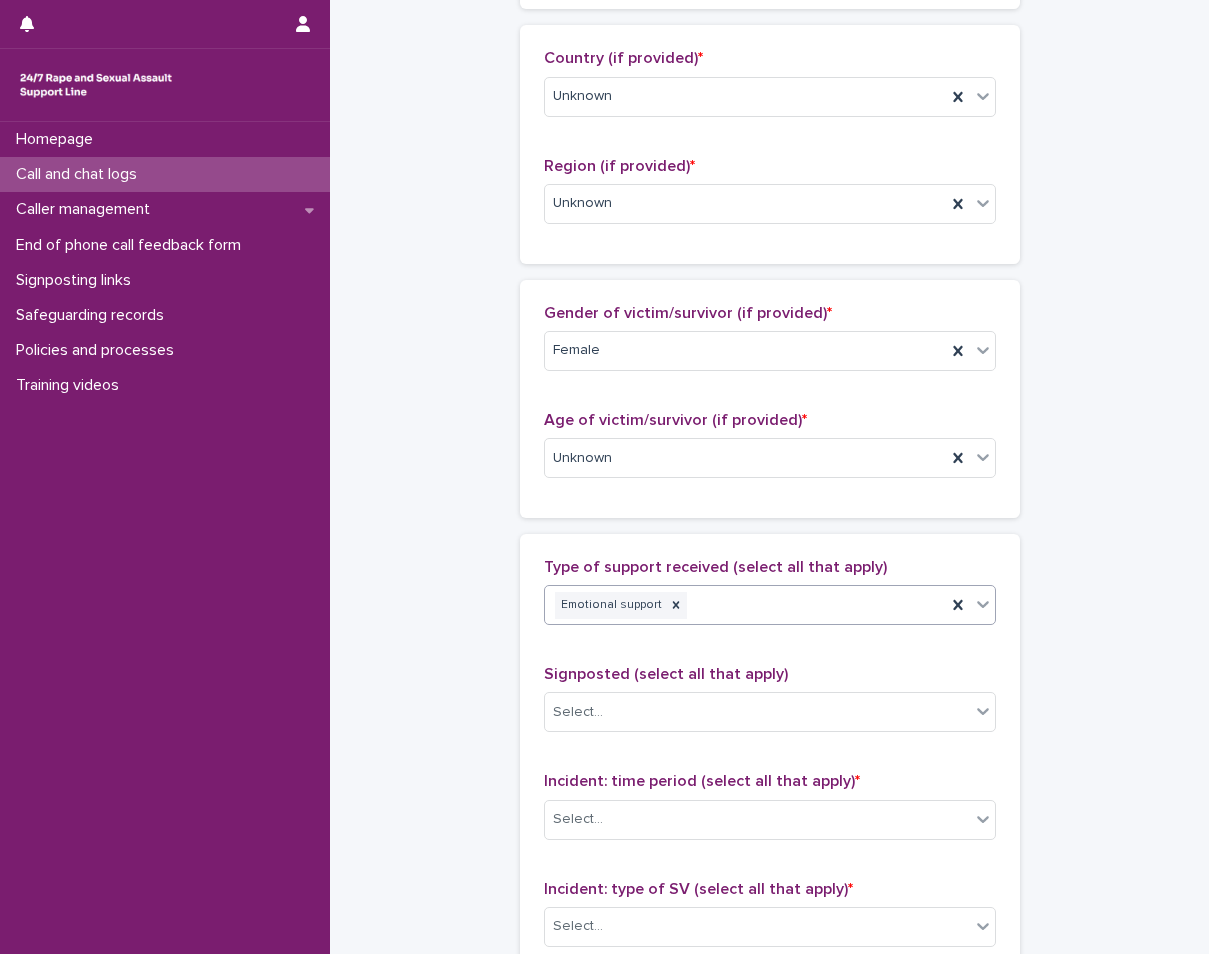 click 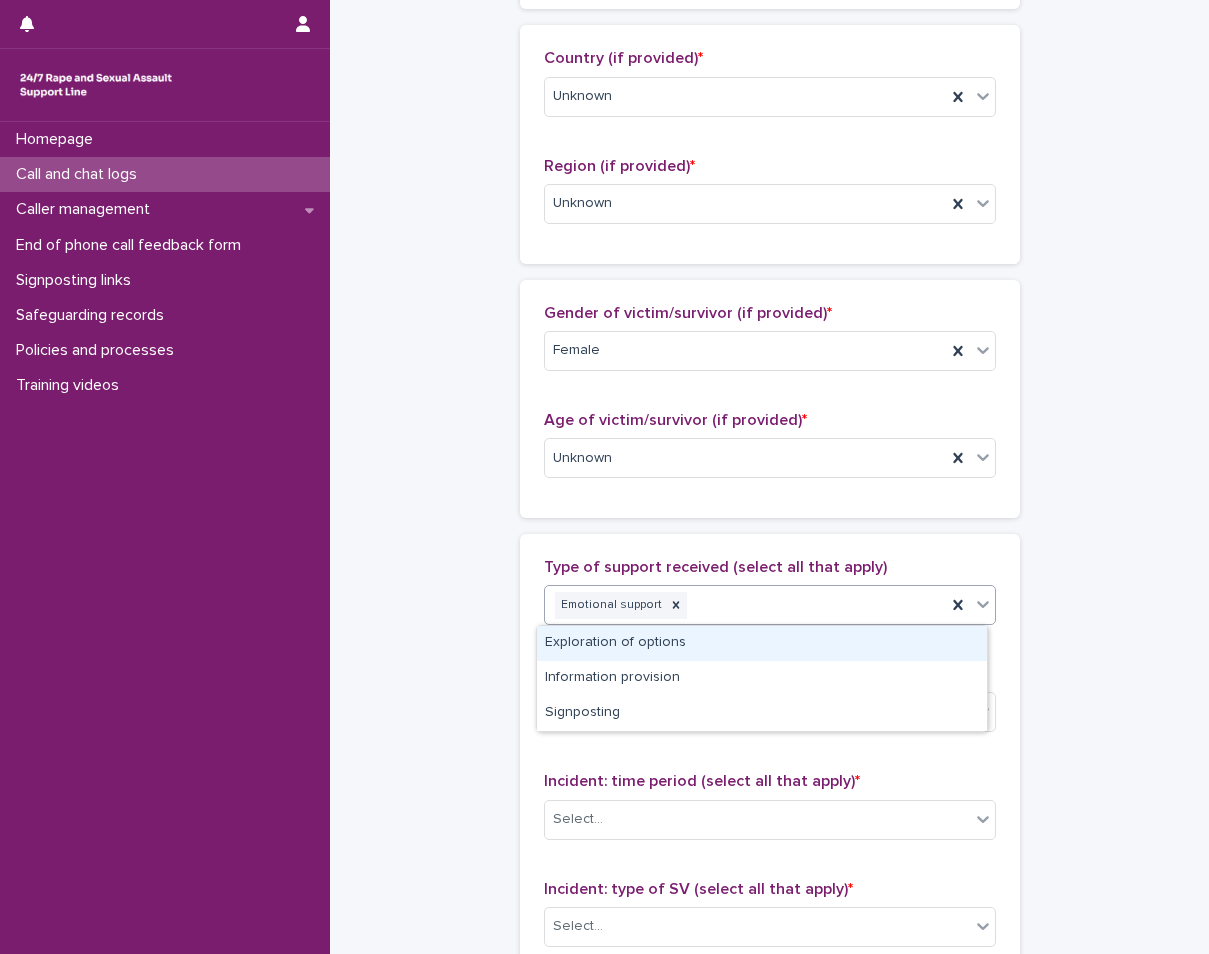 click on "Exploration of options" at bounding box center [762, 643] 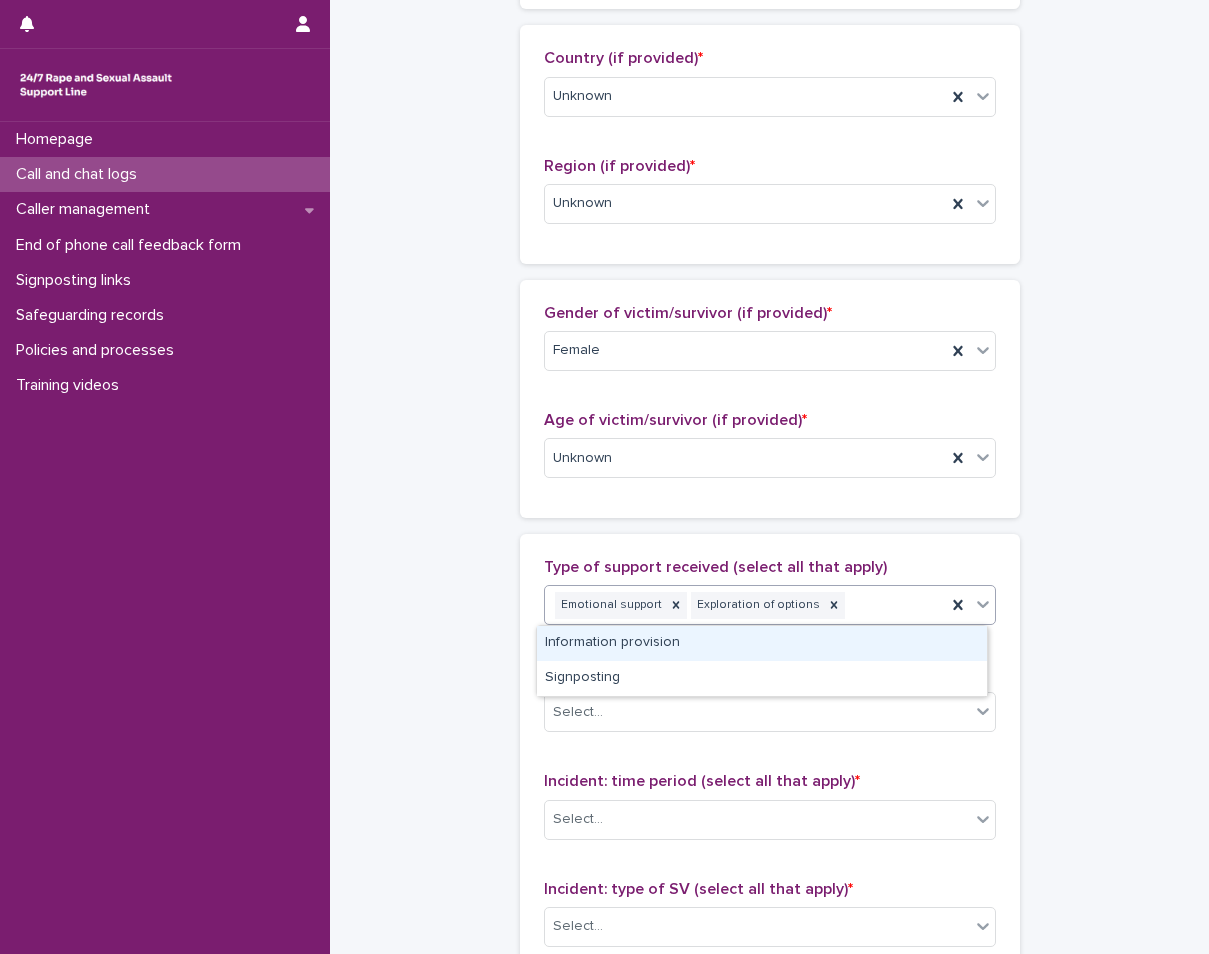 click 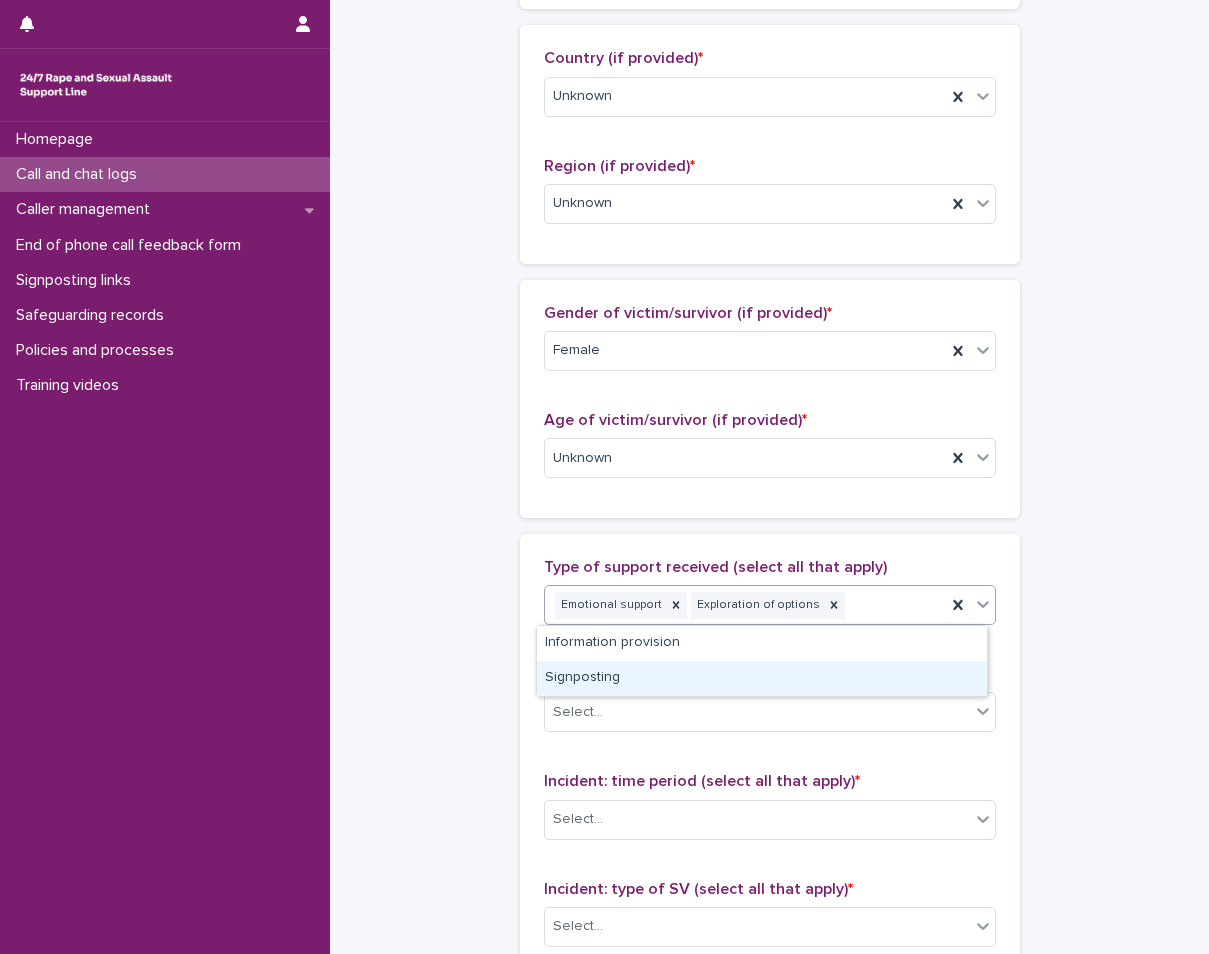 click on "Type of support received (select all that apply)   option Exploration of options, selected.    option Signposting focused, 4 of 4. 2 results available. Use Up and Down to choose options, press Enter to select the currently focused option, press Escape to exit the menu, press Tab to select the option and exit the menu. Emotional support Exploration of options Signposted (select all that apply) Select... Incident: time period (select all that apply) * Select... Incident: type of SV (select all that apply) * Select... Incident: perpetrator (select all that apply) * Select... Incident: gender of perpetrator (select all that apply) * Select... Flags Select... Comments" at bounding box center [770, 976] 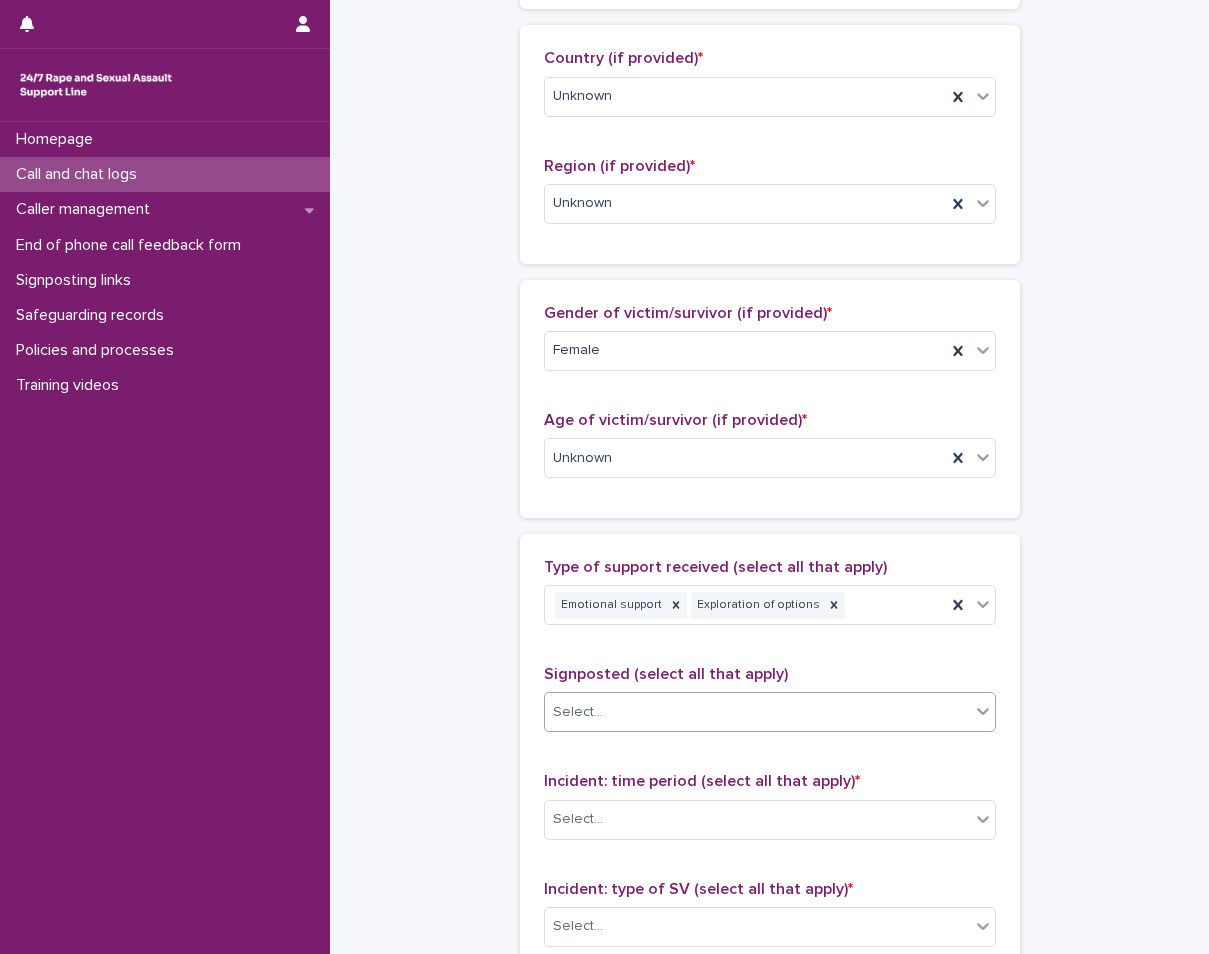 click on "Select..." at bounding box center [757, 712] 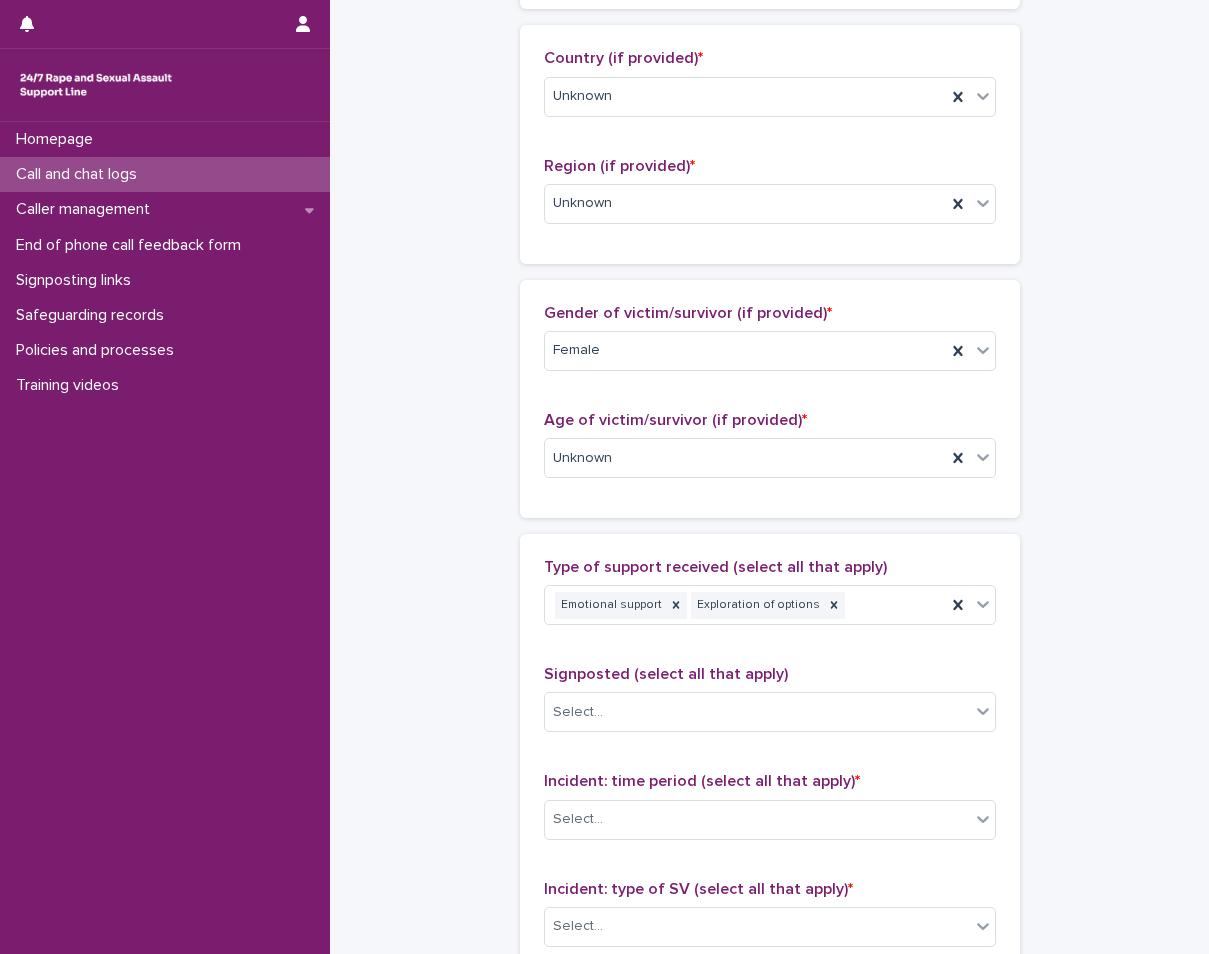 click on "**********" at bounding box center (769, 384) 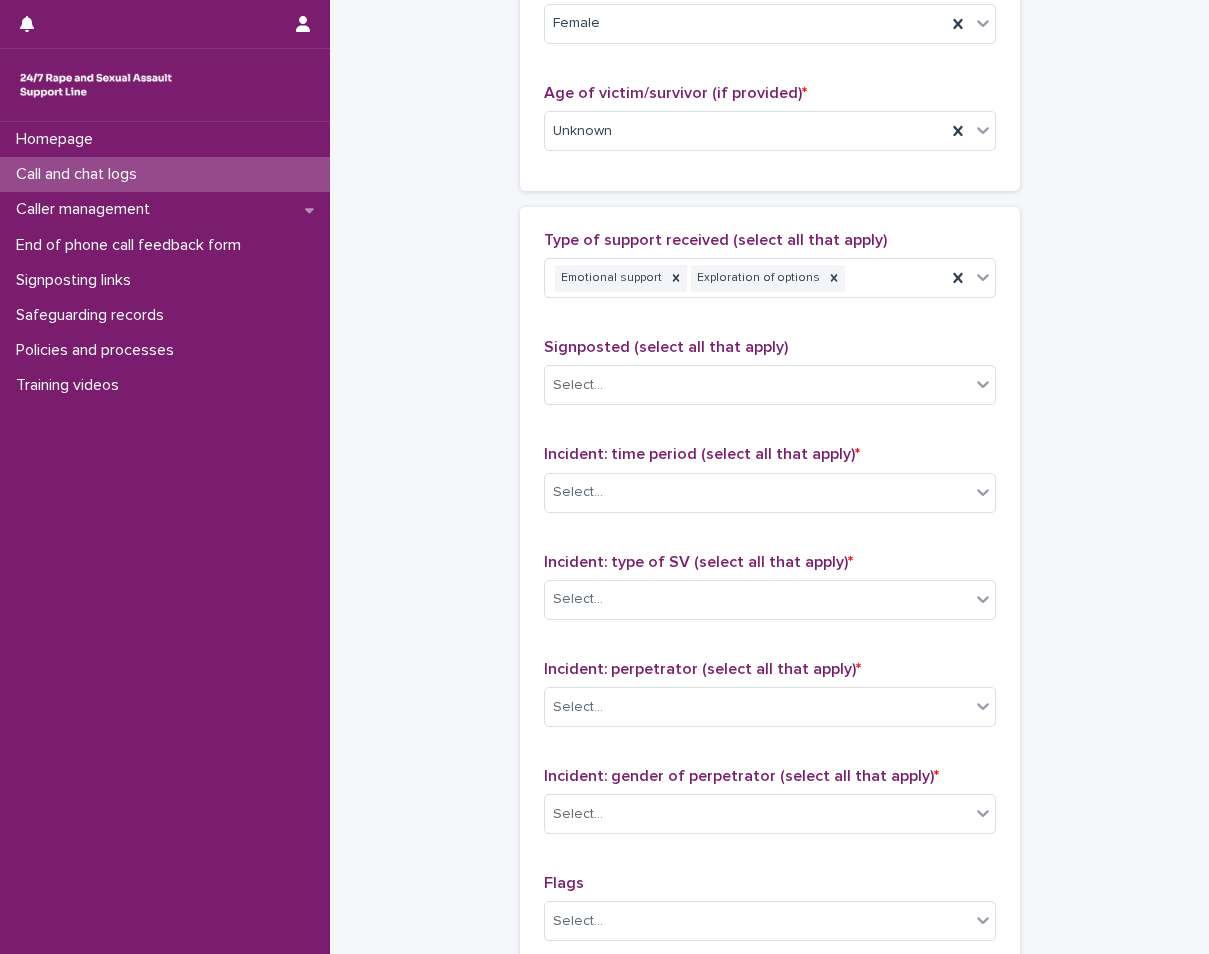 scroll, scrollTop: 1100, scrollLeft: 0, axis: vertical 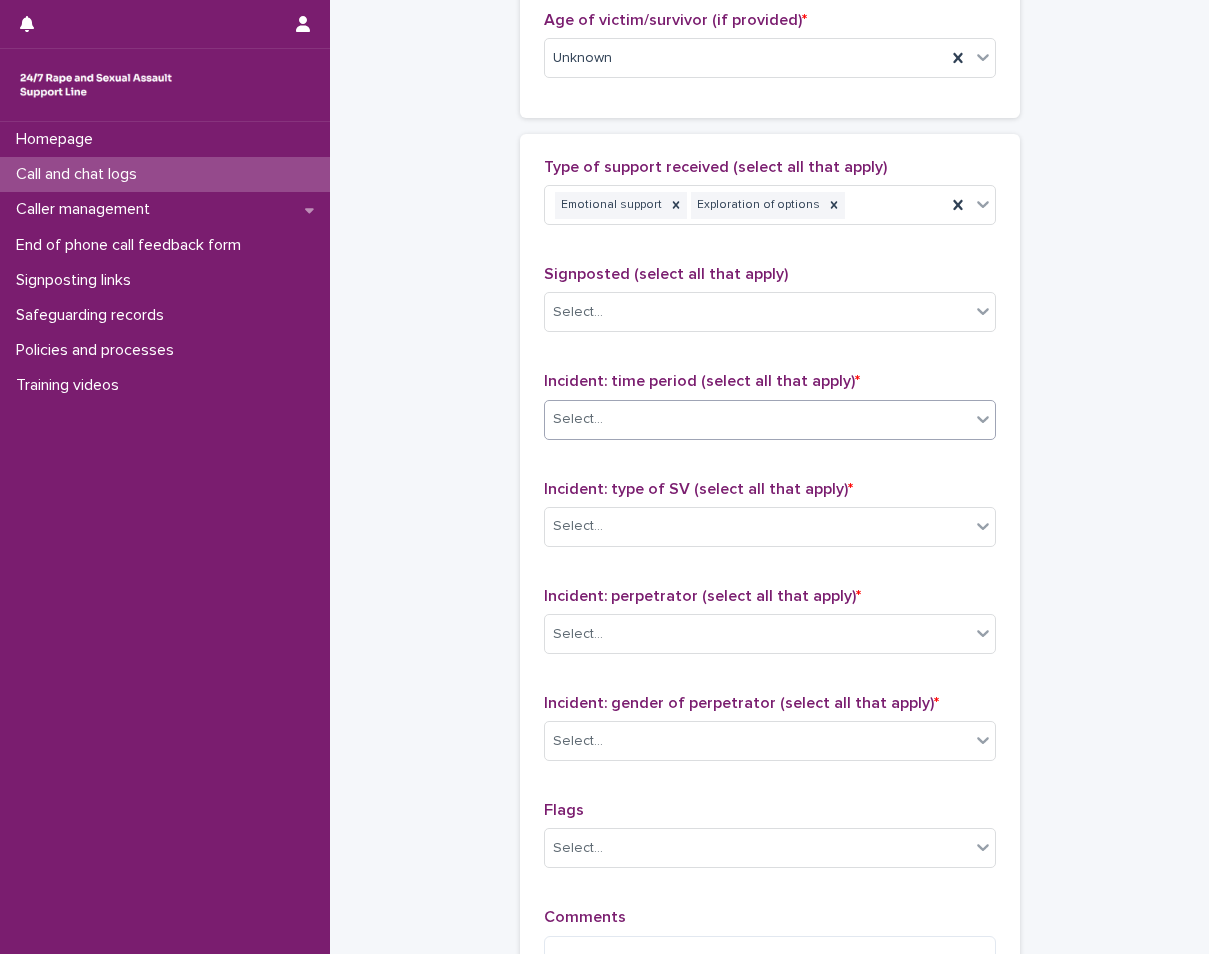 click on "Select..." at bounding box center (757, 419) 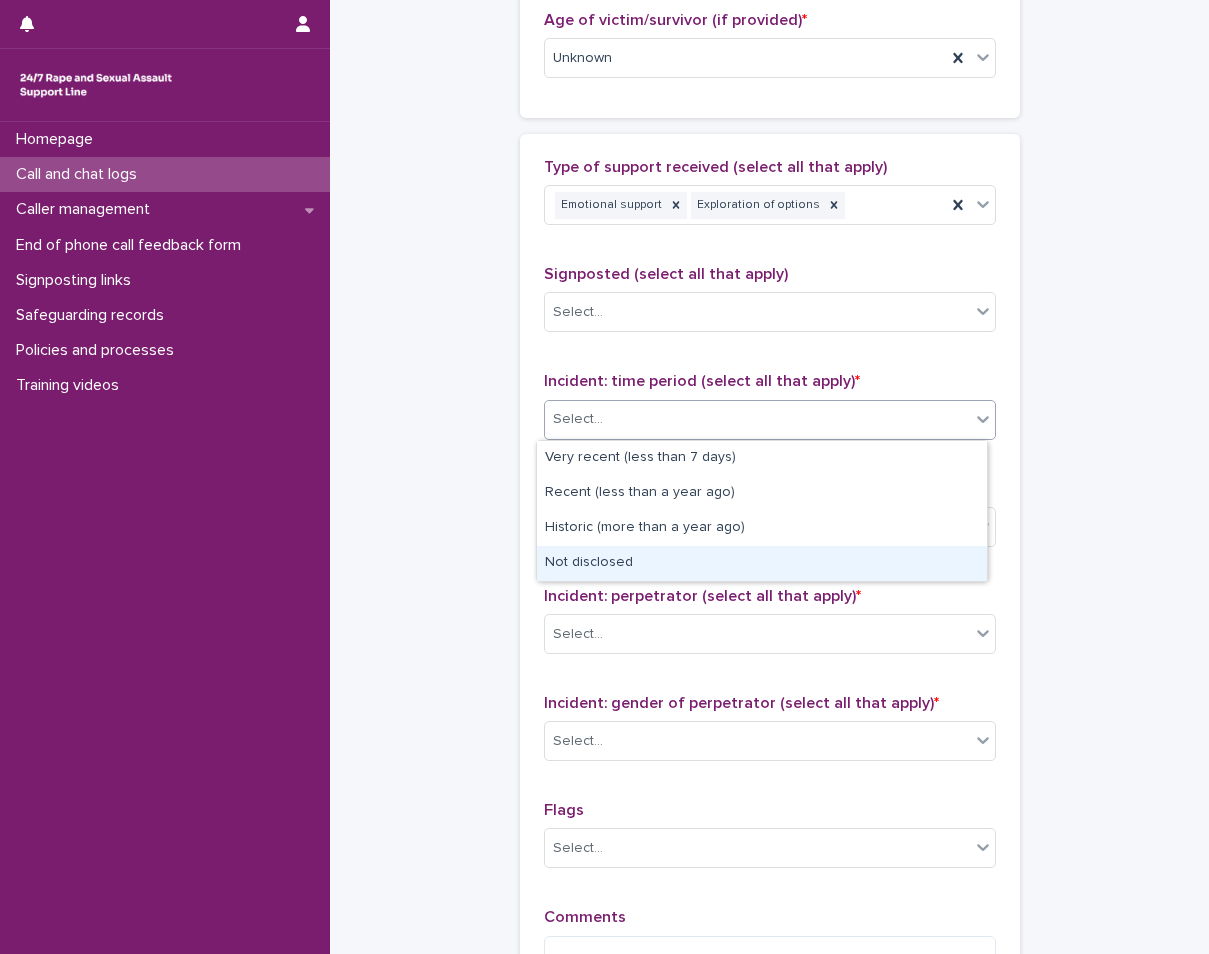 drag, startPoint x: 622, startPoint y: 468, endPoint x: 564, endPoint y: 567, distance: 114.73883 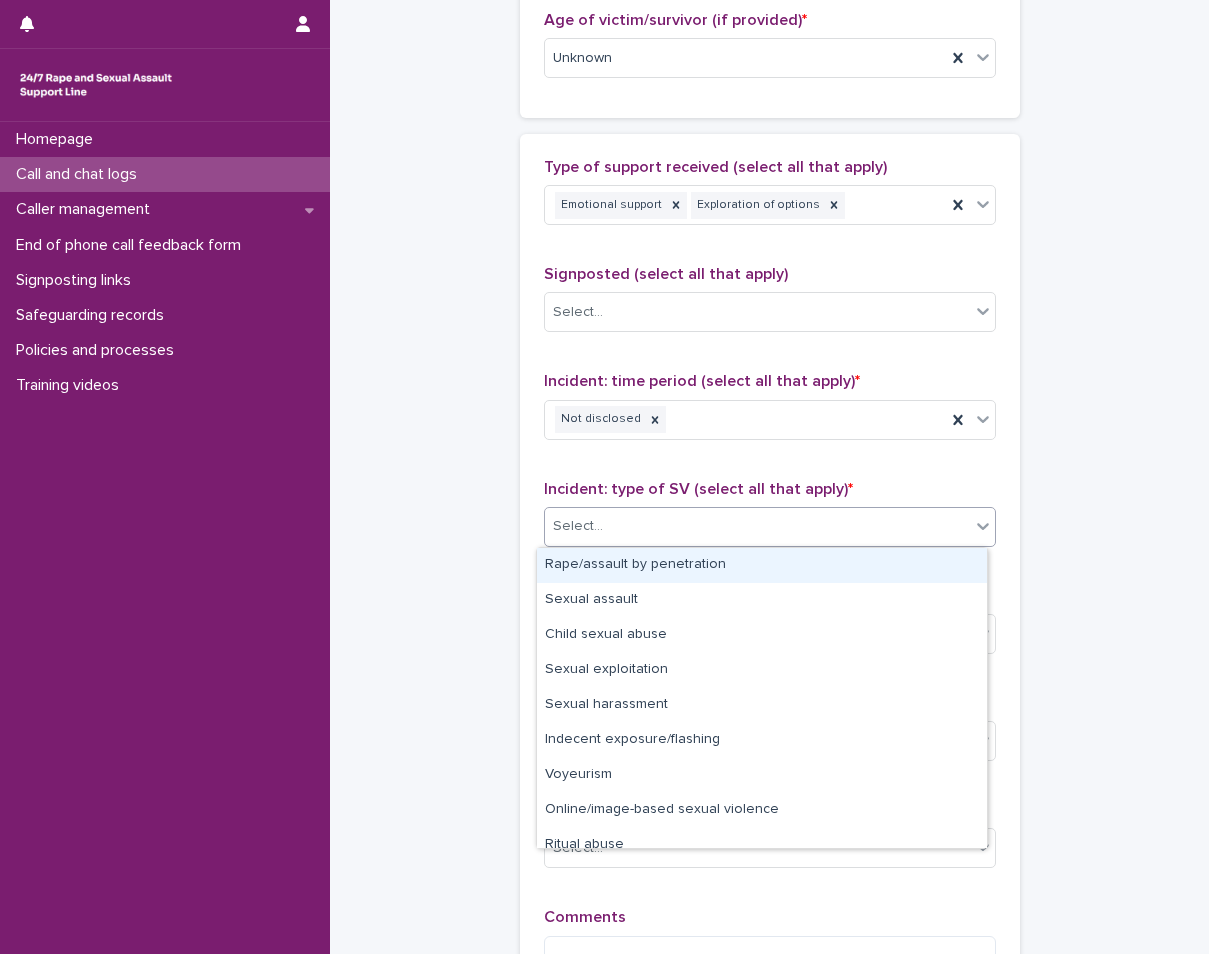 click on "Select..." at bounding box center [757, 526] 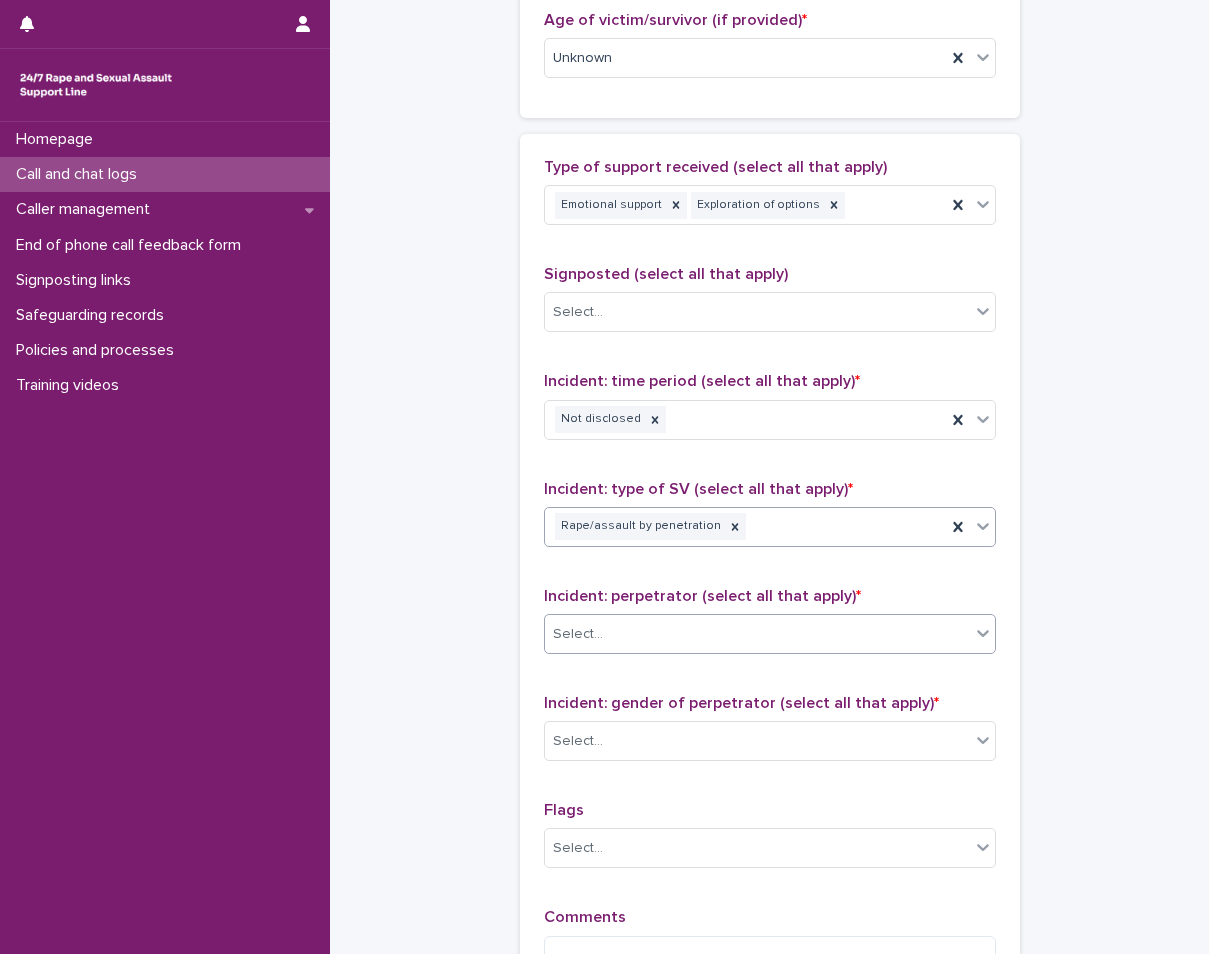 click on "Select..." at bounding box center [578, 634] 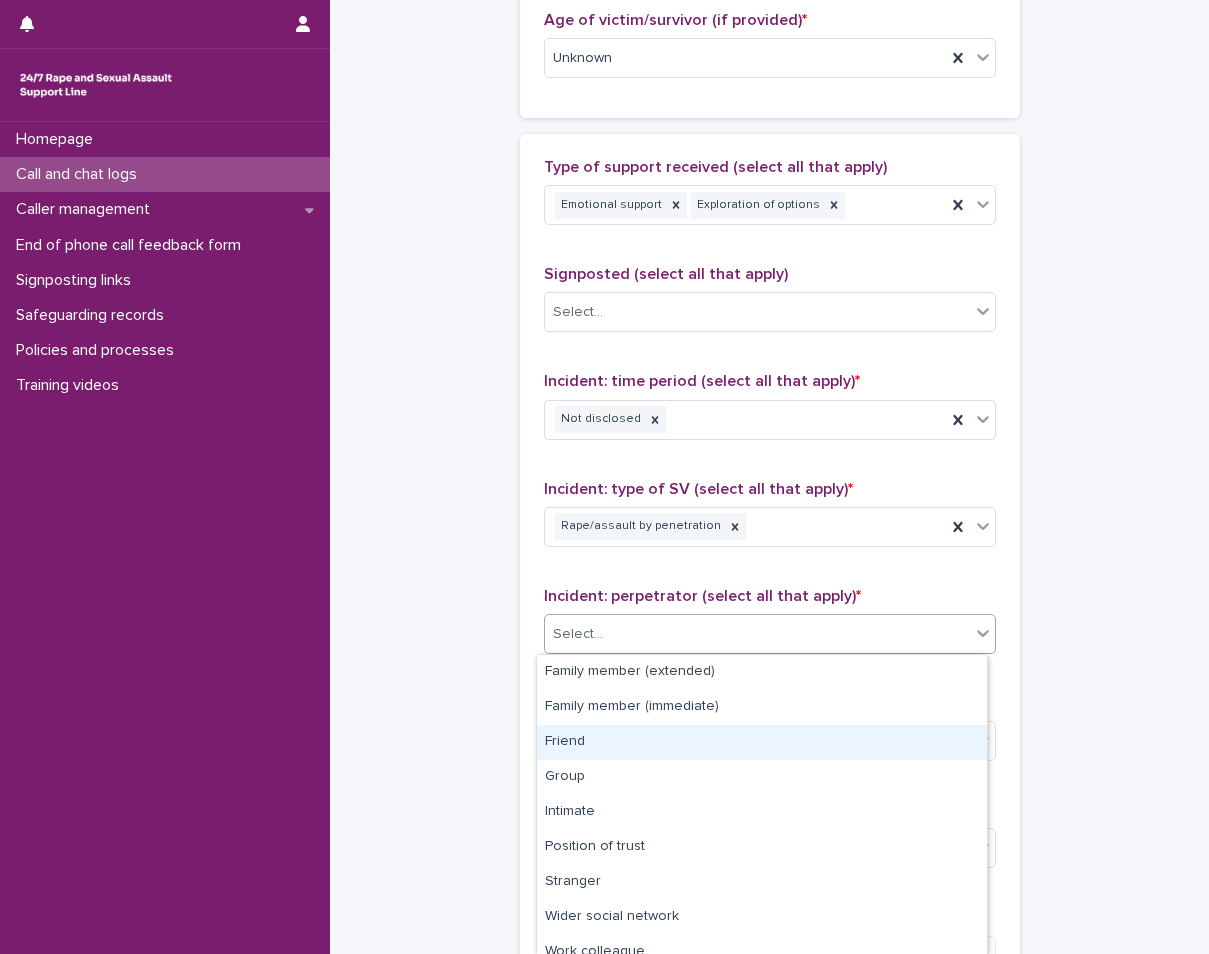 click on "Friend" at bounding box center [762, 742] 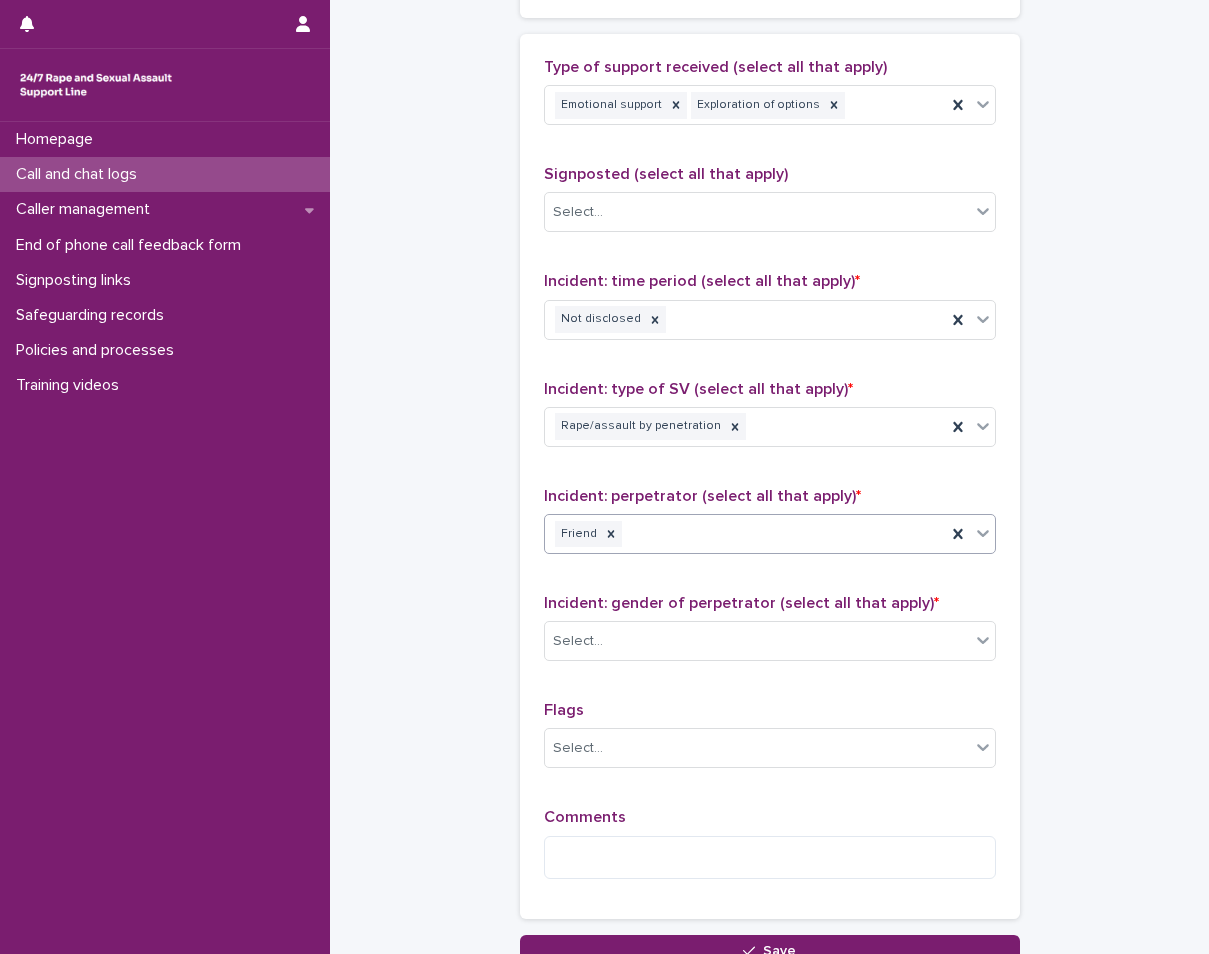 scroll, scrollTop: 1300, scrollLeft: 0, axis: vertical 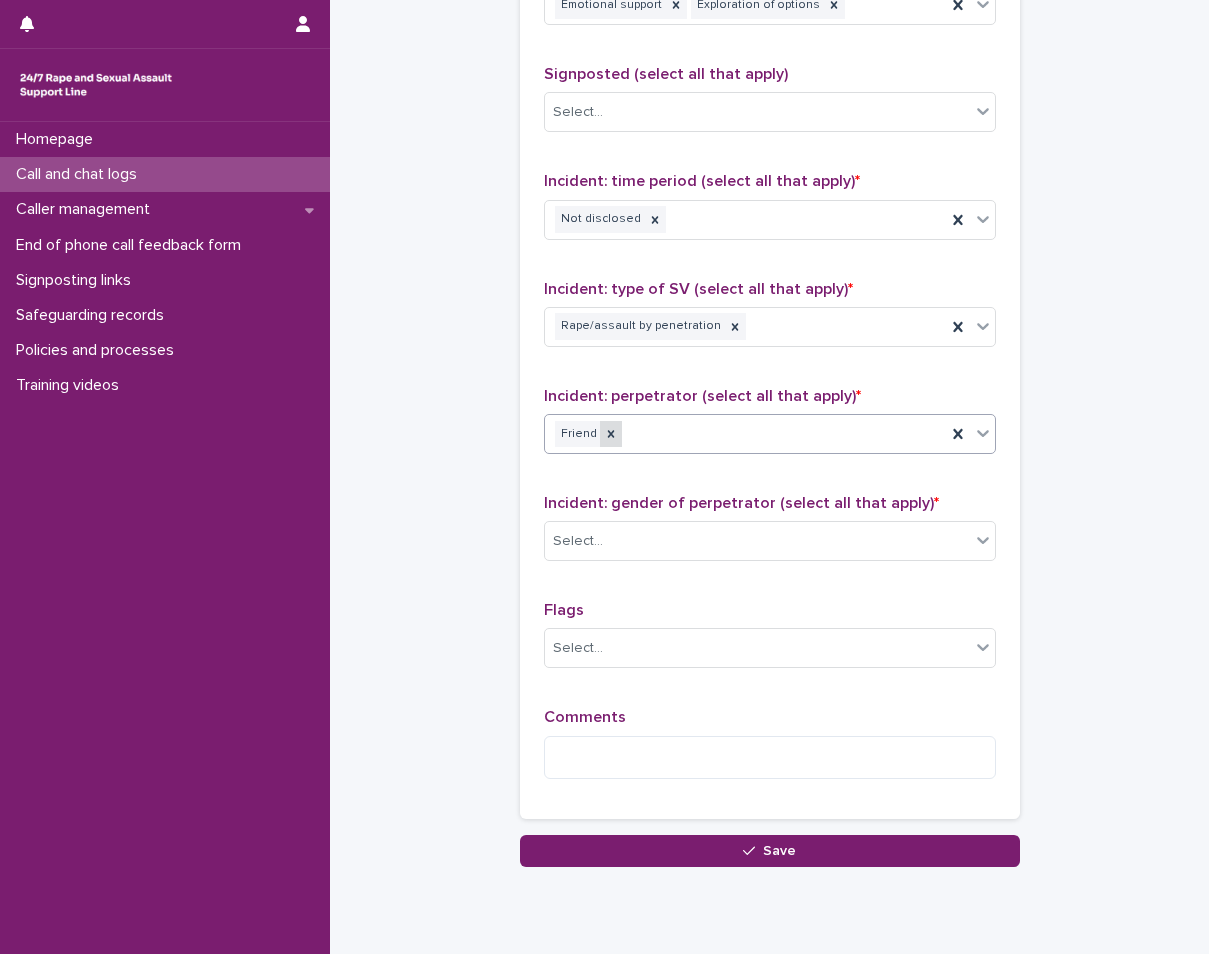 click at bounding box center [611, 434] 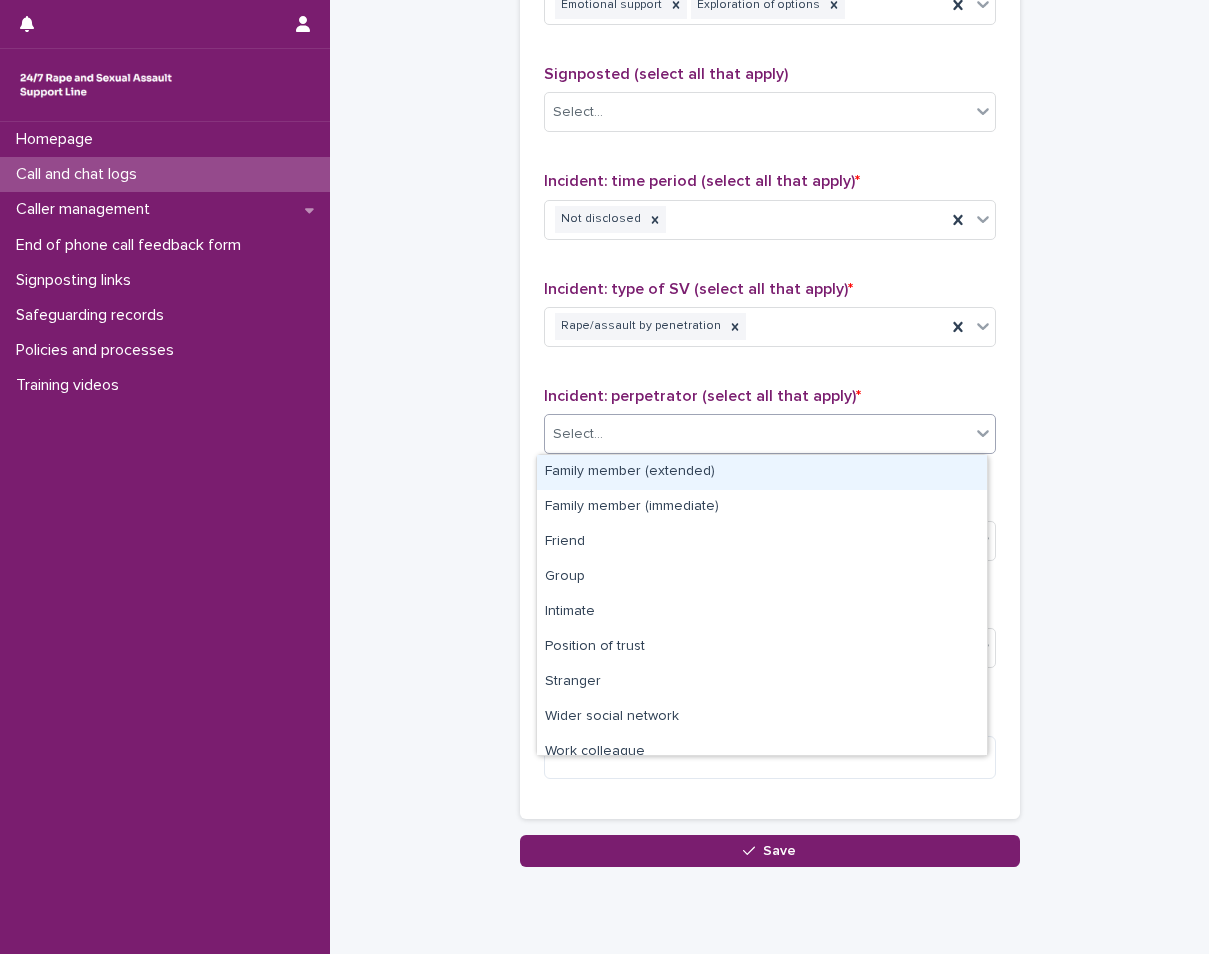 drag, startPoint x: 974, startPoint y: 424, endPoint x: 959, endPoint y: 433, distance: 17.492855 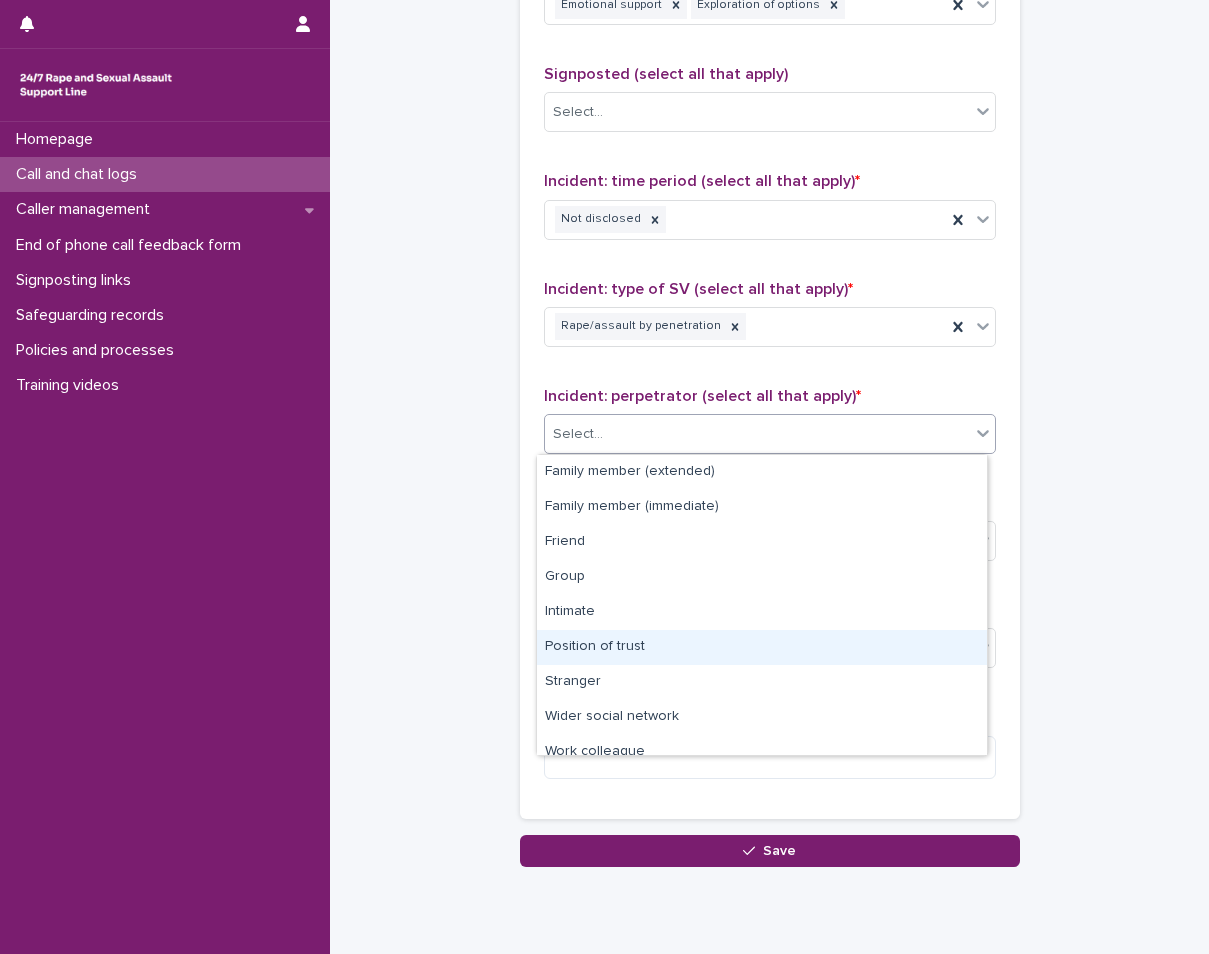 scroll, scrollTop: 85, scrollLeft: 0, axis: vertical 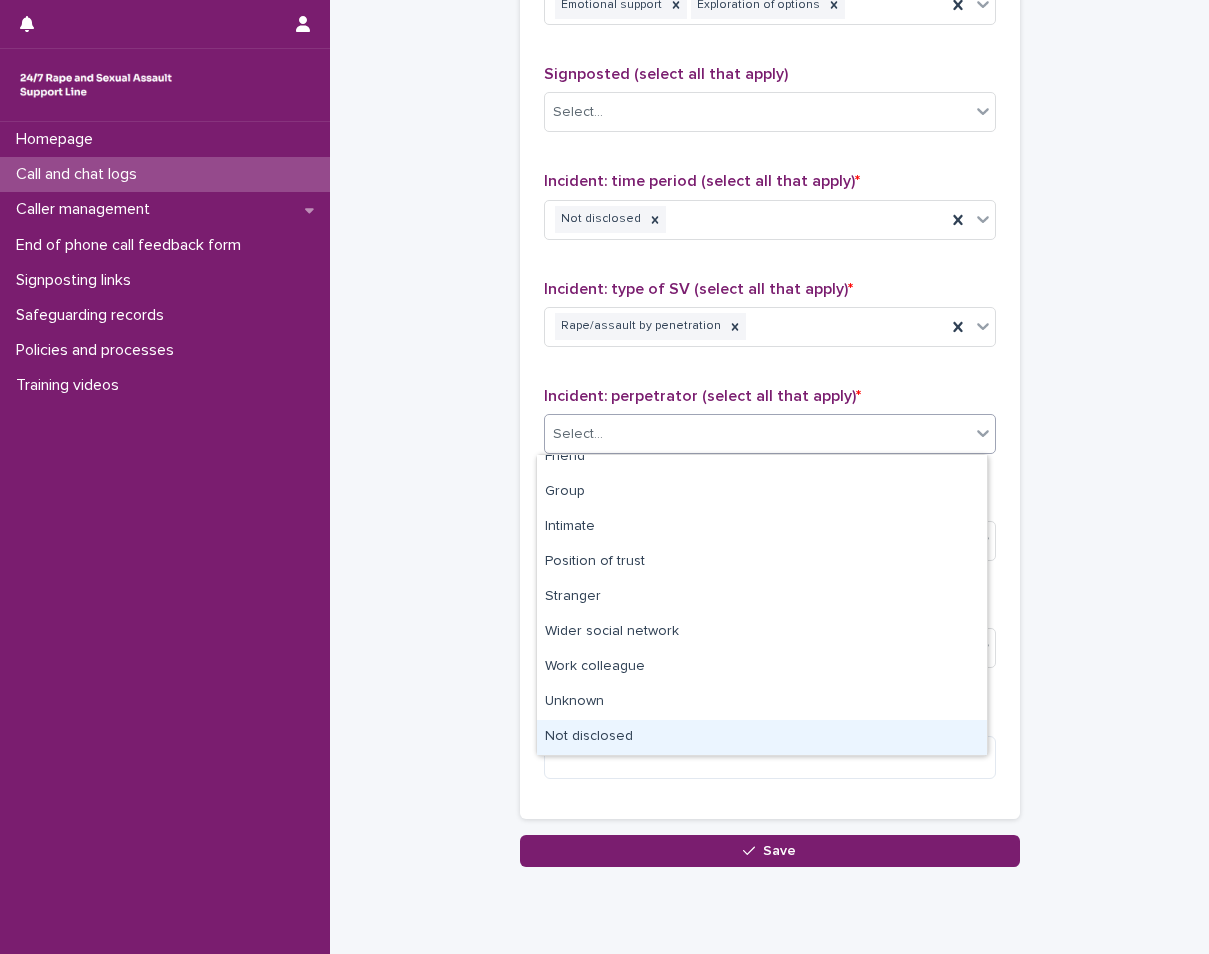 click on "Not disclosed" at bounding box center (762, 737) 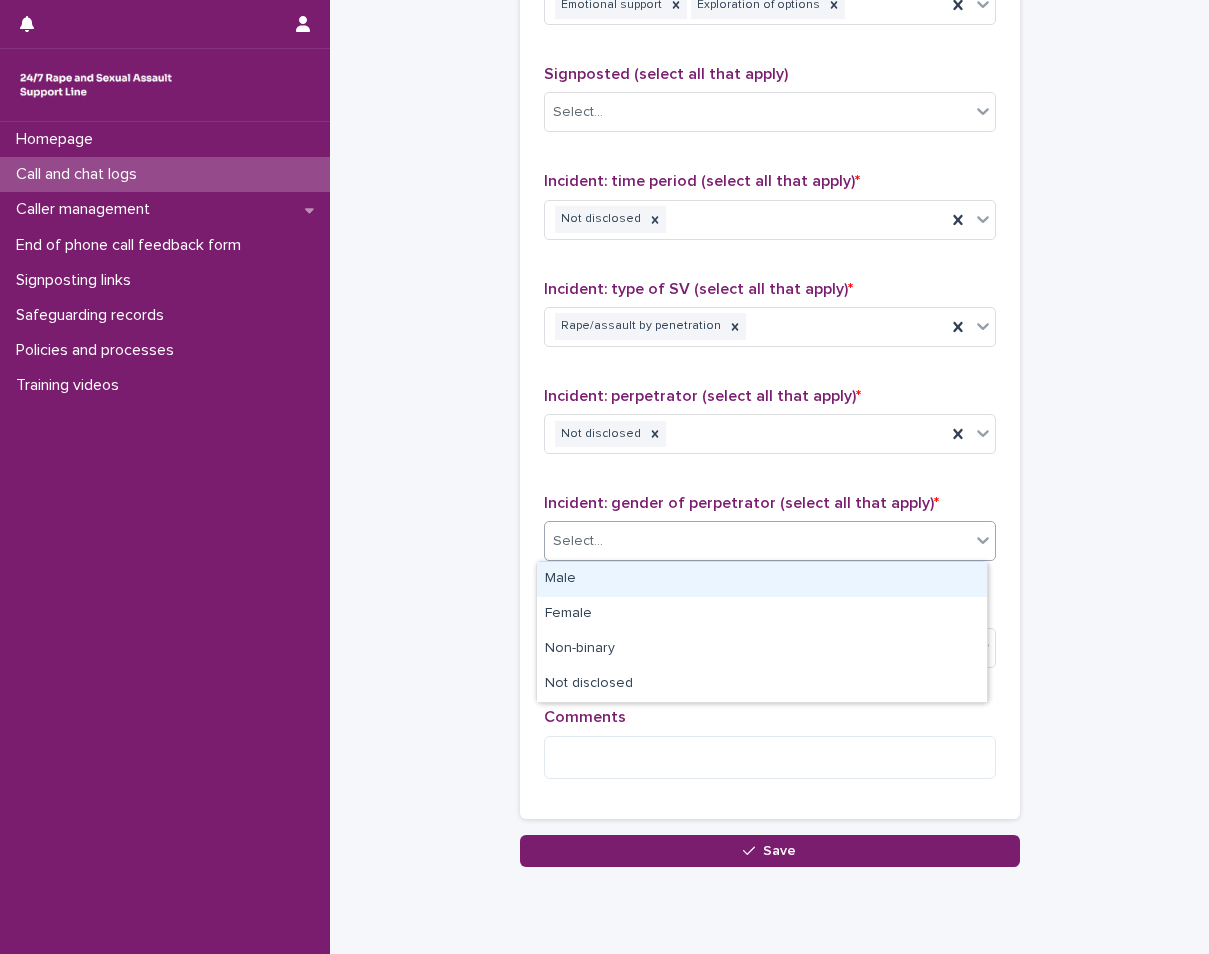 click on "Select..." at bounding box center (757, 541) 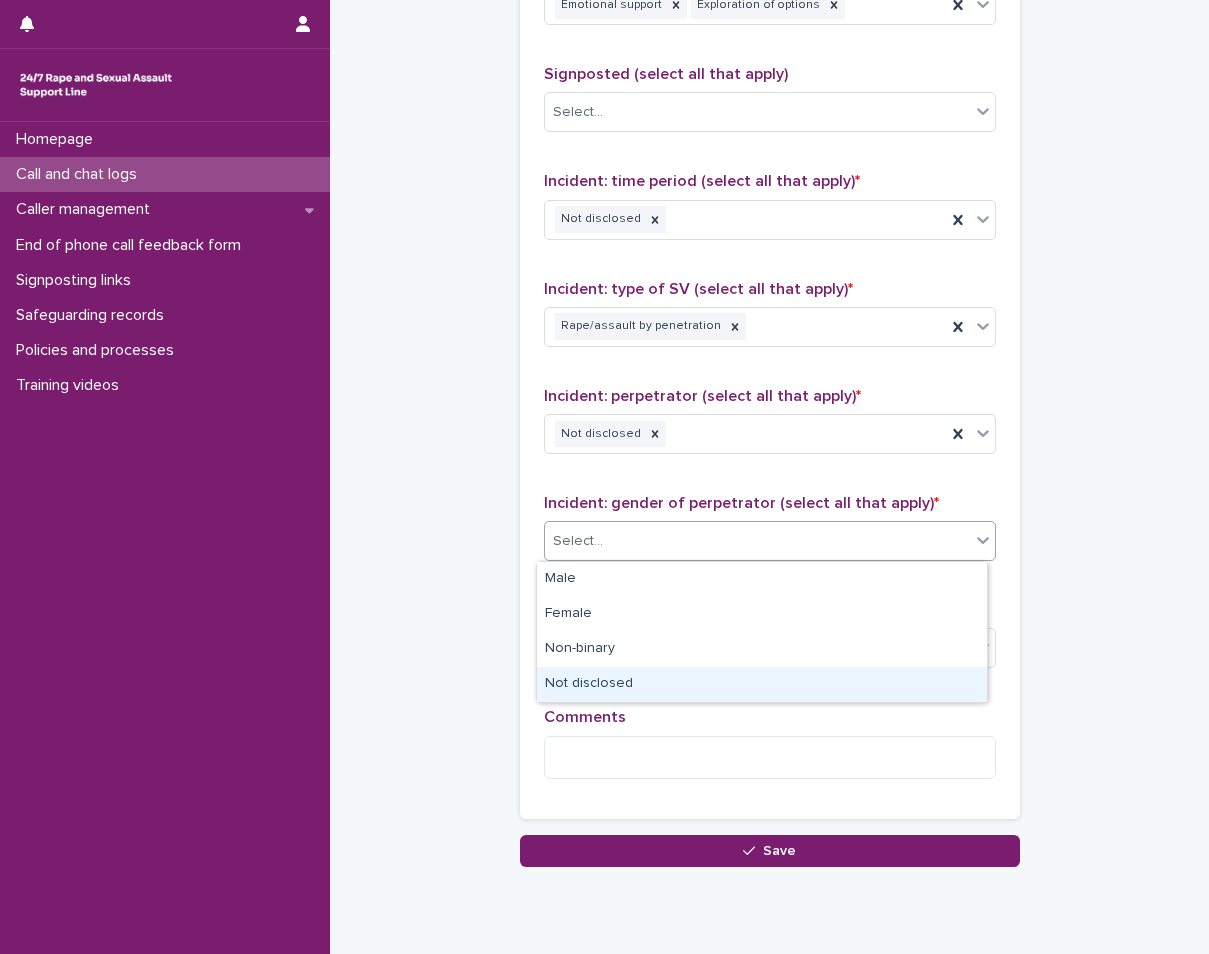 click on "Not disclosed" at bounding box center (762, 684) 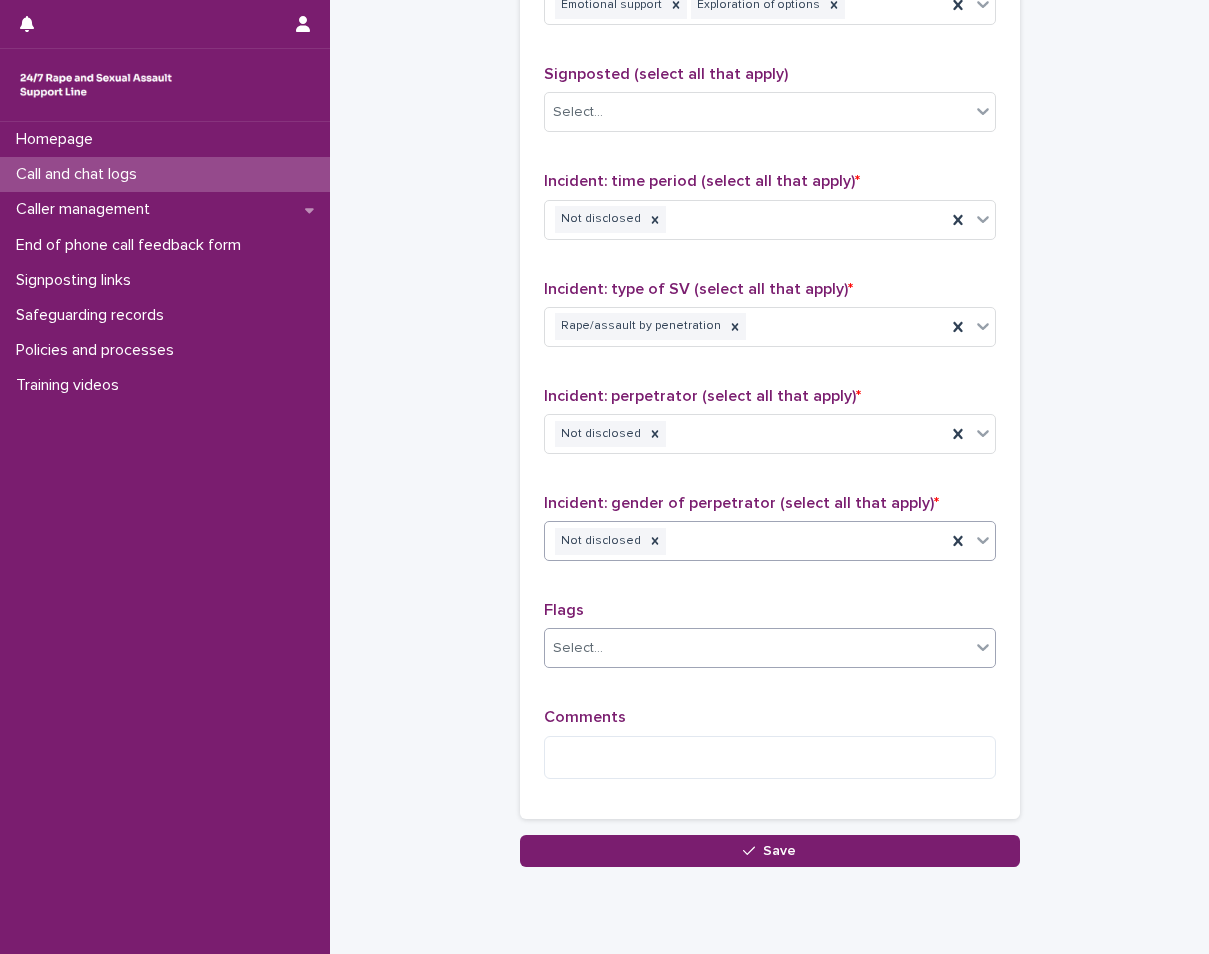 click on "Select..." at bounding box center [757, 648] 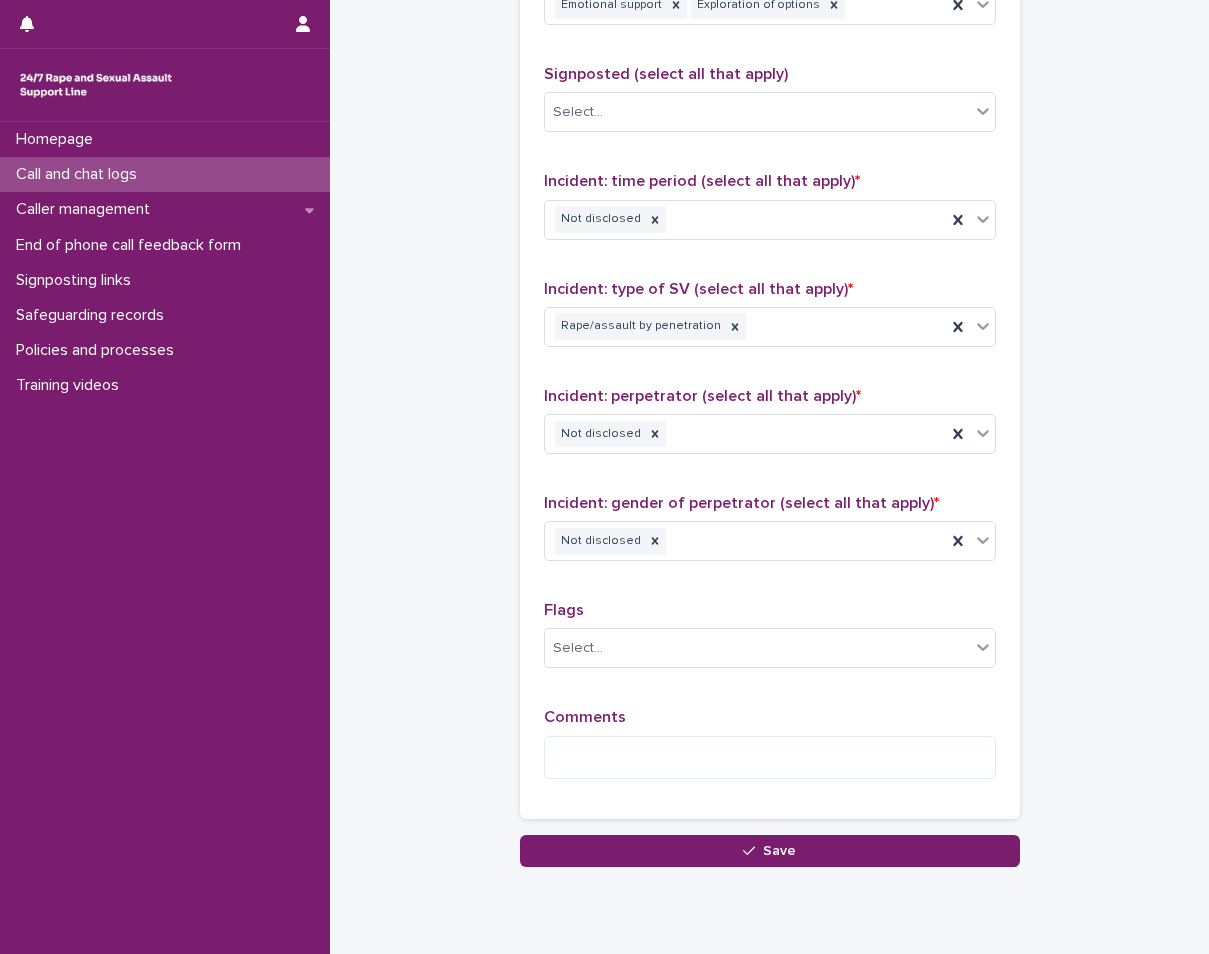click on "**********" at bounding box center (769, -216) 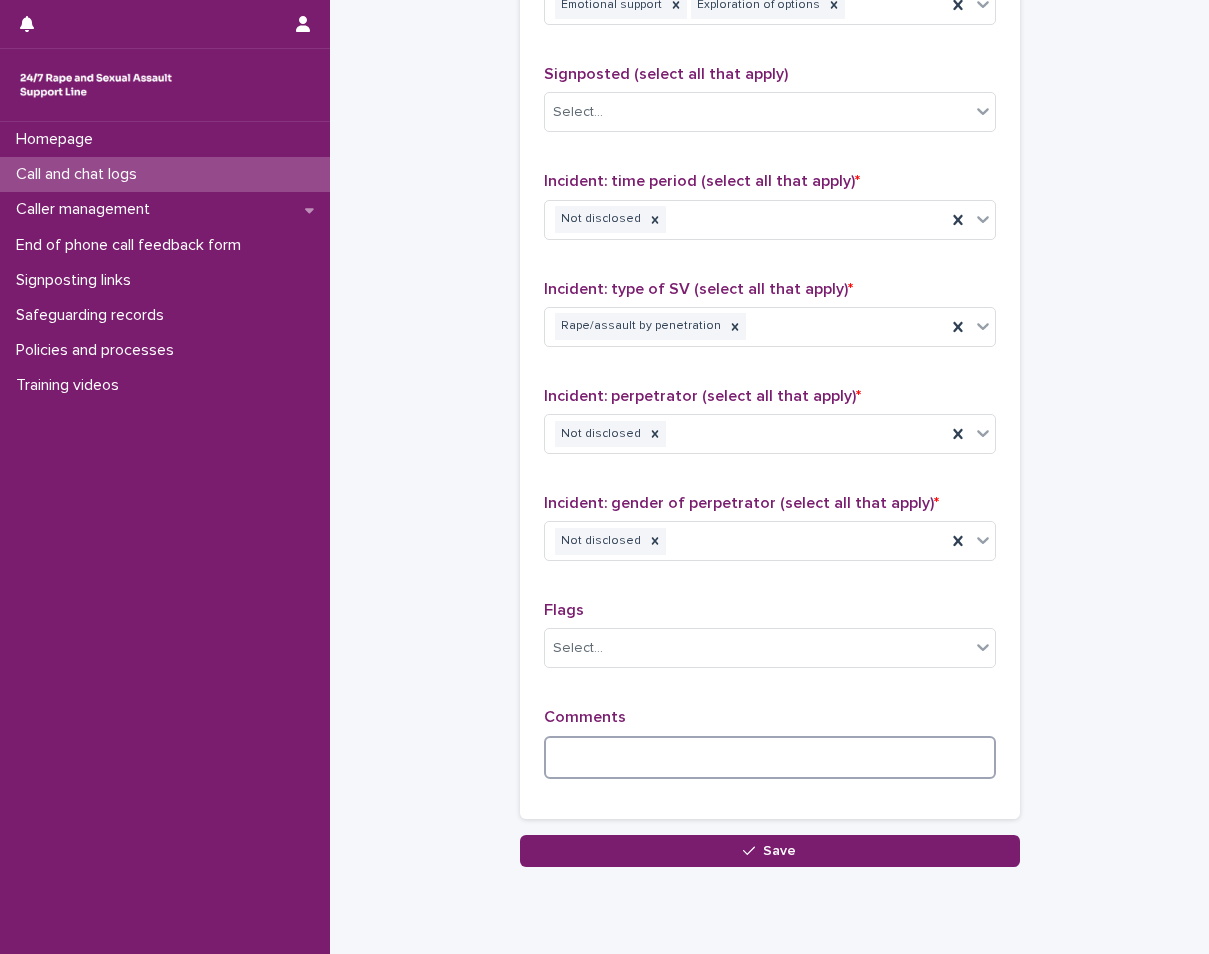 click at bounding box center [770, 757] 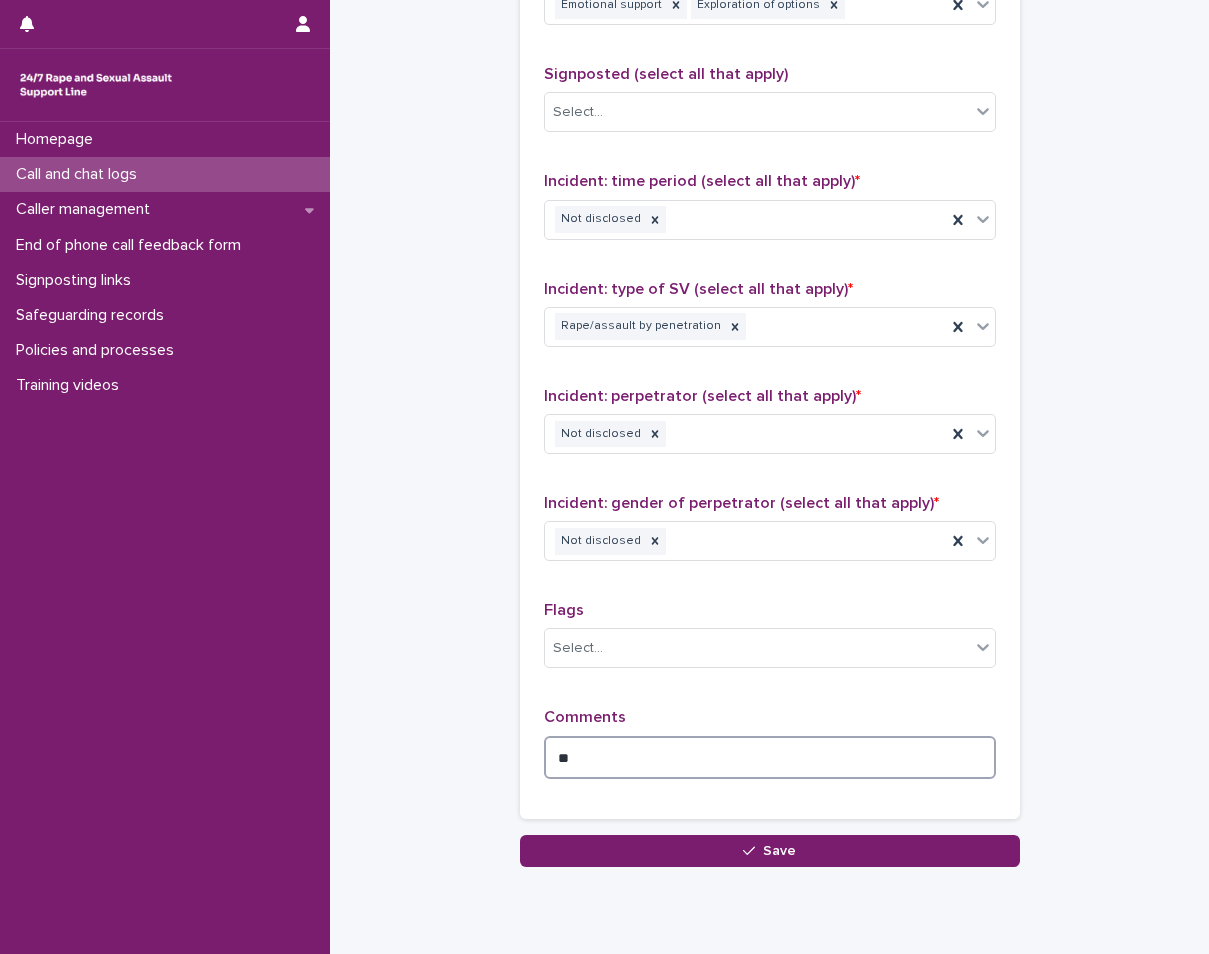 type on "*" 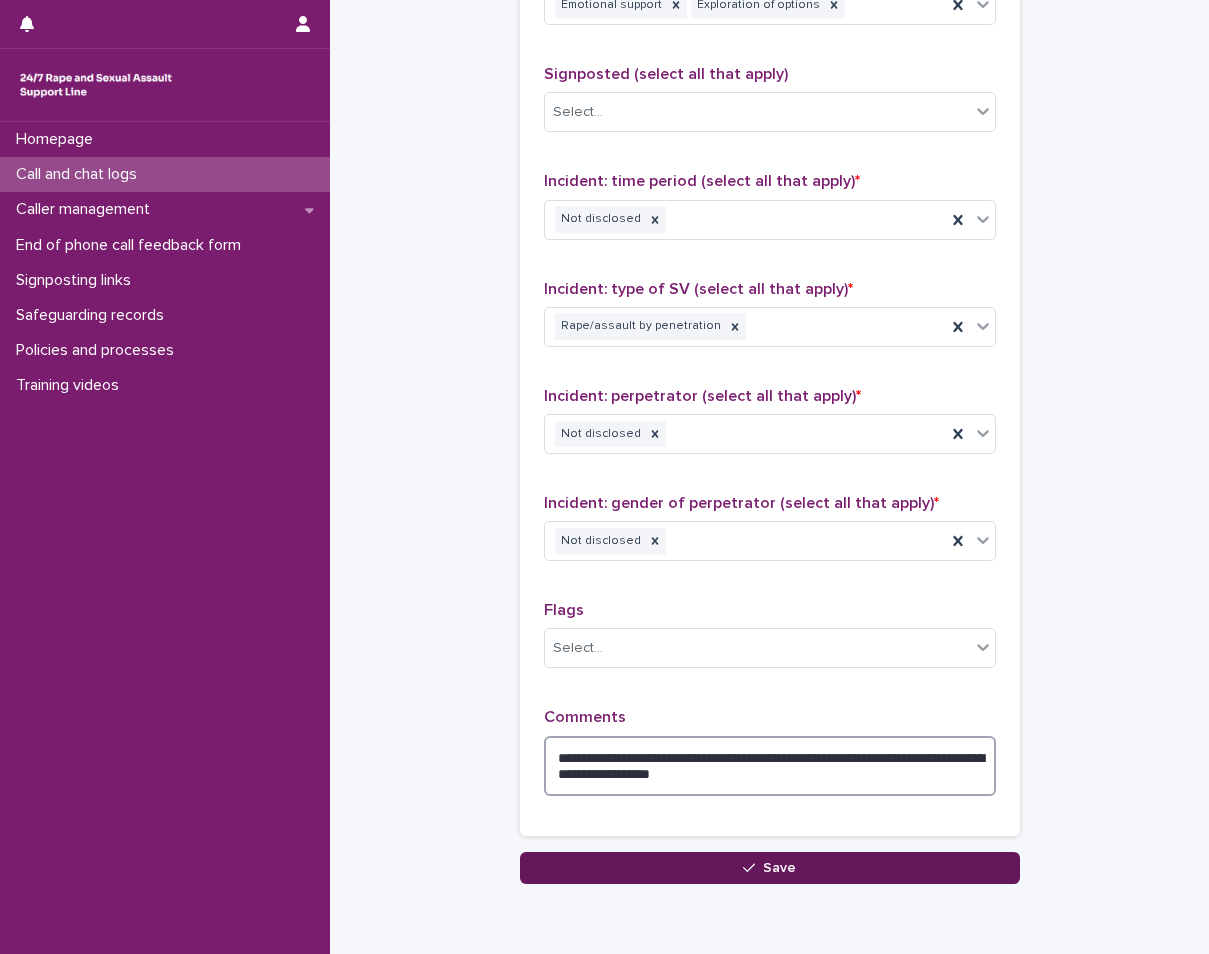 type on "**********" 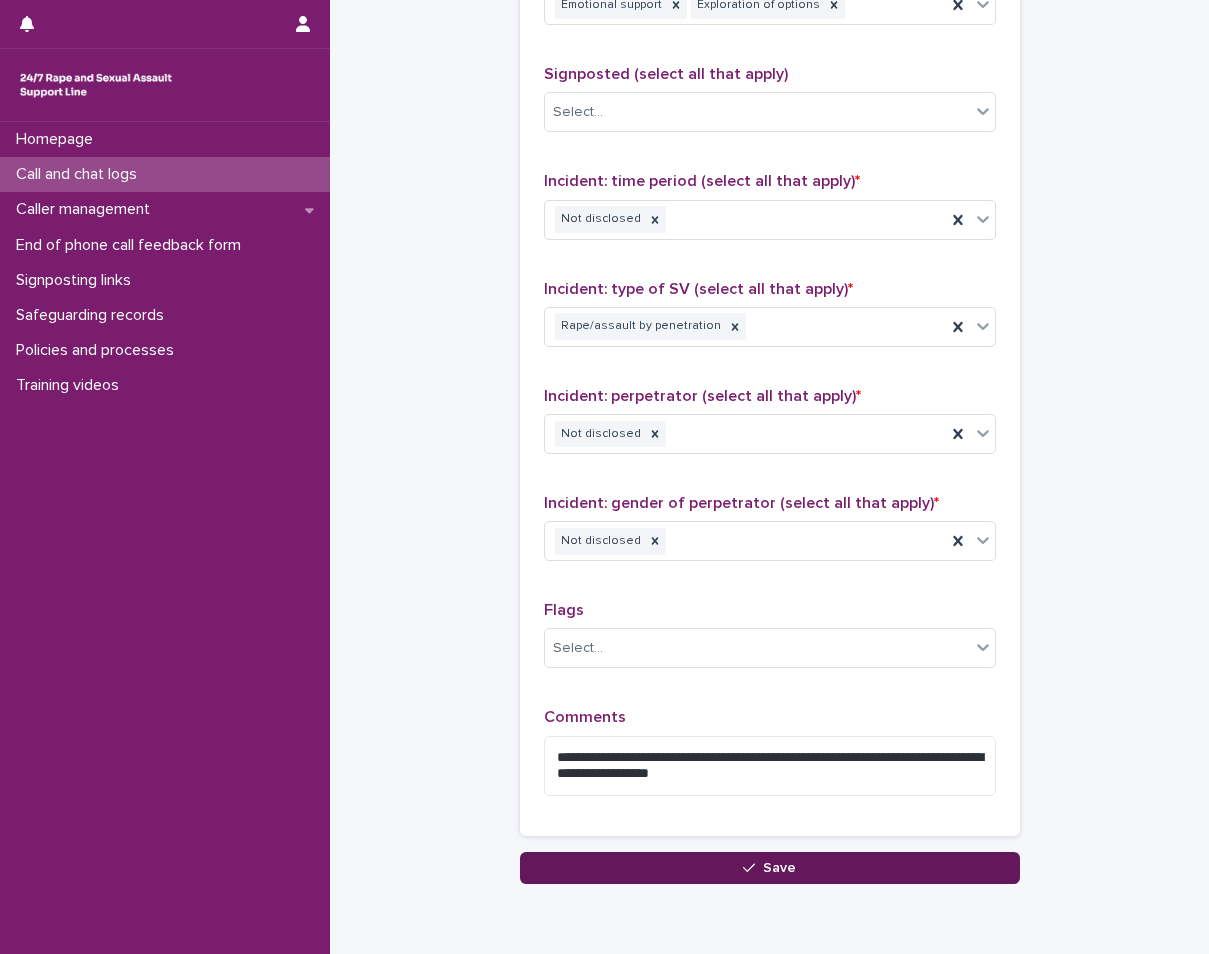 click on "Save" at bounding box center [770, 868] 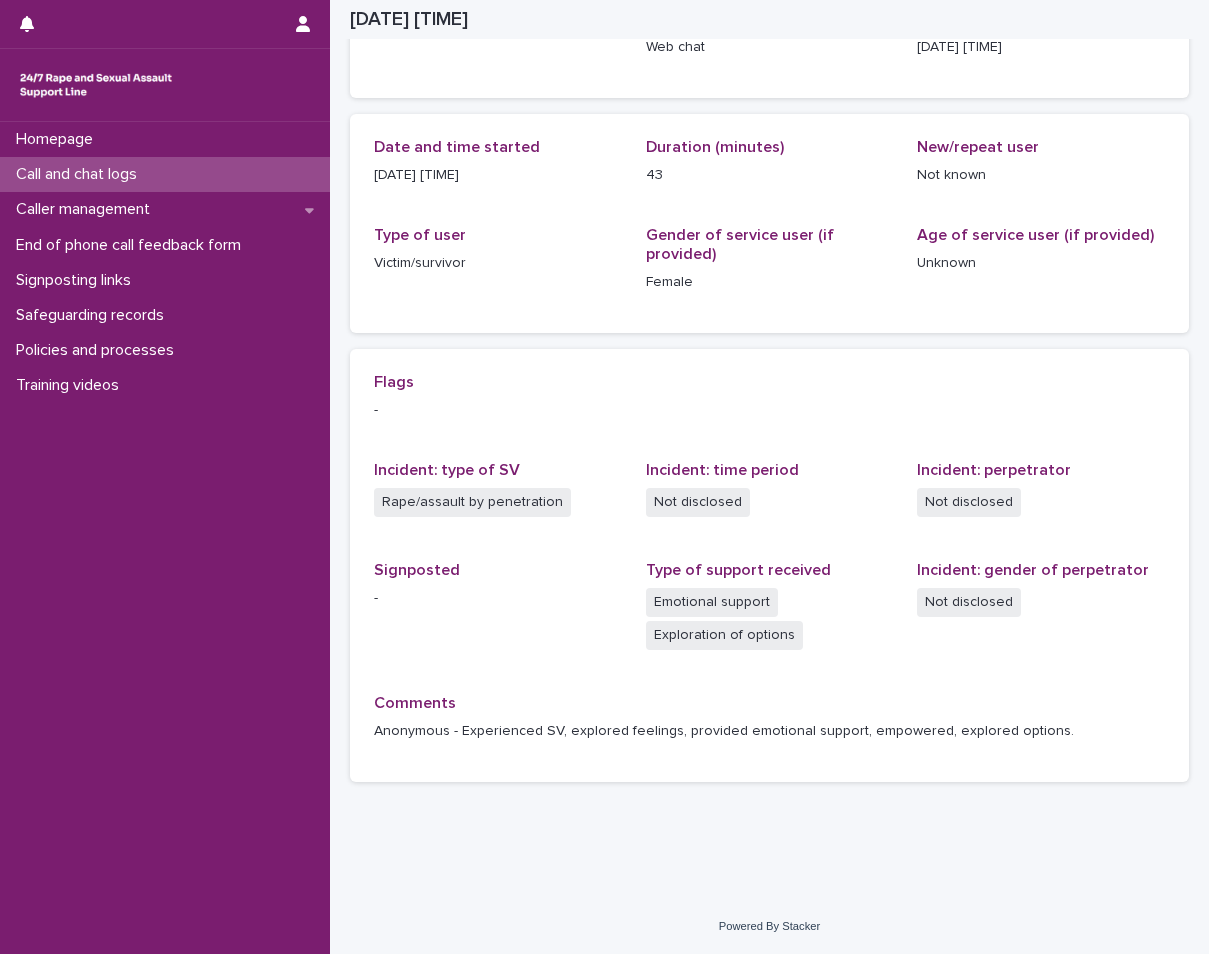 scroll, scrollTop: 160, scrollLeft: 0, axis: vertical 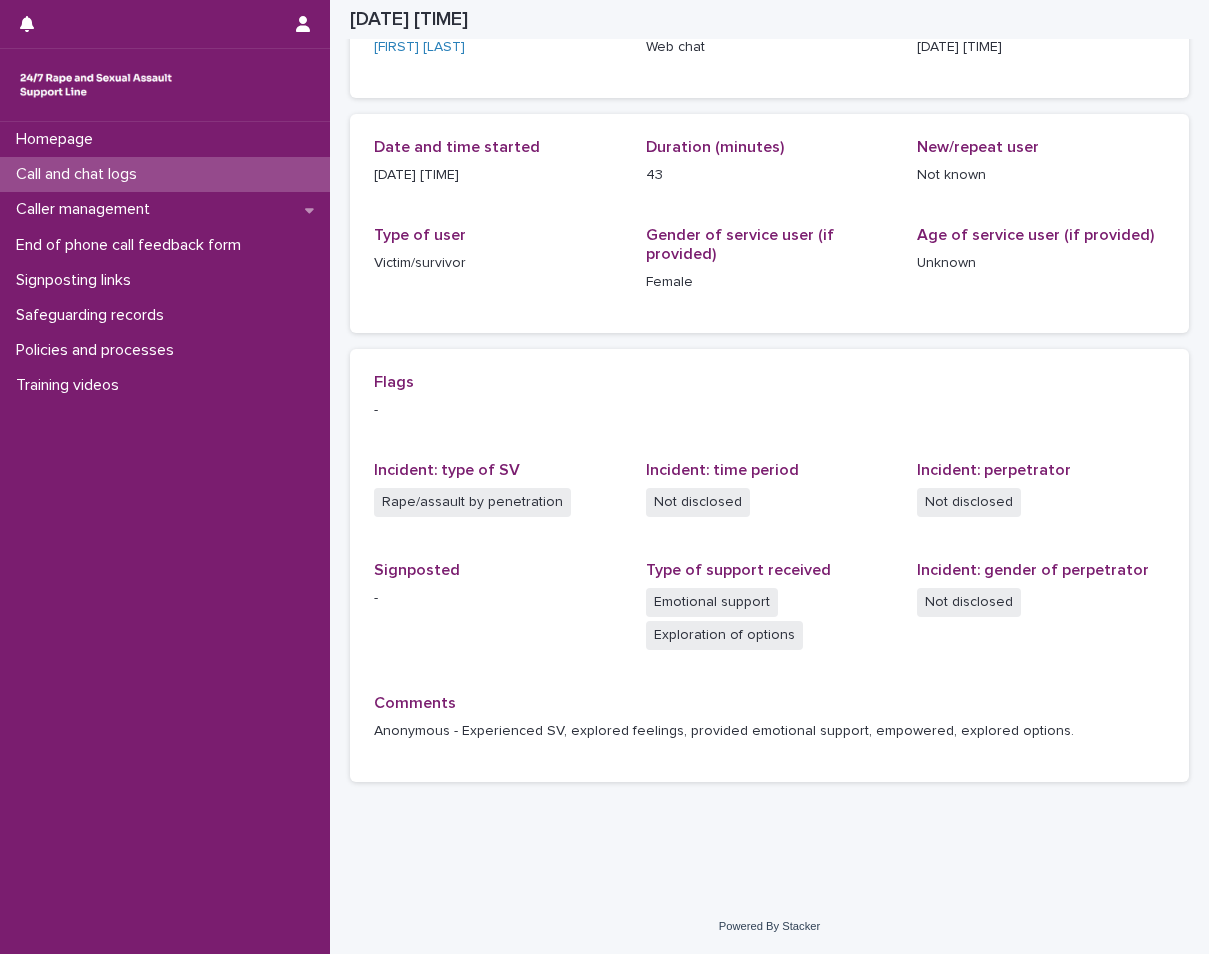 click on "Call and chat logs" at bounding box center [165, 174] 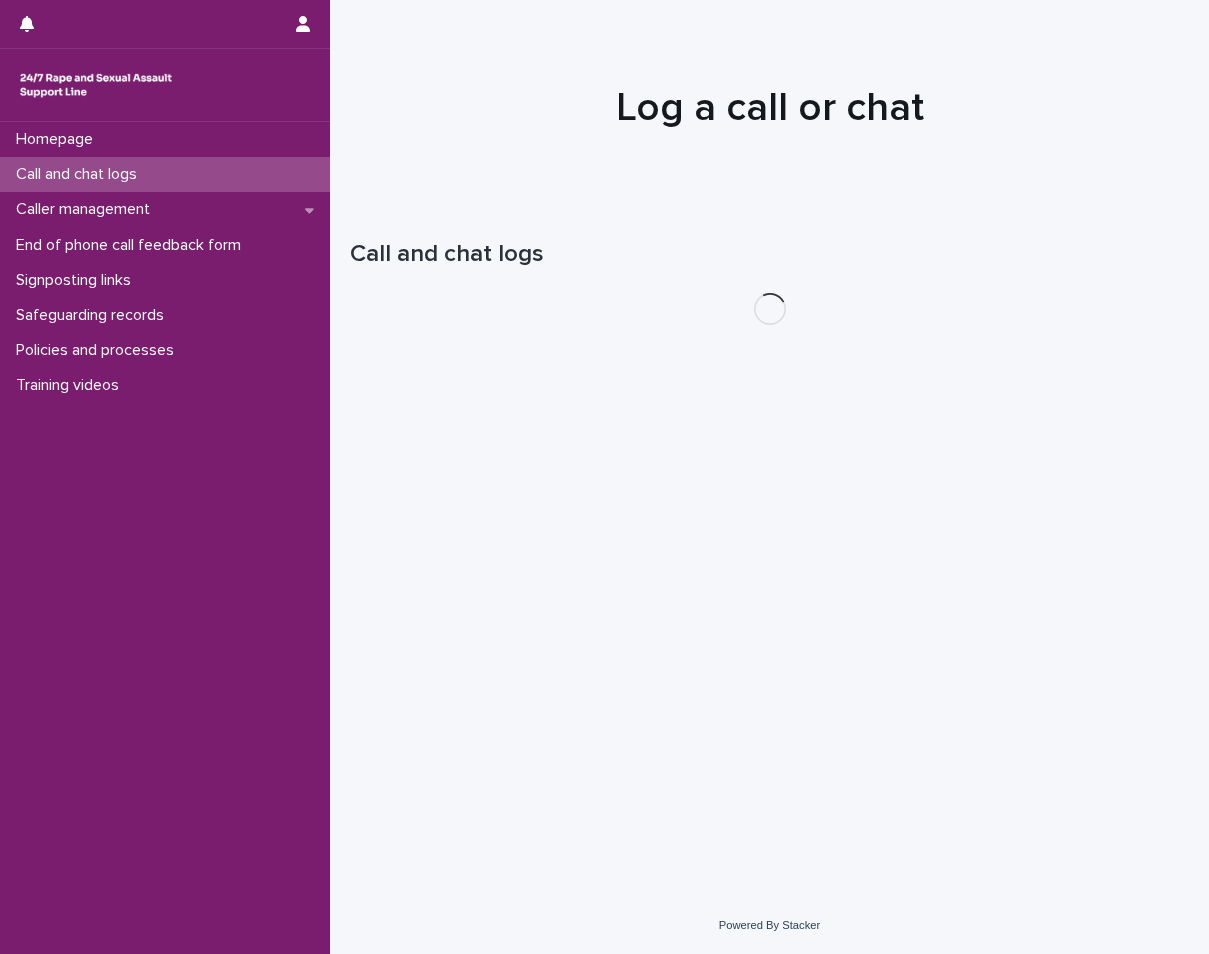 scroll, scrollTop: 0, scrollLeft: 0, axis: both 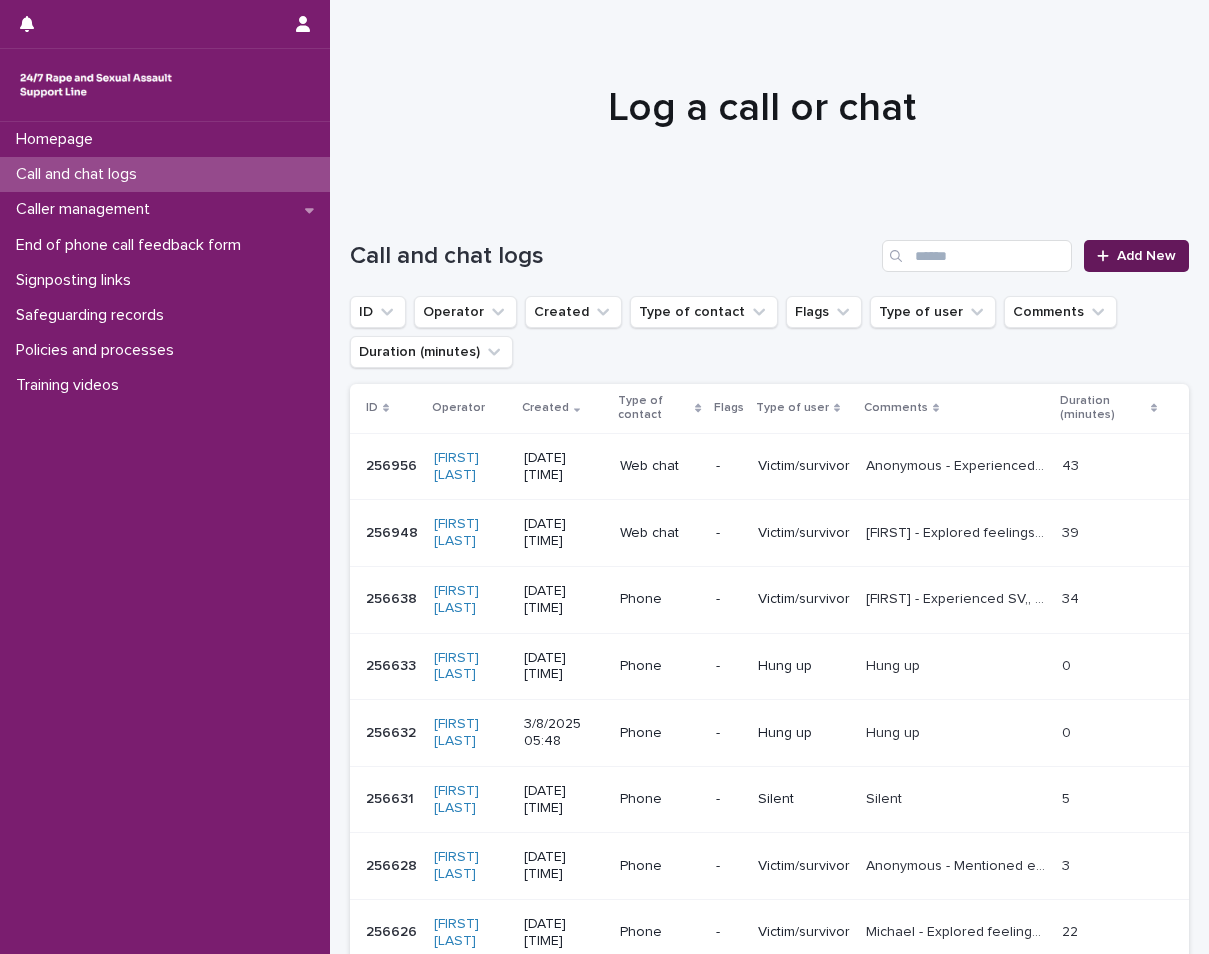 click on "Add New" at bounding box center [1146, 256] 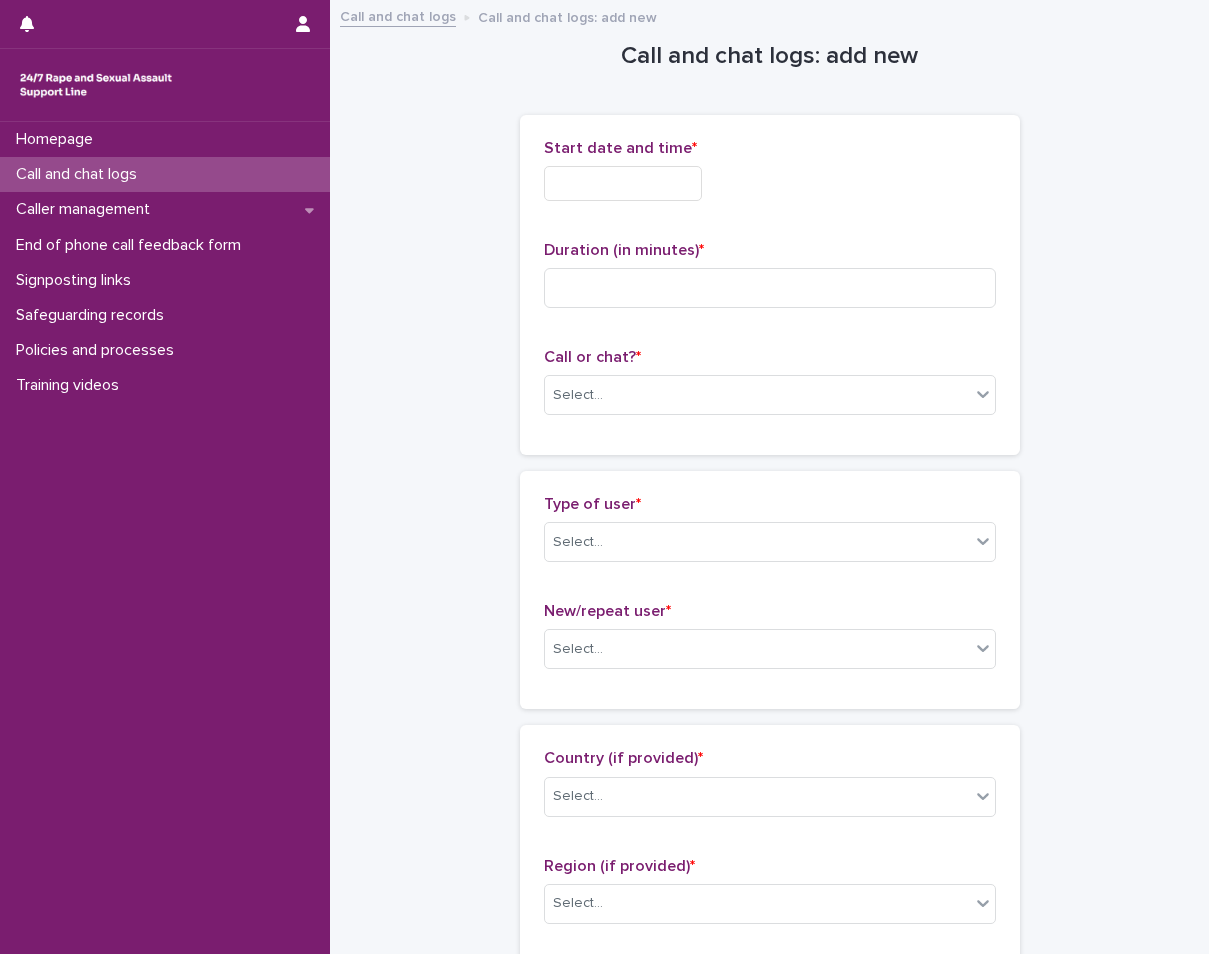click at bounding box center [623, 183] 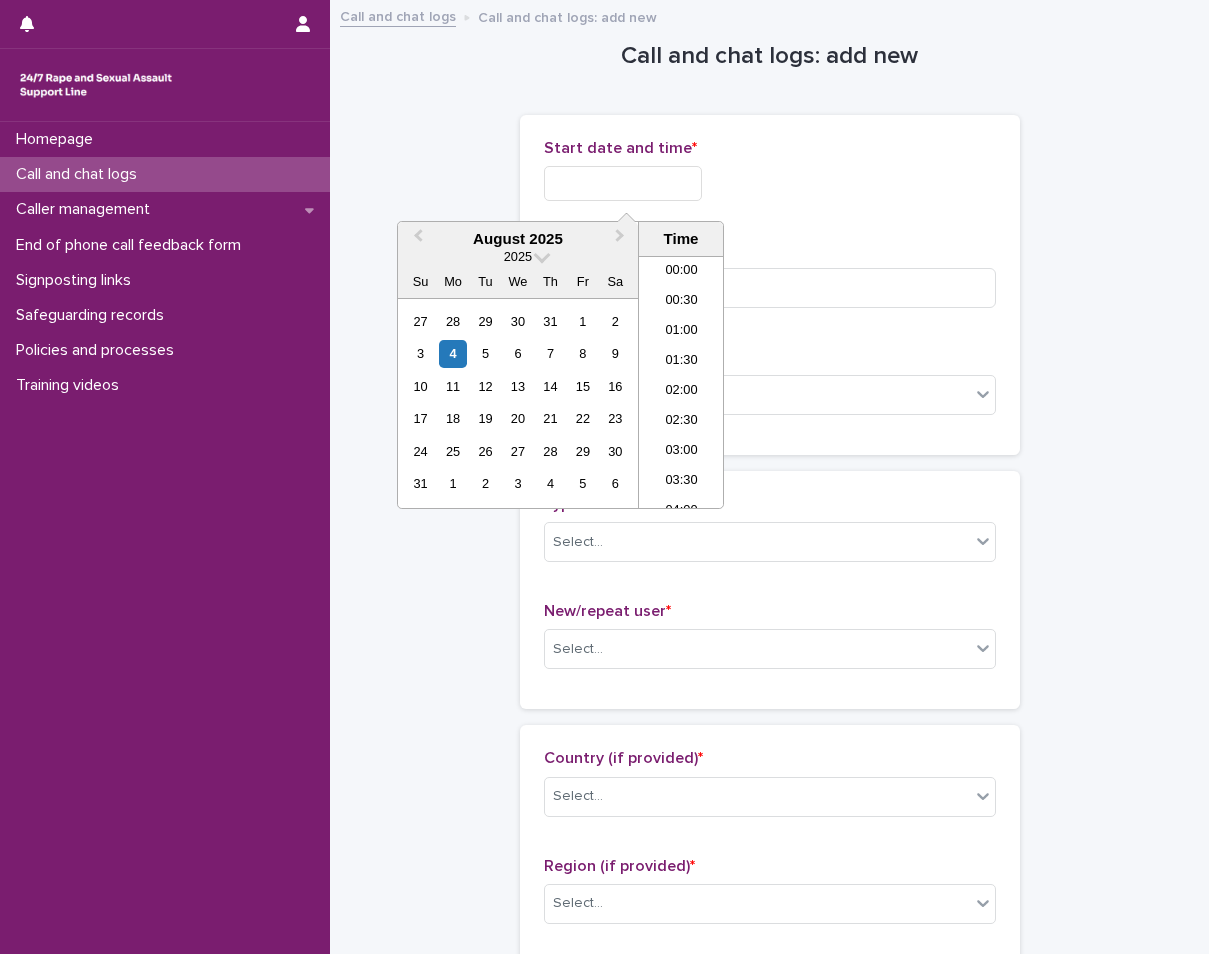 scroll, scrollTop: 1150, scrollLeft: 0, axis: vertical 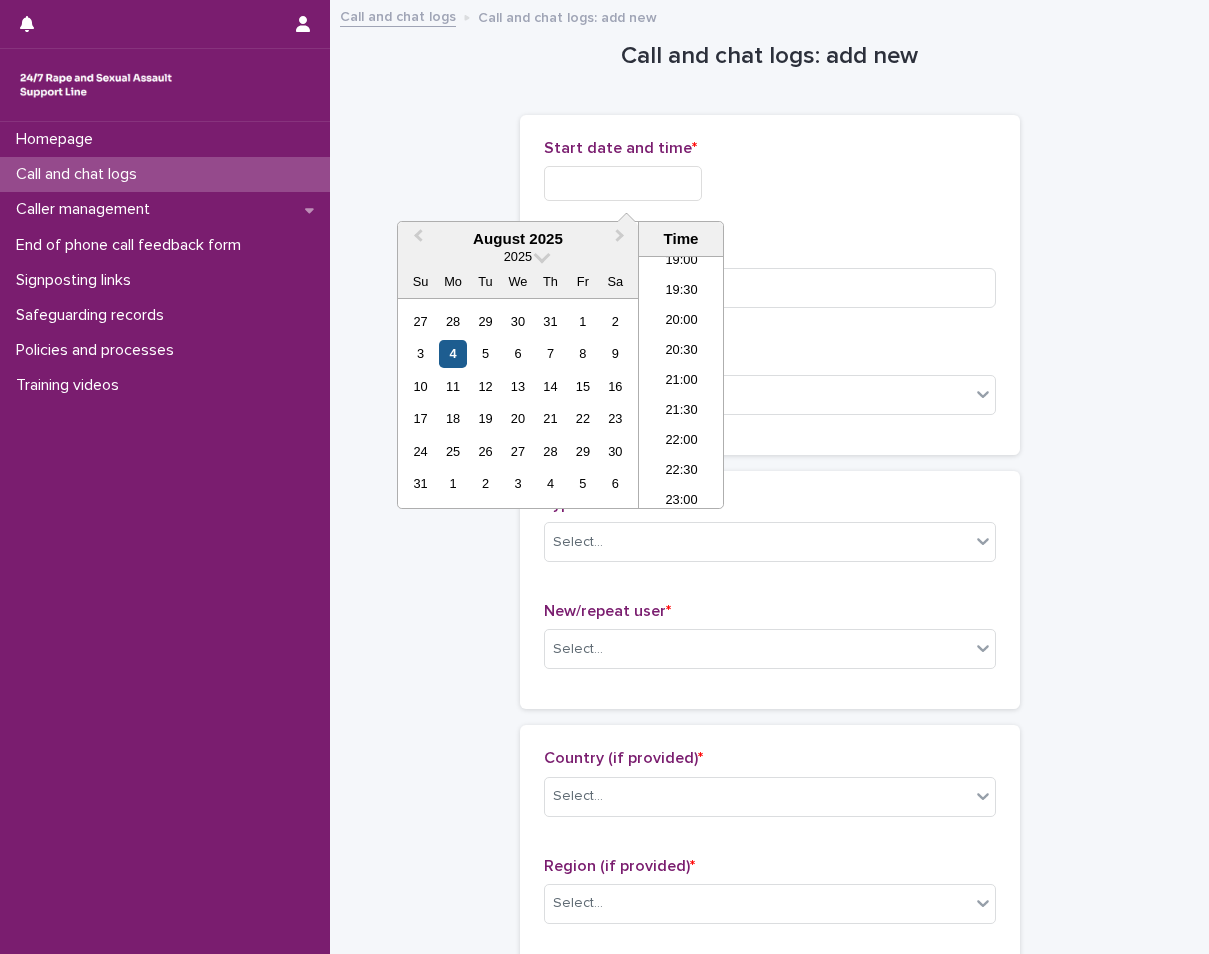 click on "4" at bounding box center (452, 353) 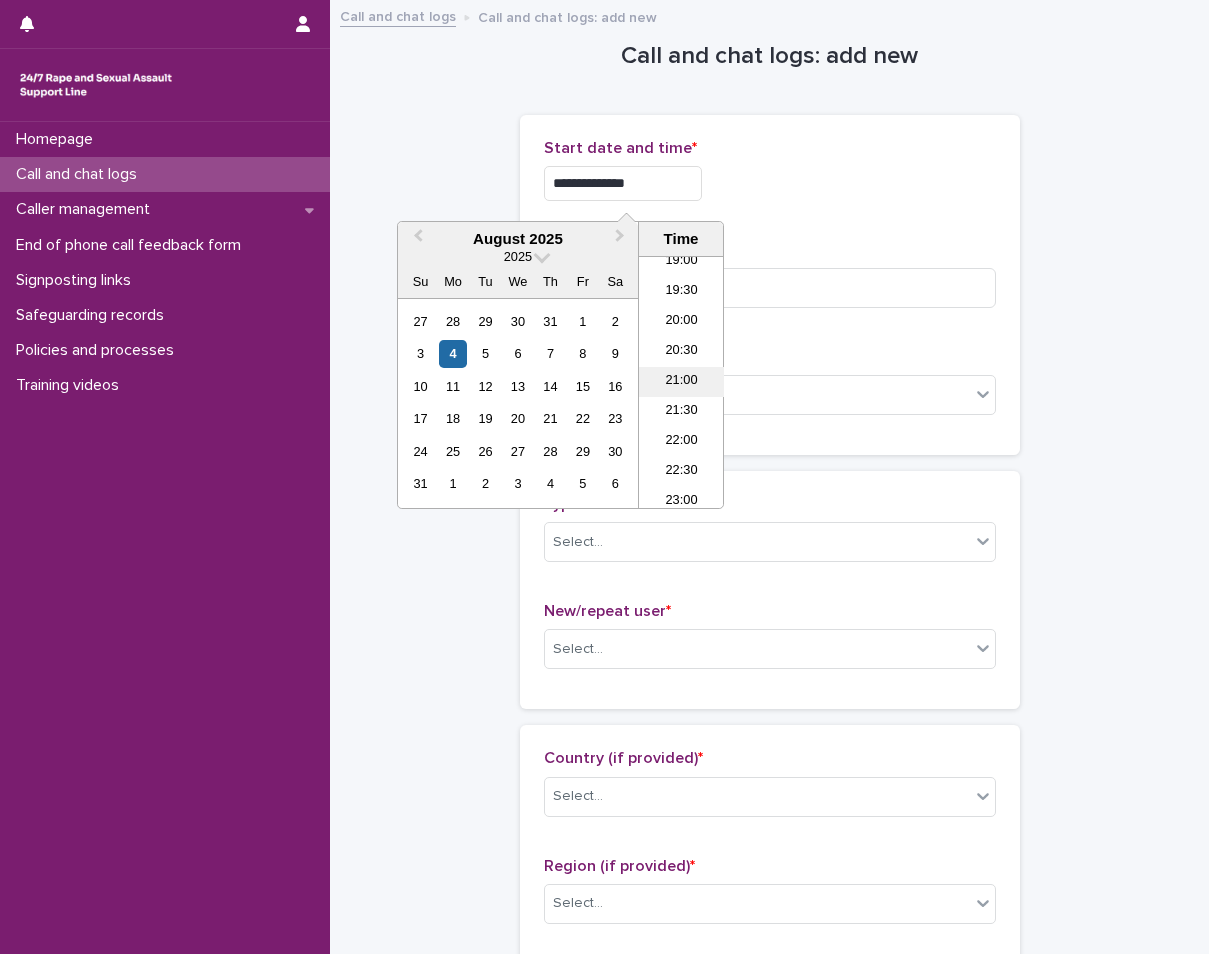 click on "21:00" at bounding box center [681, 382] 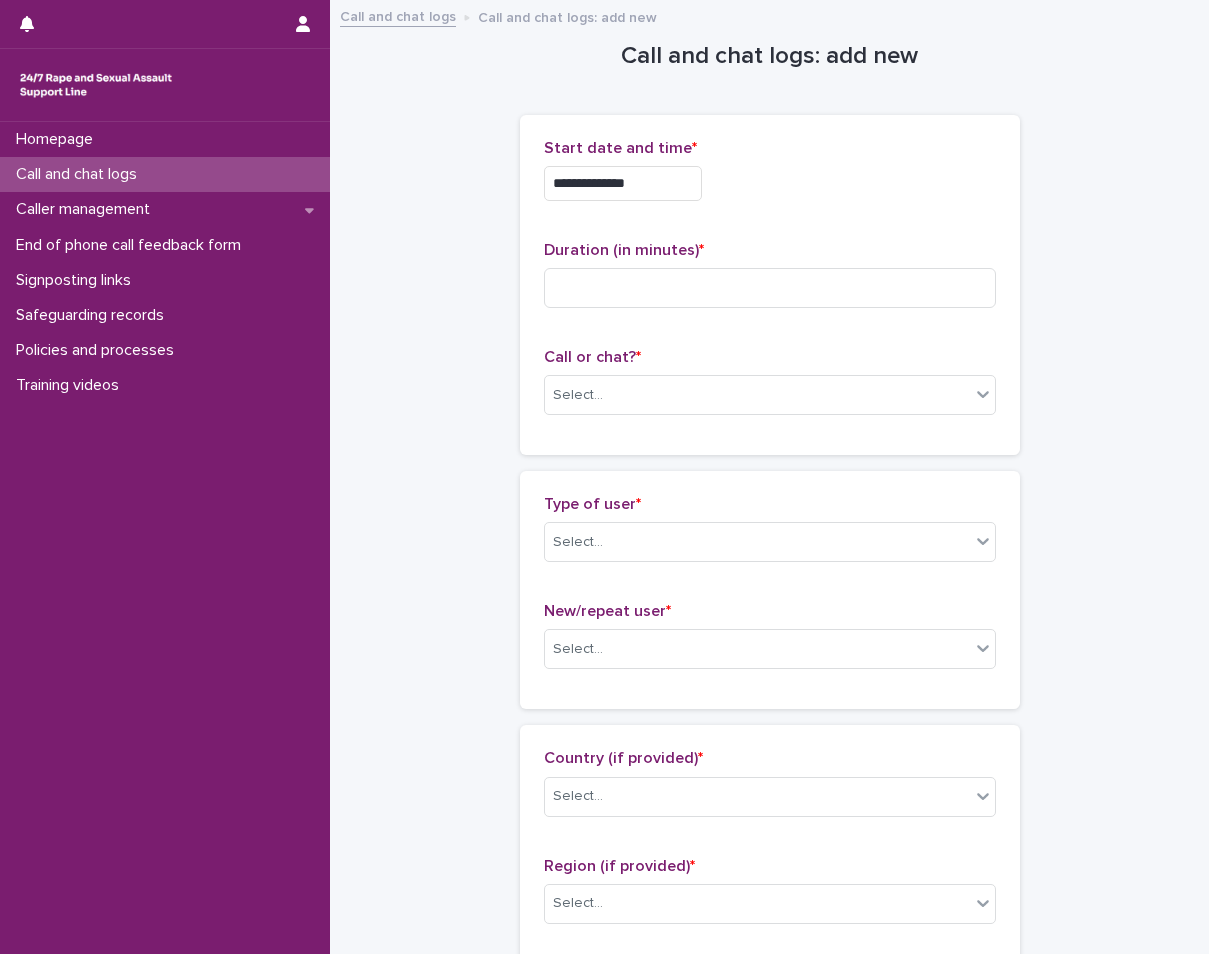 click on "**********" at bounding box center [623, 183] 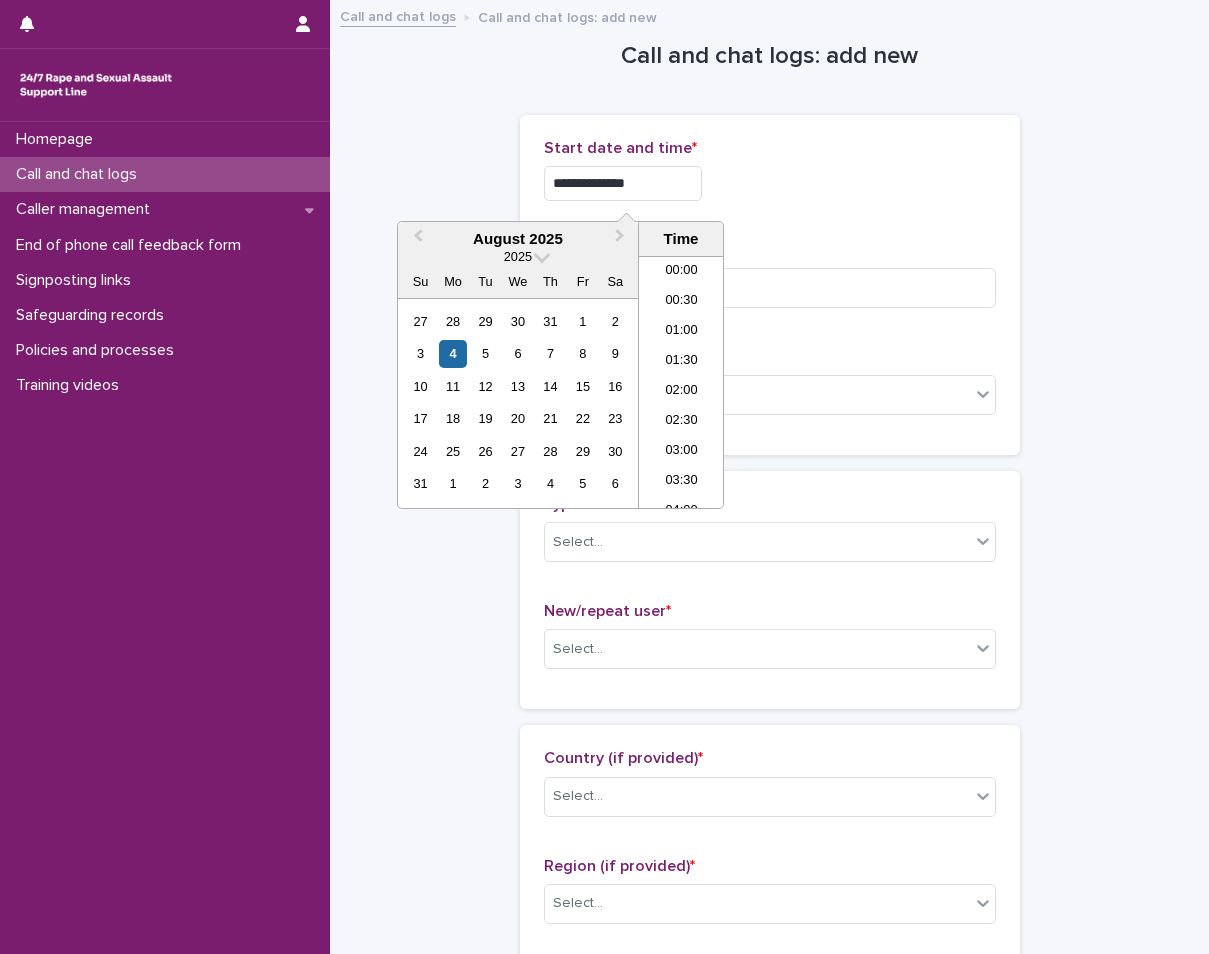 scroll, scrollTop: 1150, scrollLeft: 0, axis: vertical 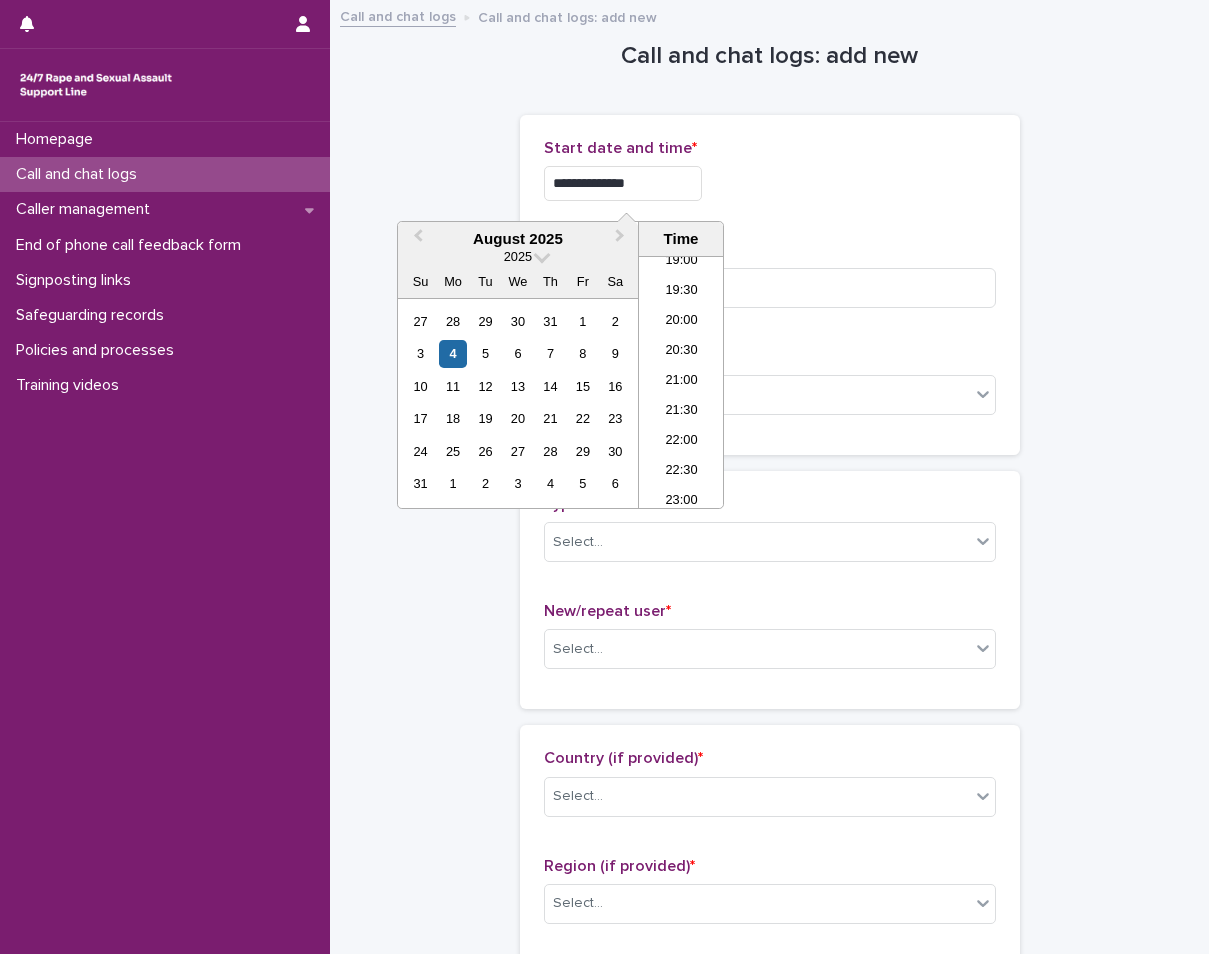 type on "**********" 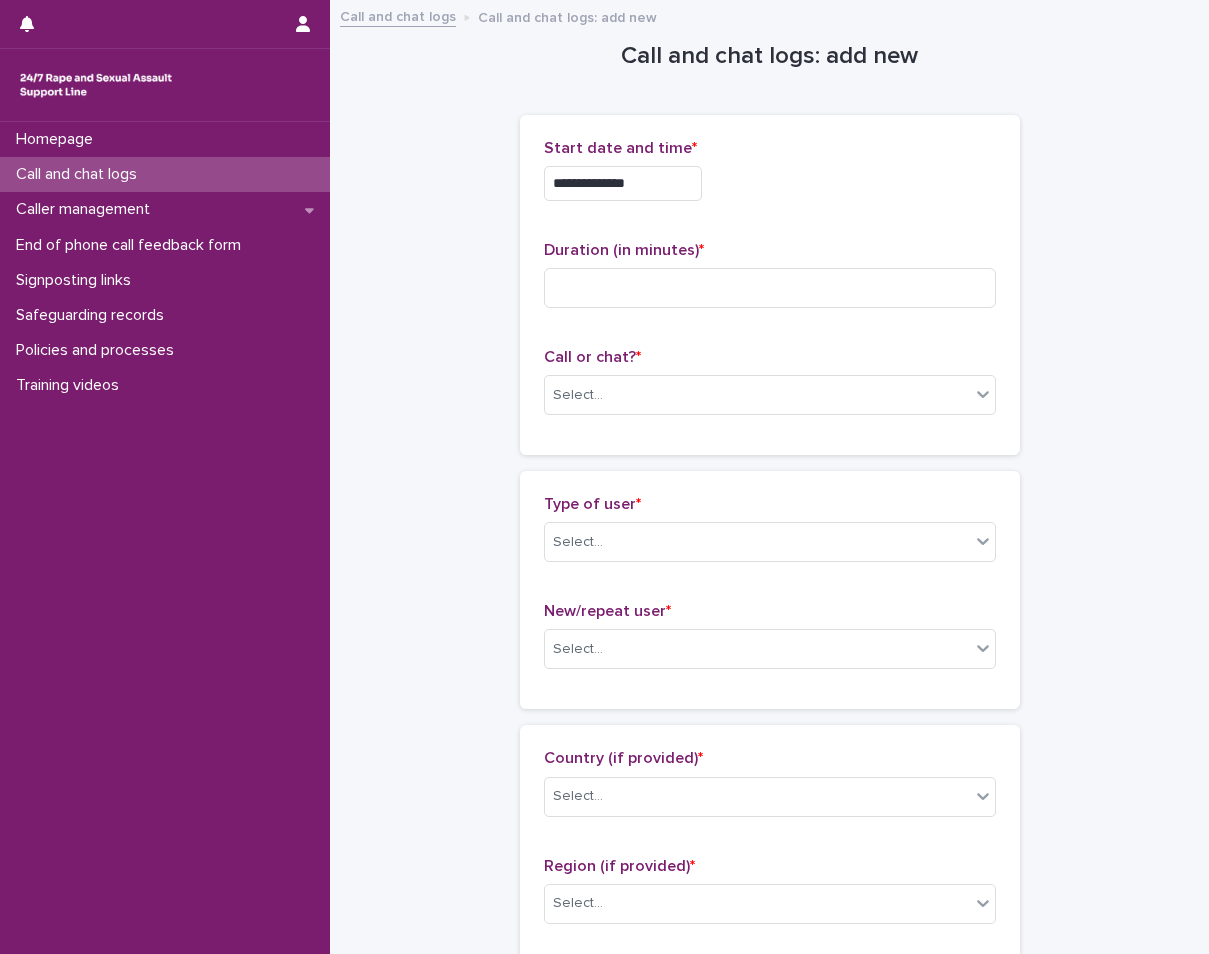 click on "Duration (in minutes) *" at bounding box center [770, 282] 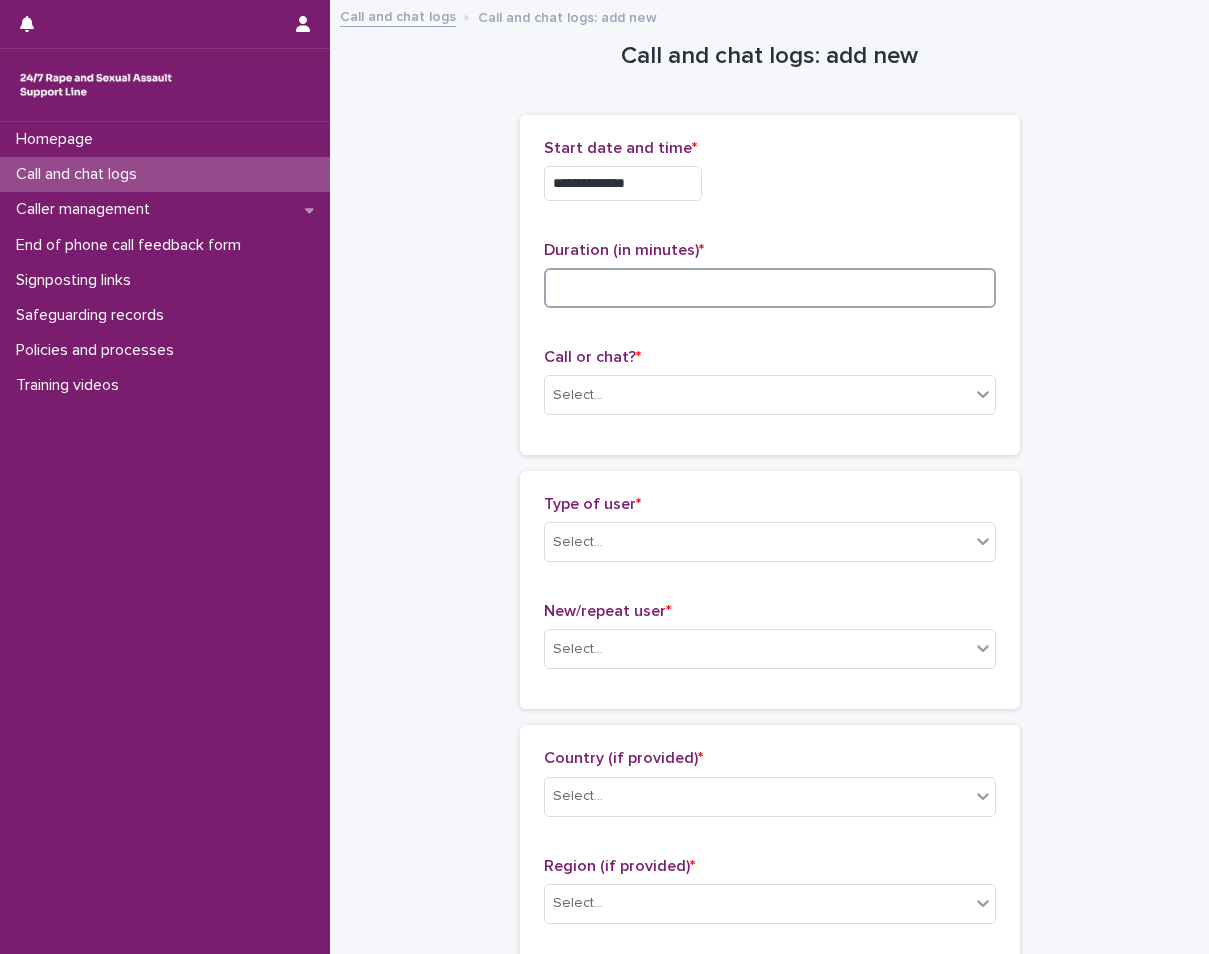 click at bounding box center [770, 288] 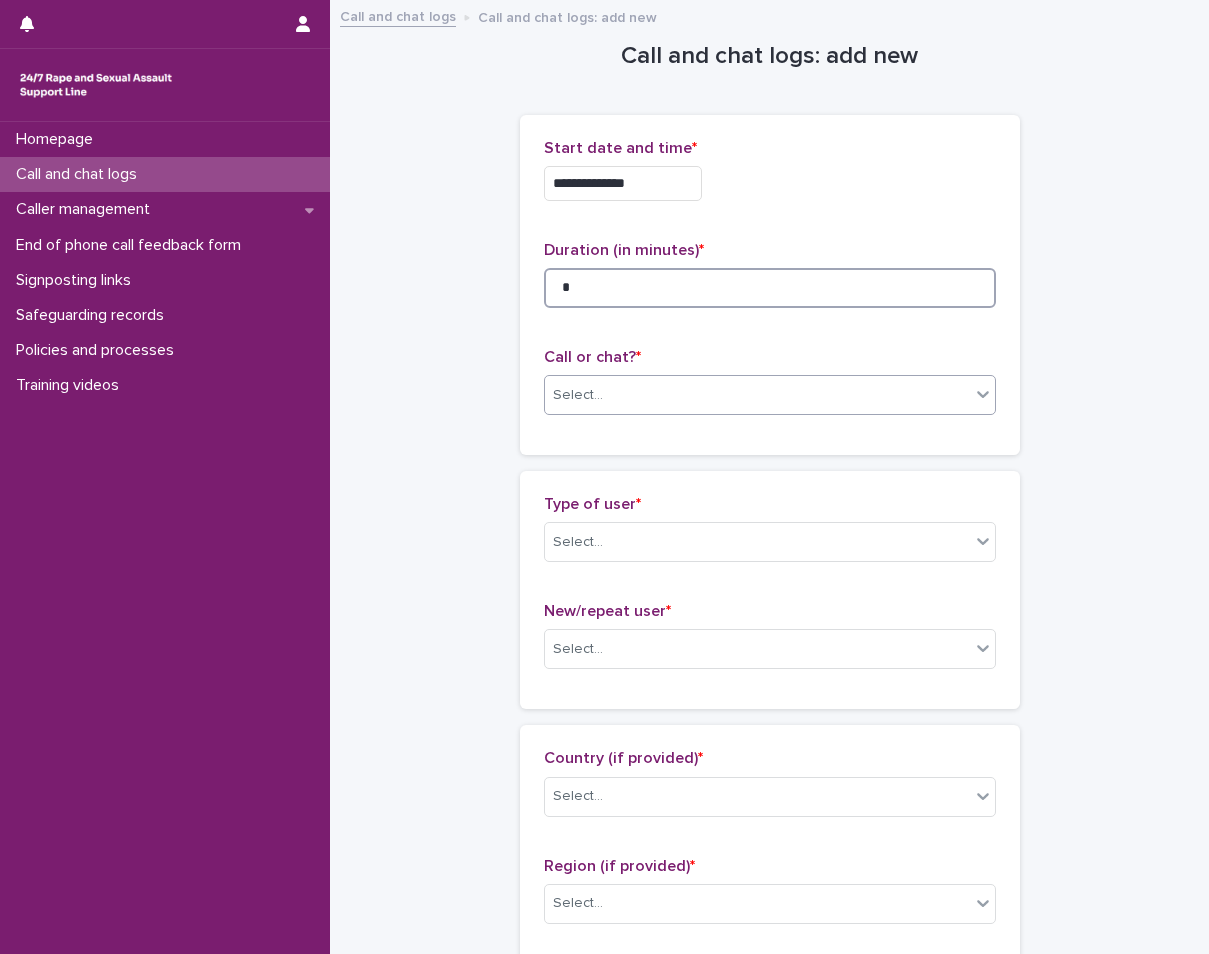type on "*" 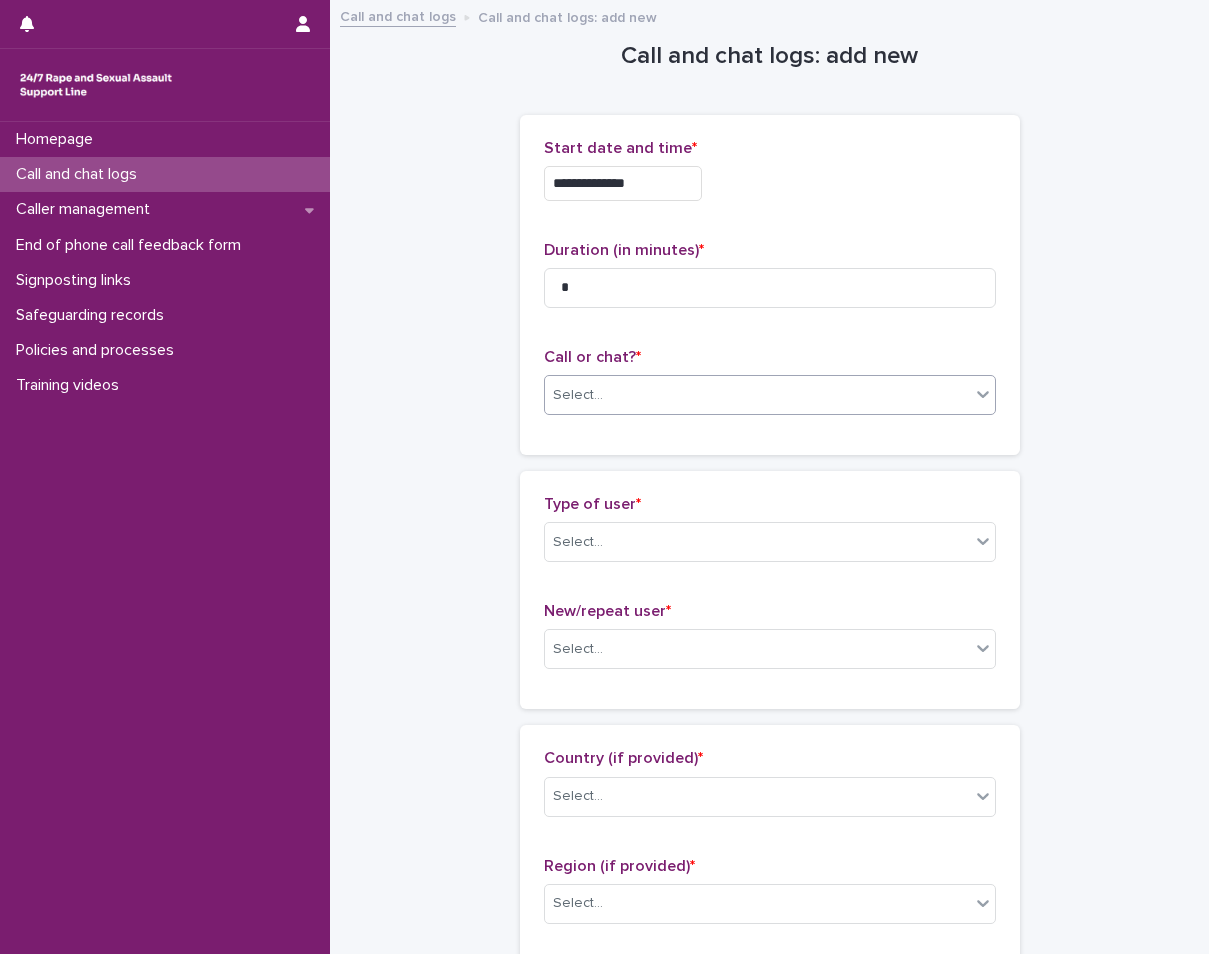 click on "Select..." at bounding box center (757, 395) 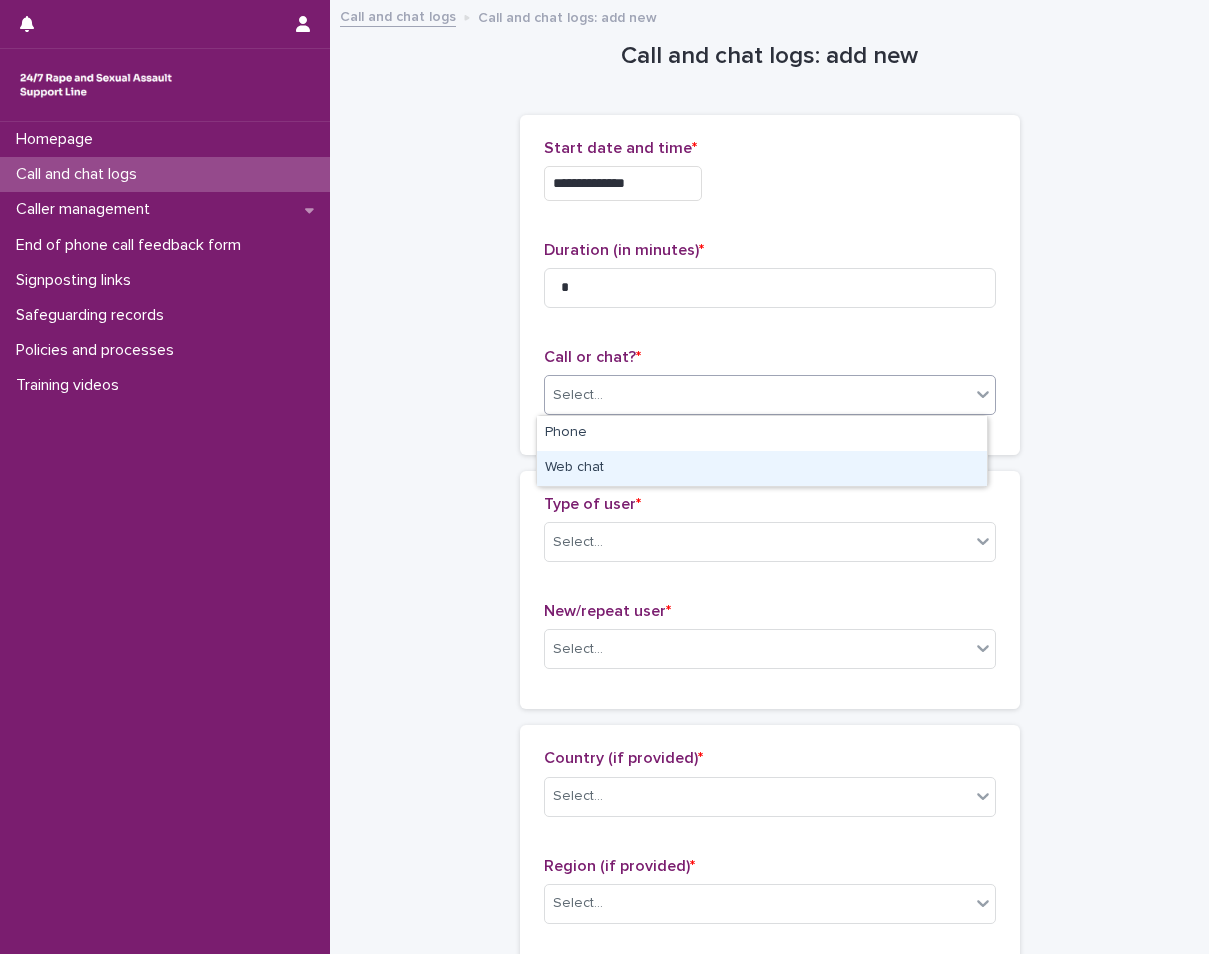 click on "Web chat" at bounding box center (762, 468) 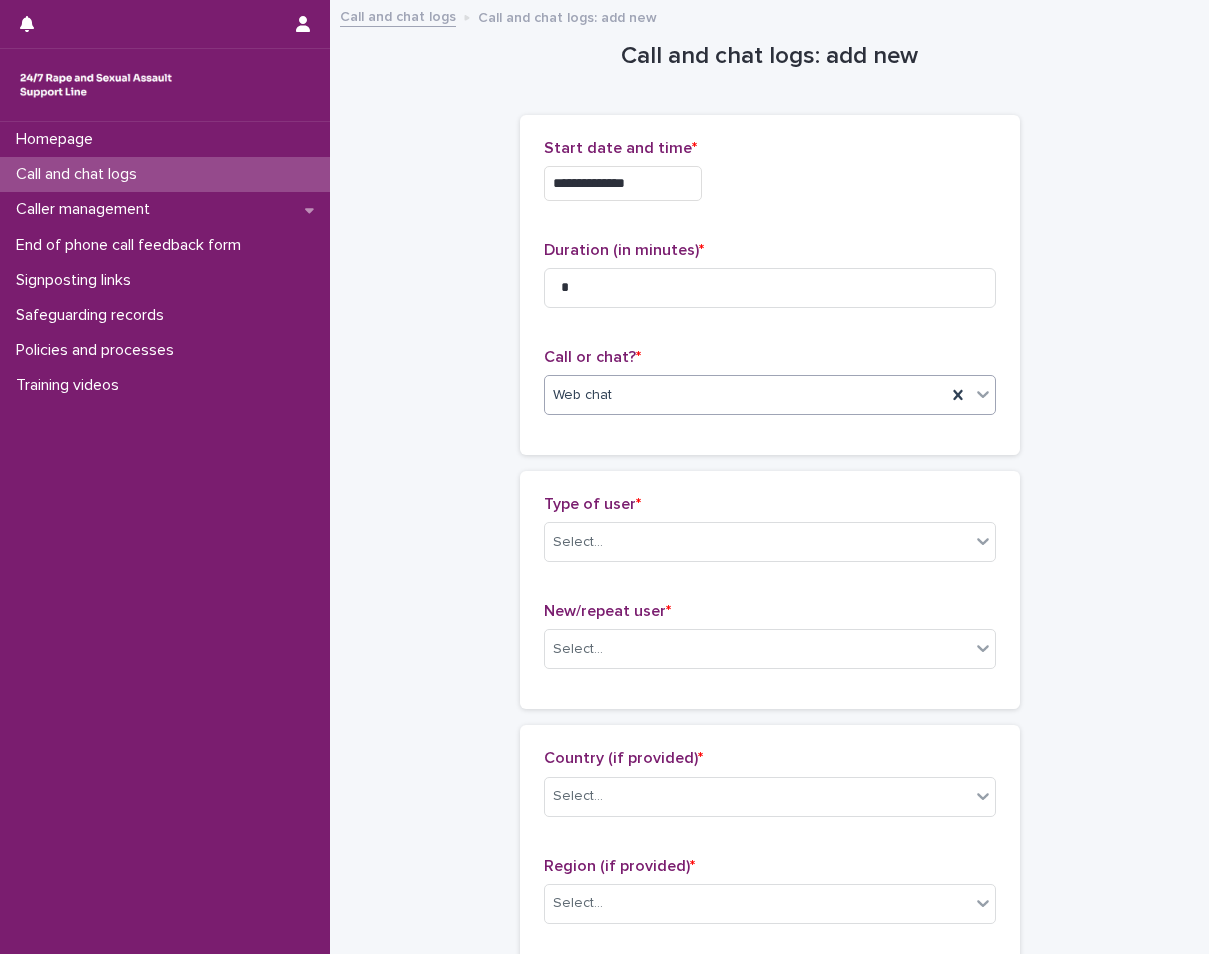 click on "Type of user * Select..." at bounding box center [770, 536] 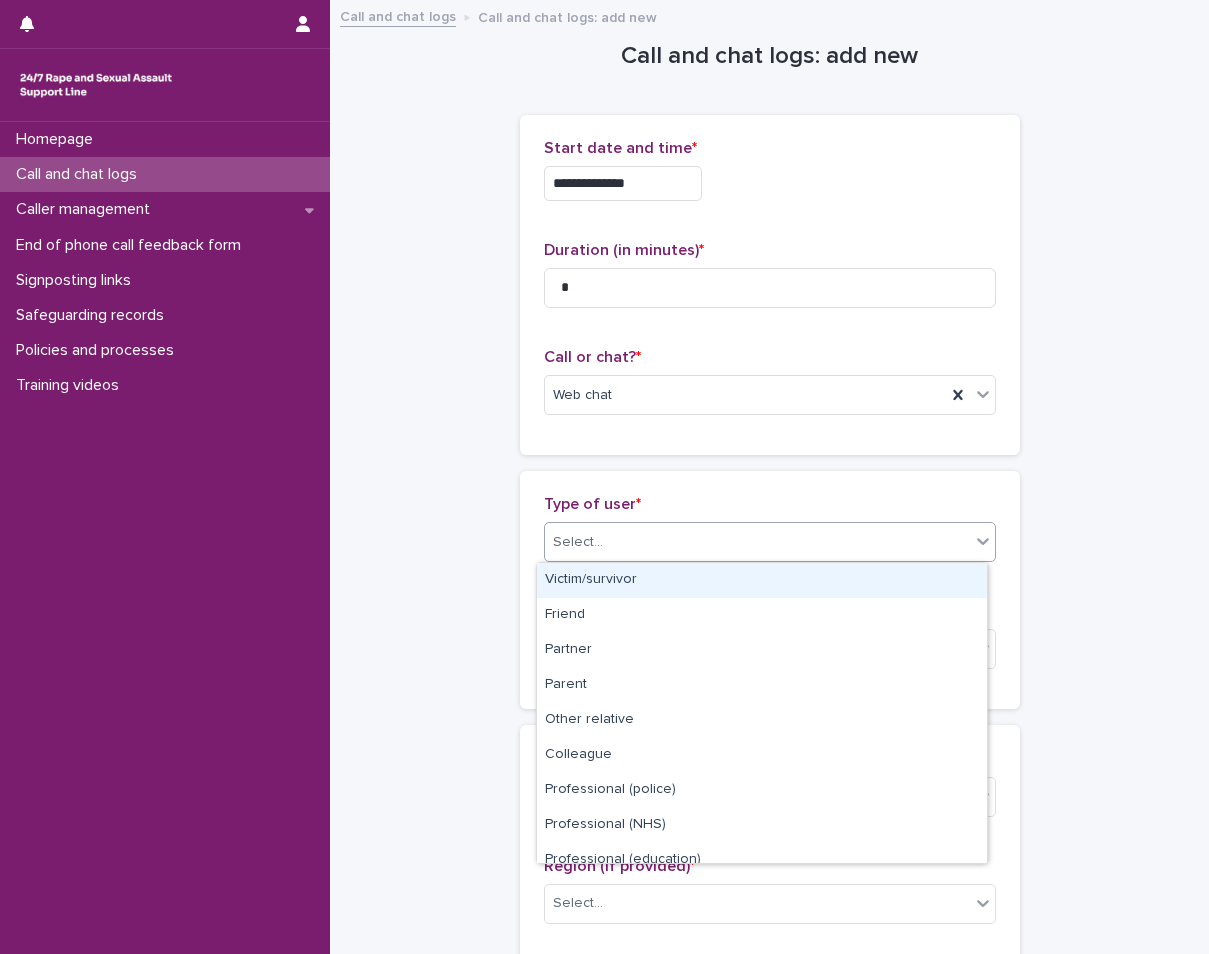 click on "Select..." at bounding box center [757, 542] 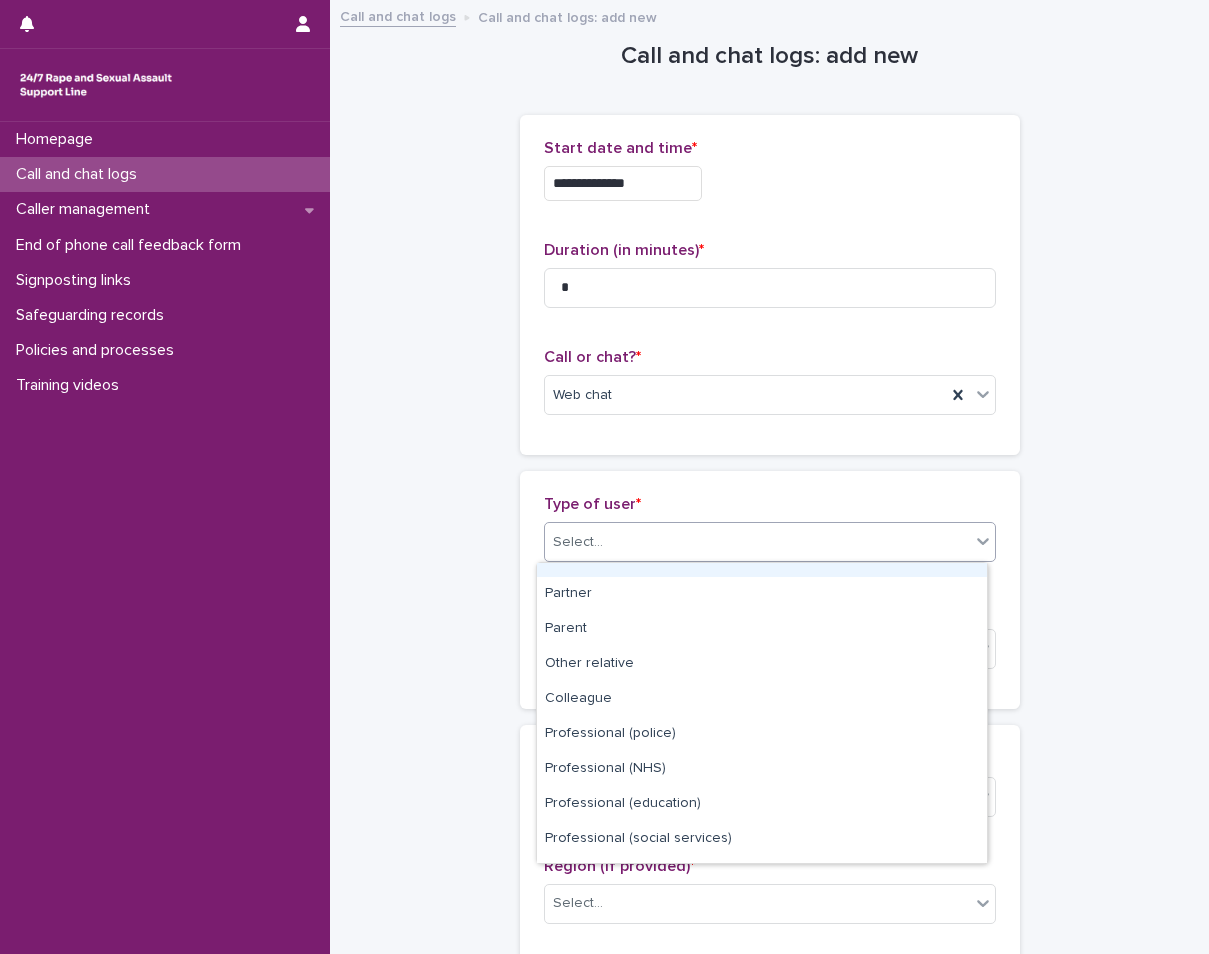 scroll, scrollTop: 225, scrollLeft: 0, axis: vertical 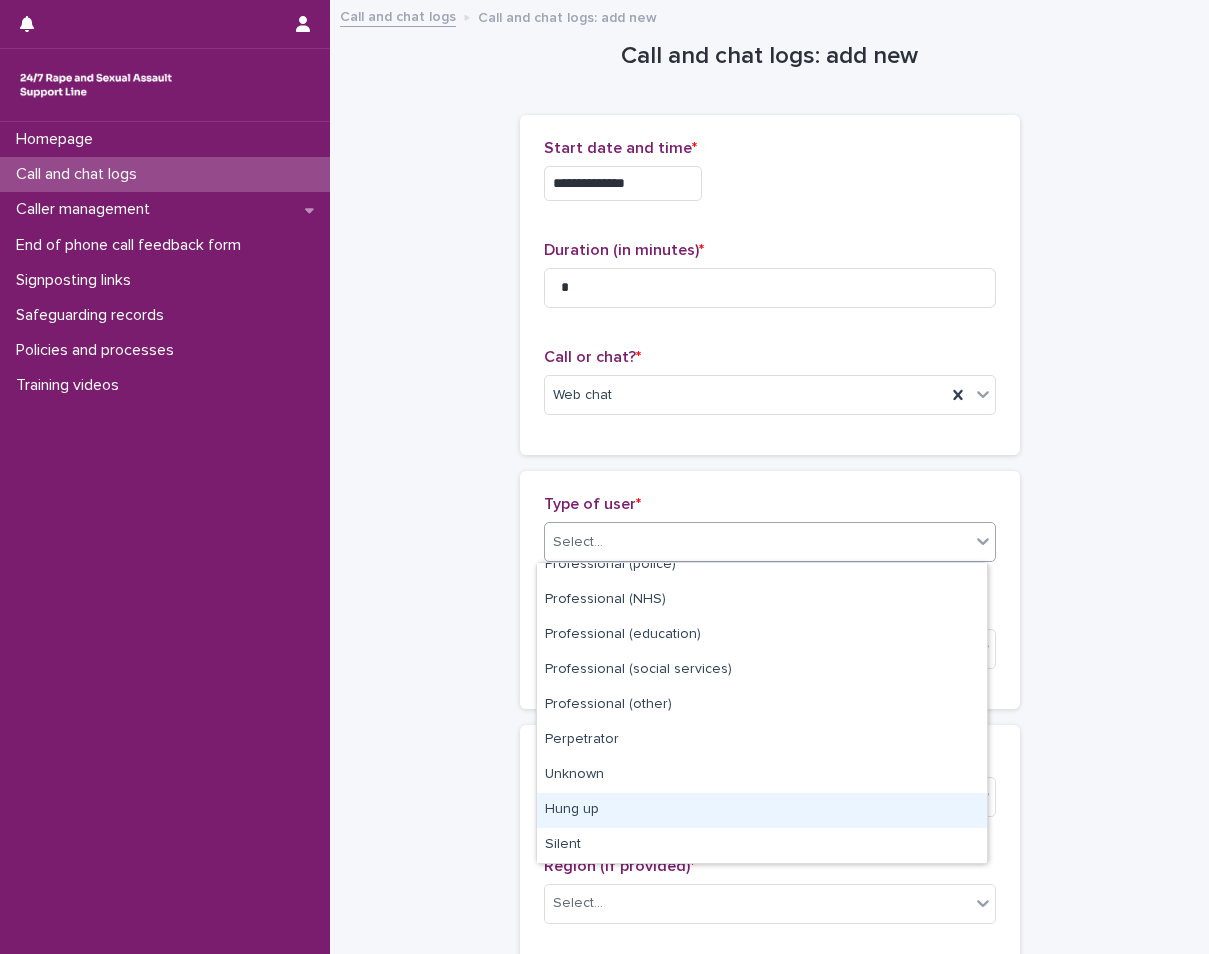 click on "Hung up" at bounding box center (762, 810) 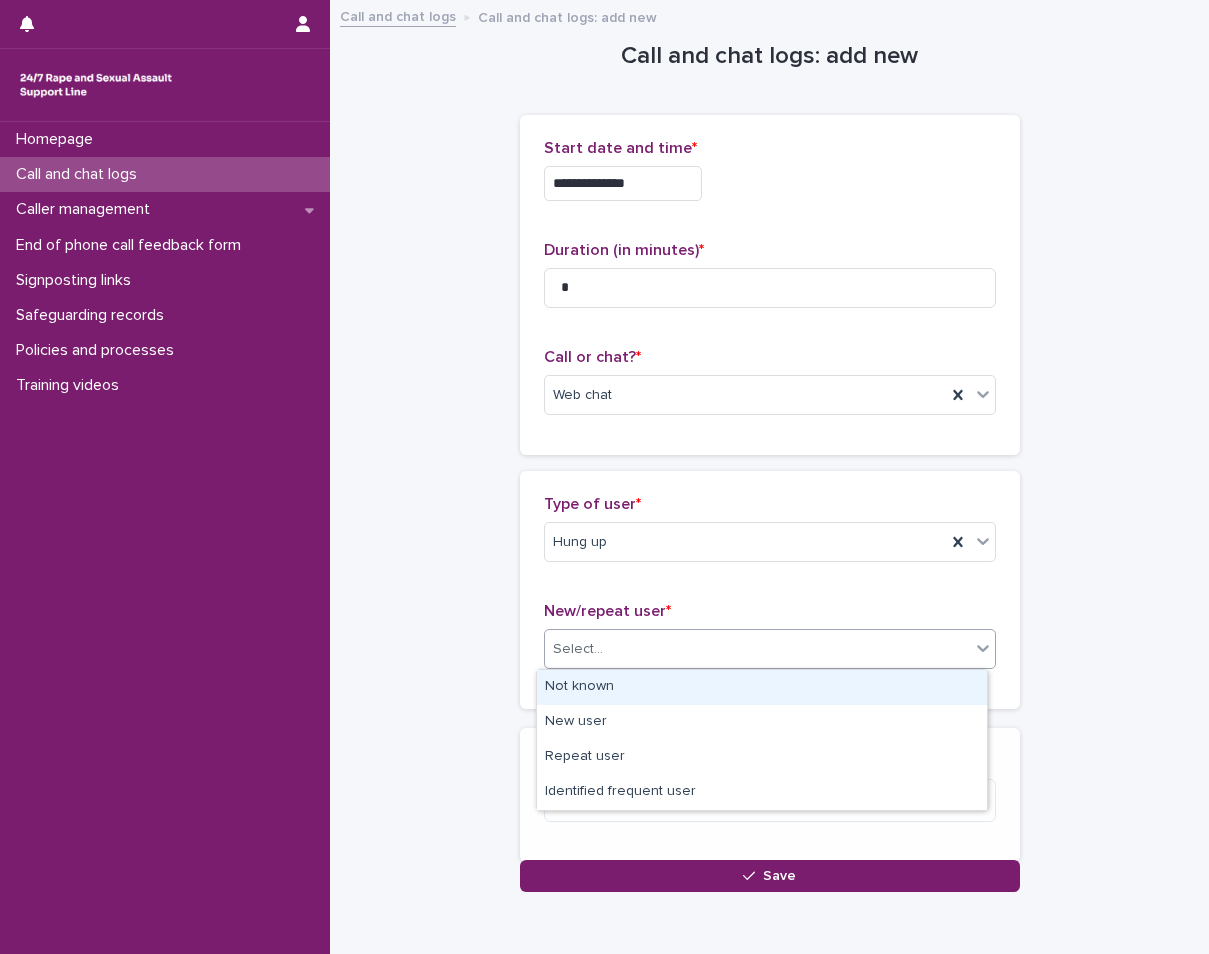 click on "Select..." at bounding box center (757, 649) 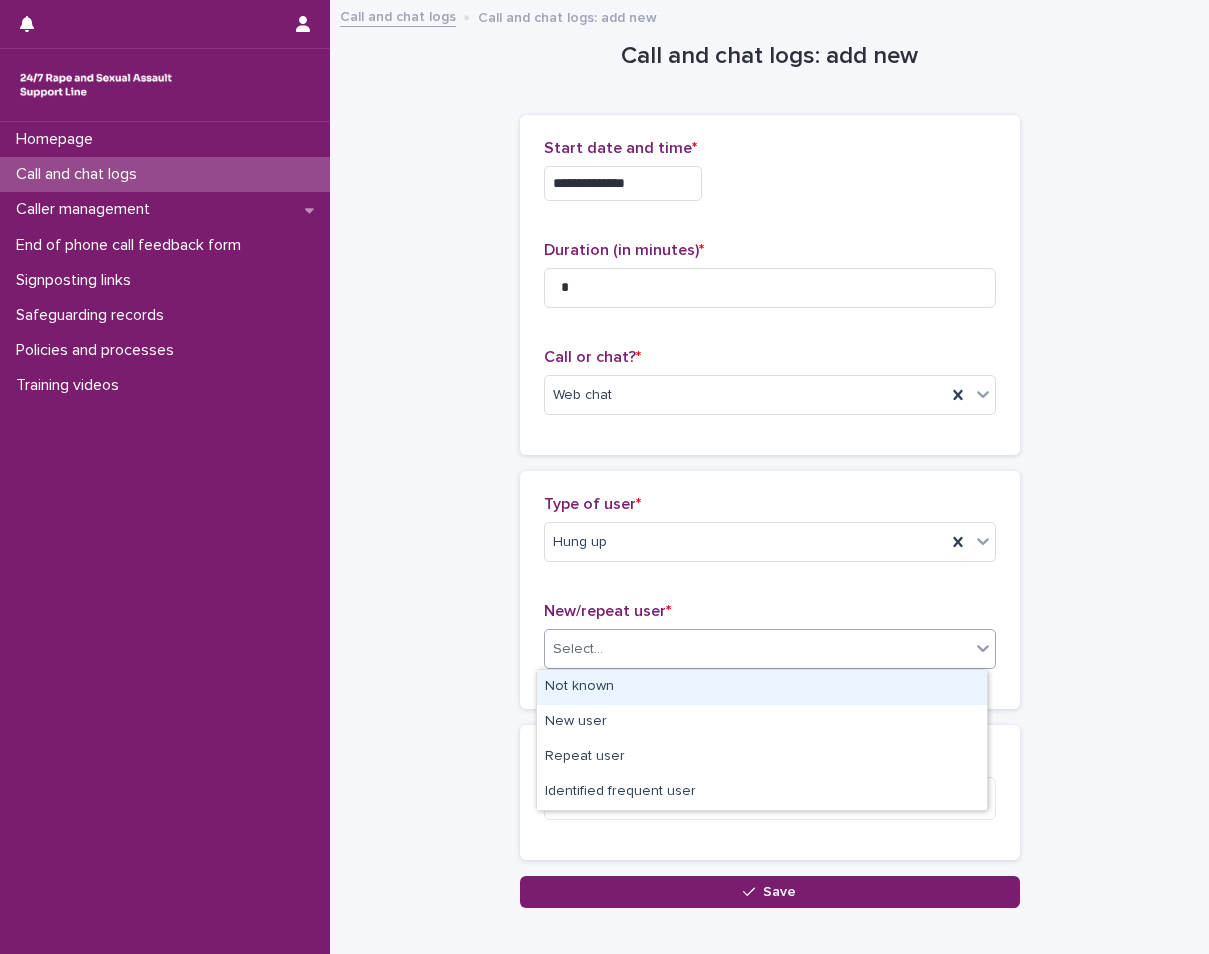 click on "Not known" at bounding box center [762, 687] 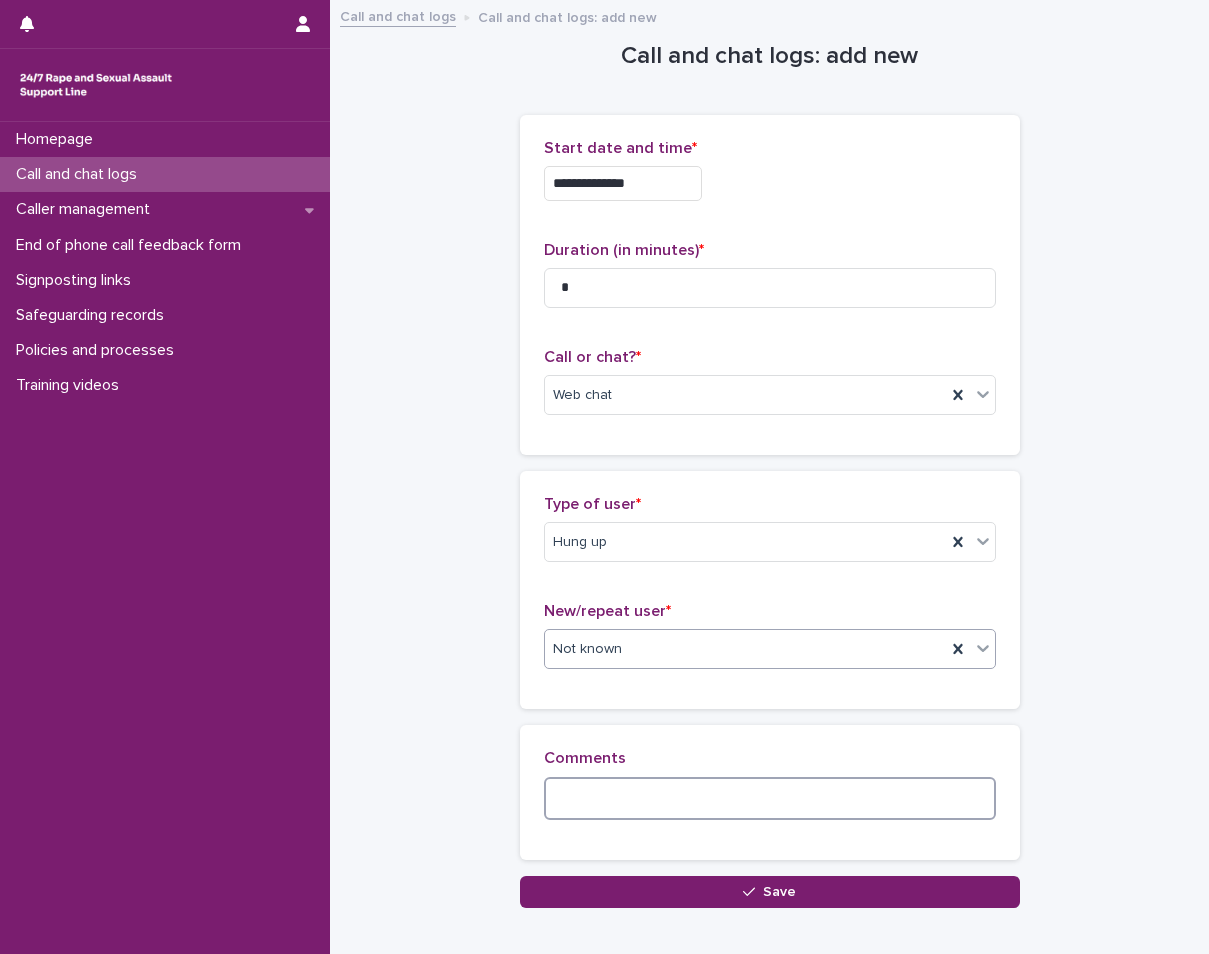 click at bounding box center (770, 798) 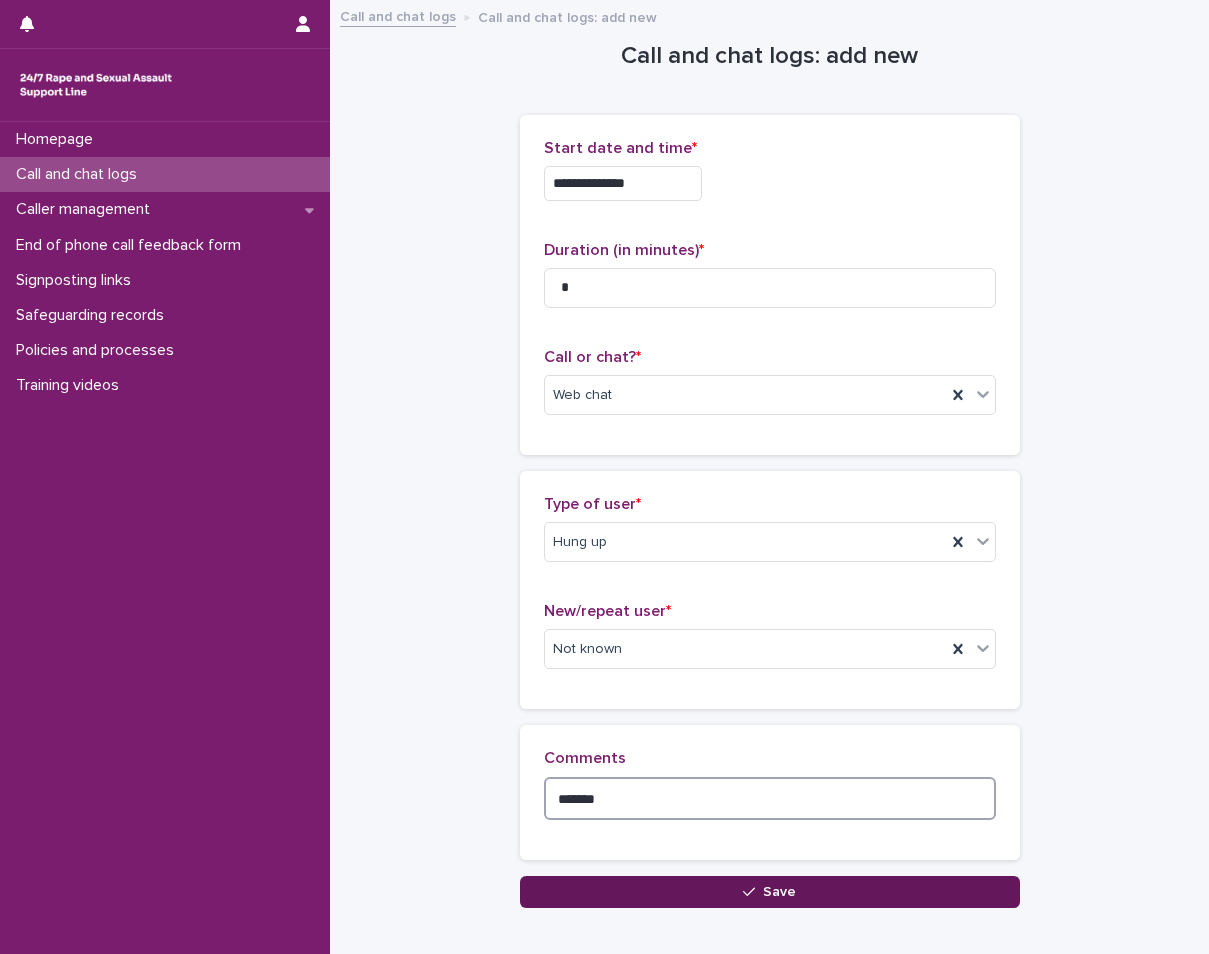 type on "*******" 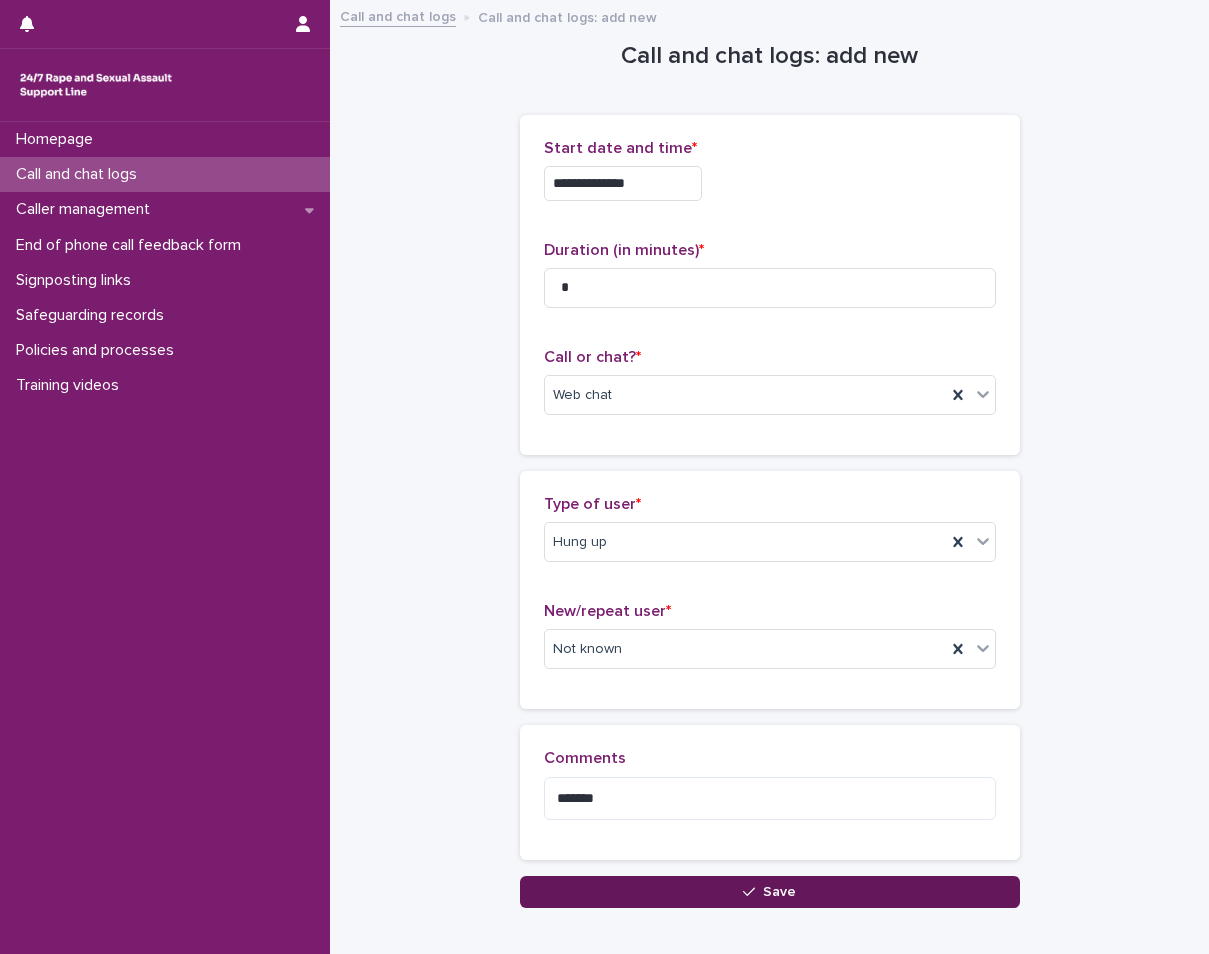 click on "Save" at bounding box center [770, 892] 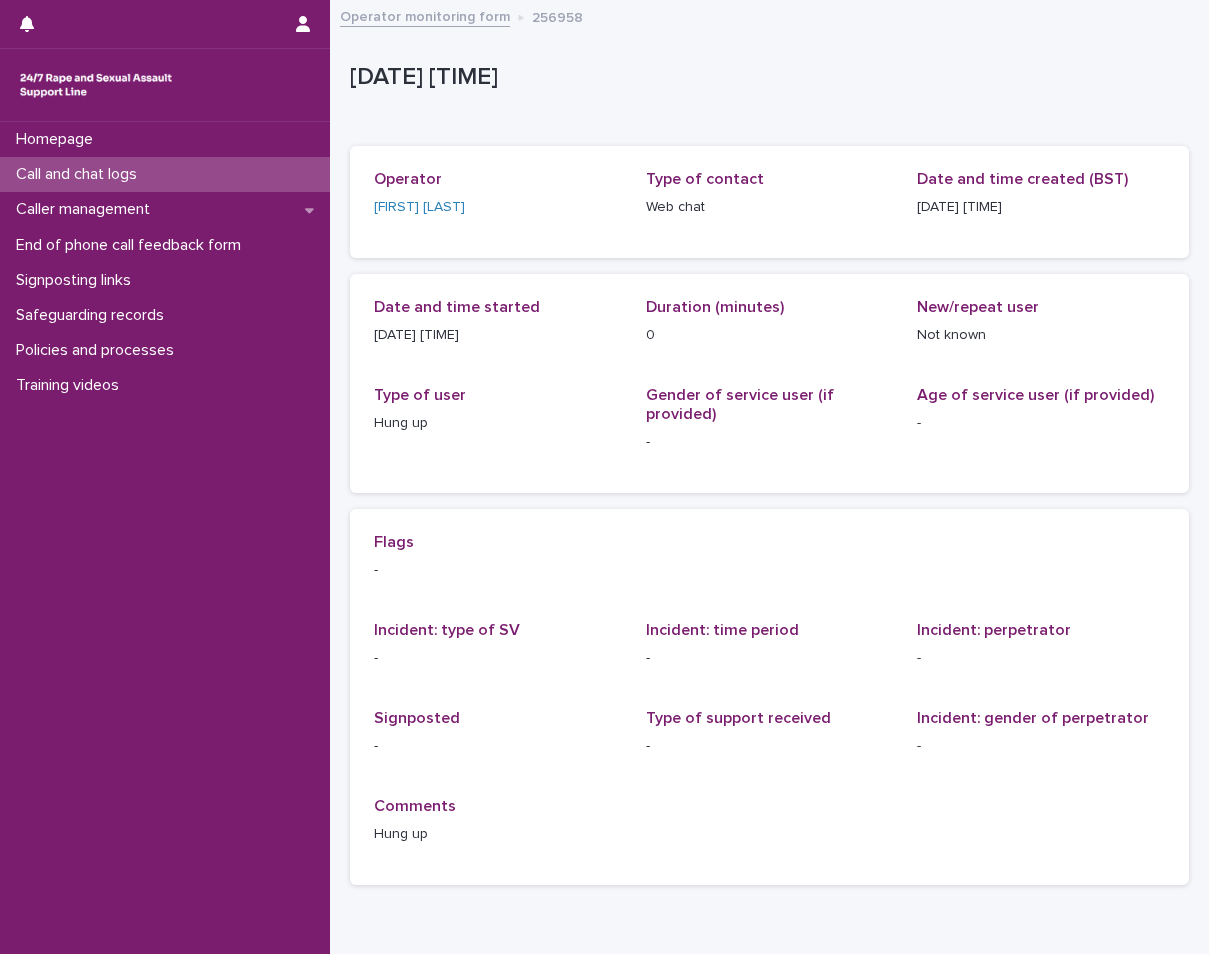 click on "Call and chat logs" at bounding box center [80, 174] 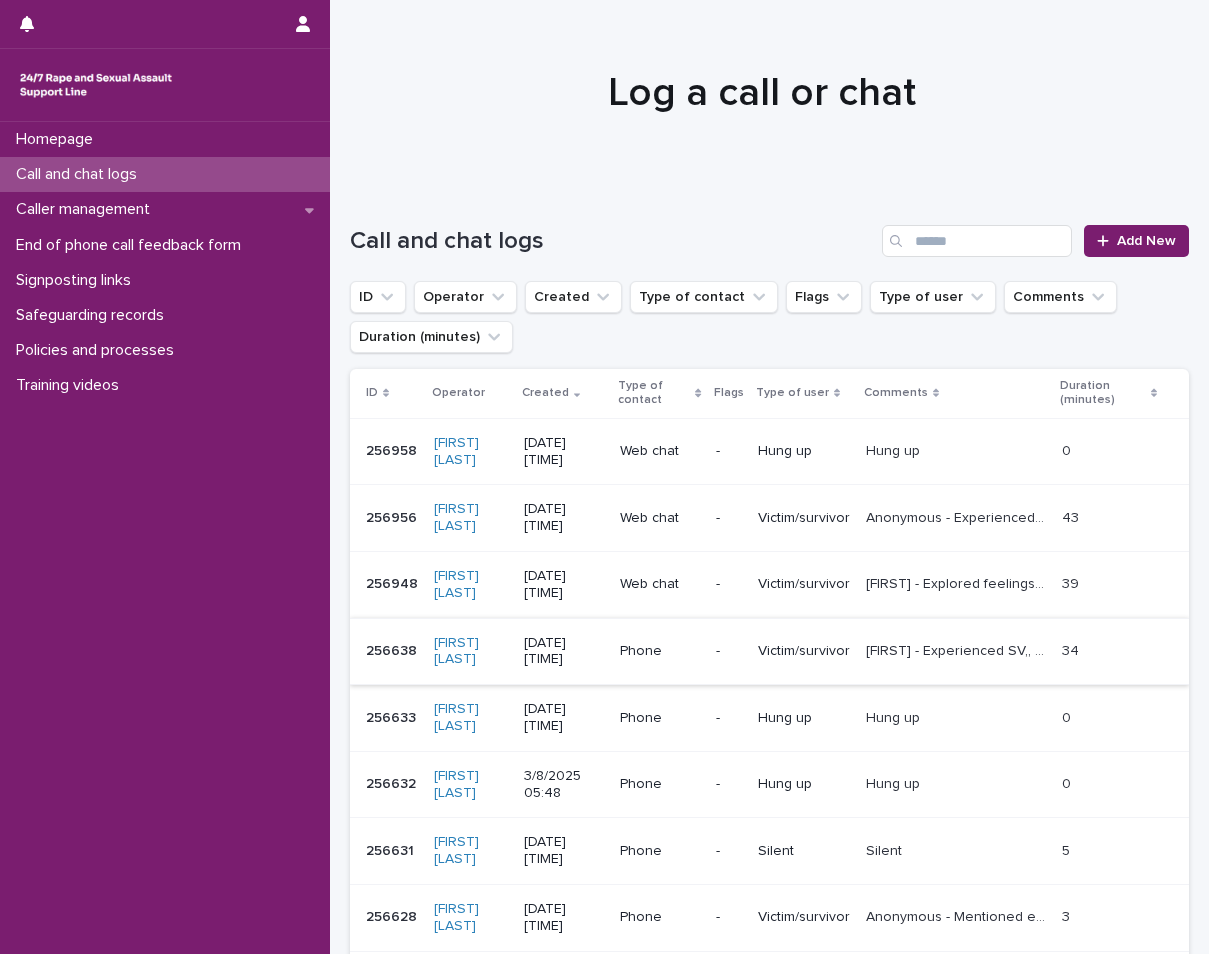 scroll, scrollTop: 0, scrollLeft: 0, axis: both 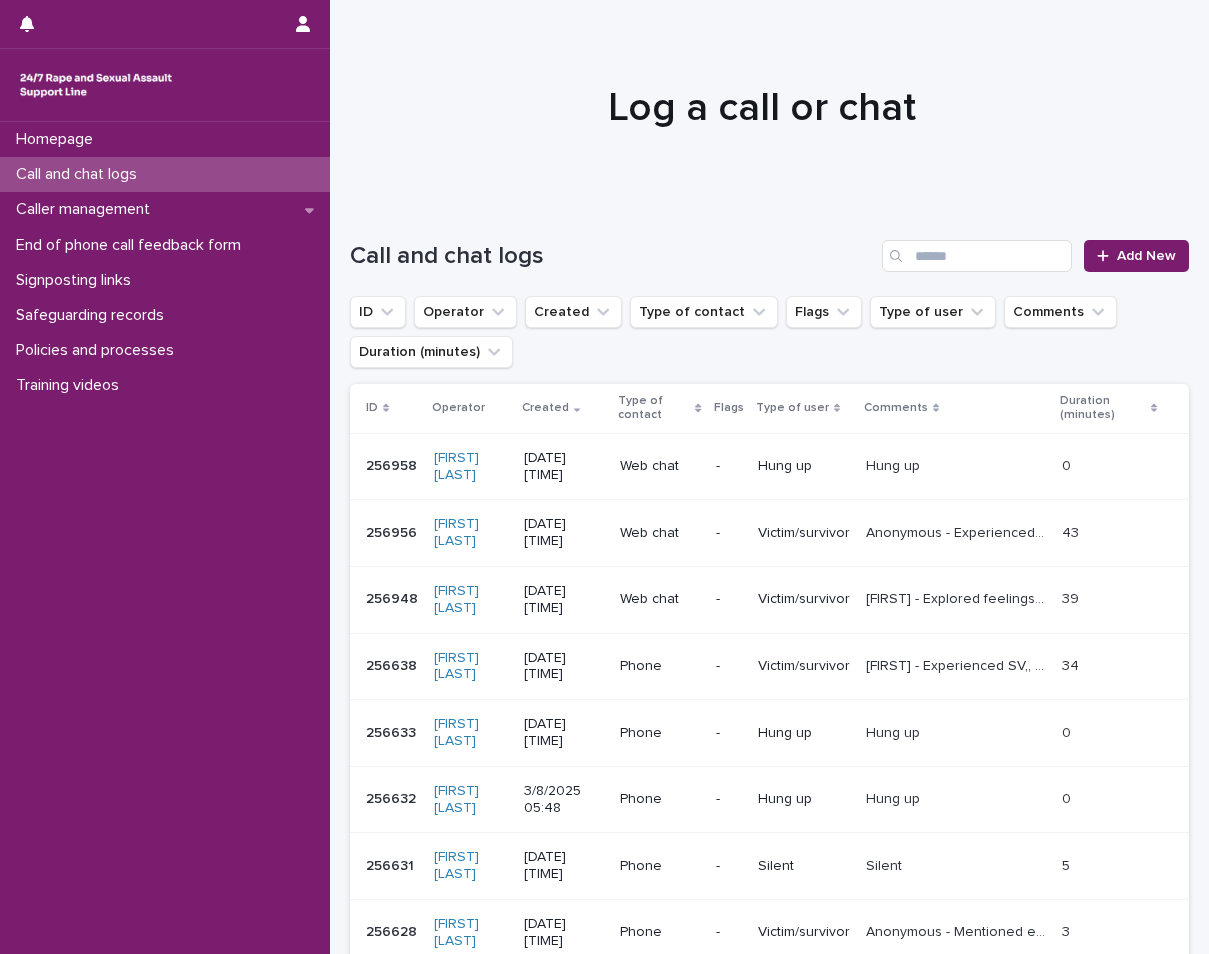 click on "[FIRST] - Explored feelings, provided emotional support, empowered, explored options." at bounding box center [958, 597] 